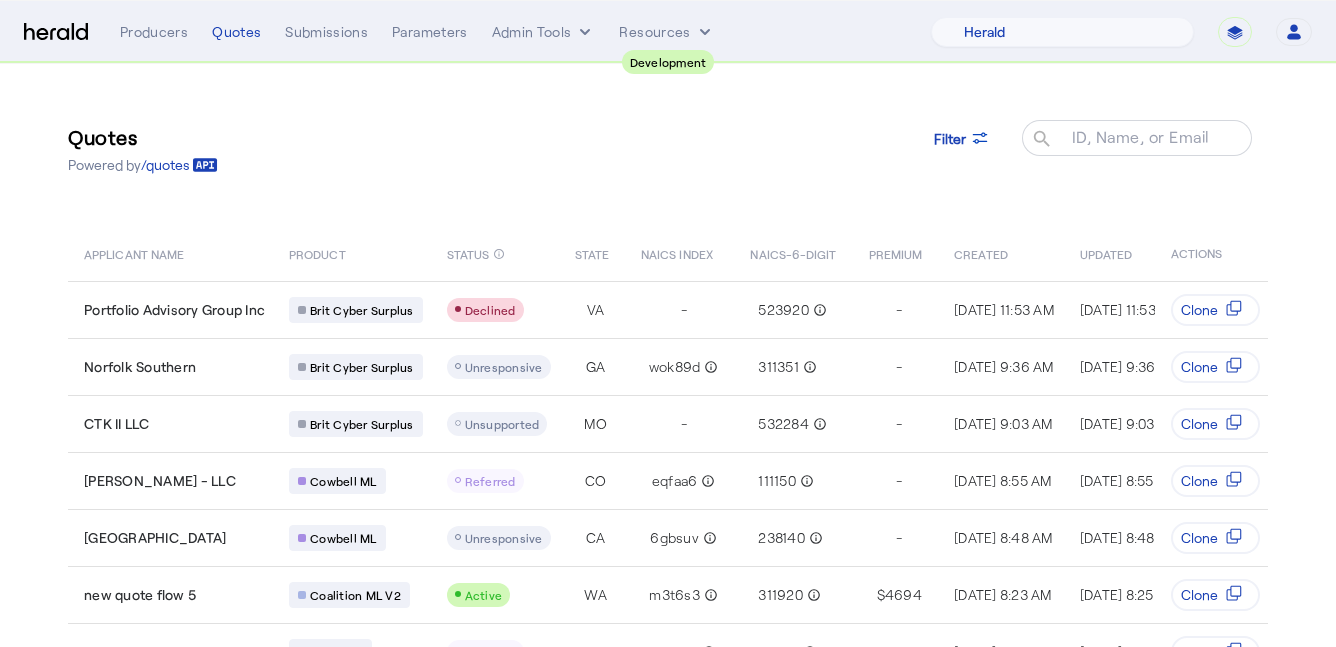 select on "pfm_2v8p_herald_api" 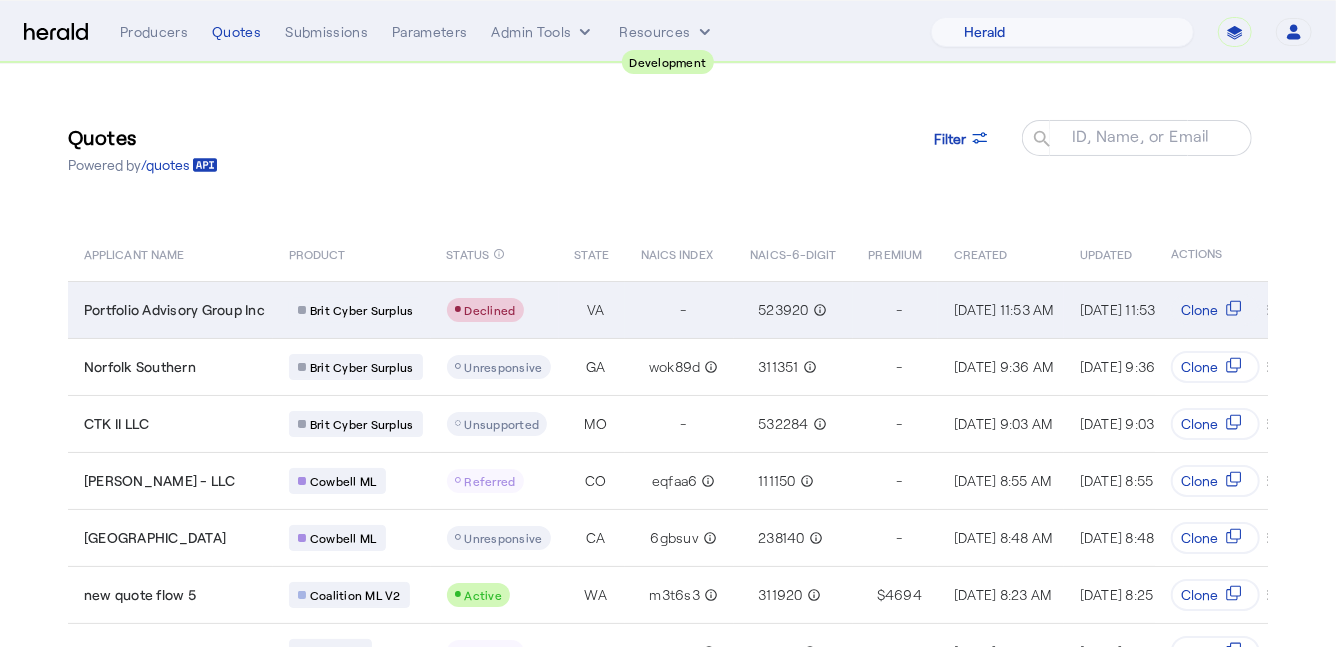 click on "Declined" at bounding box center (495, 309) 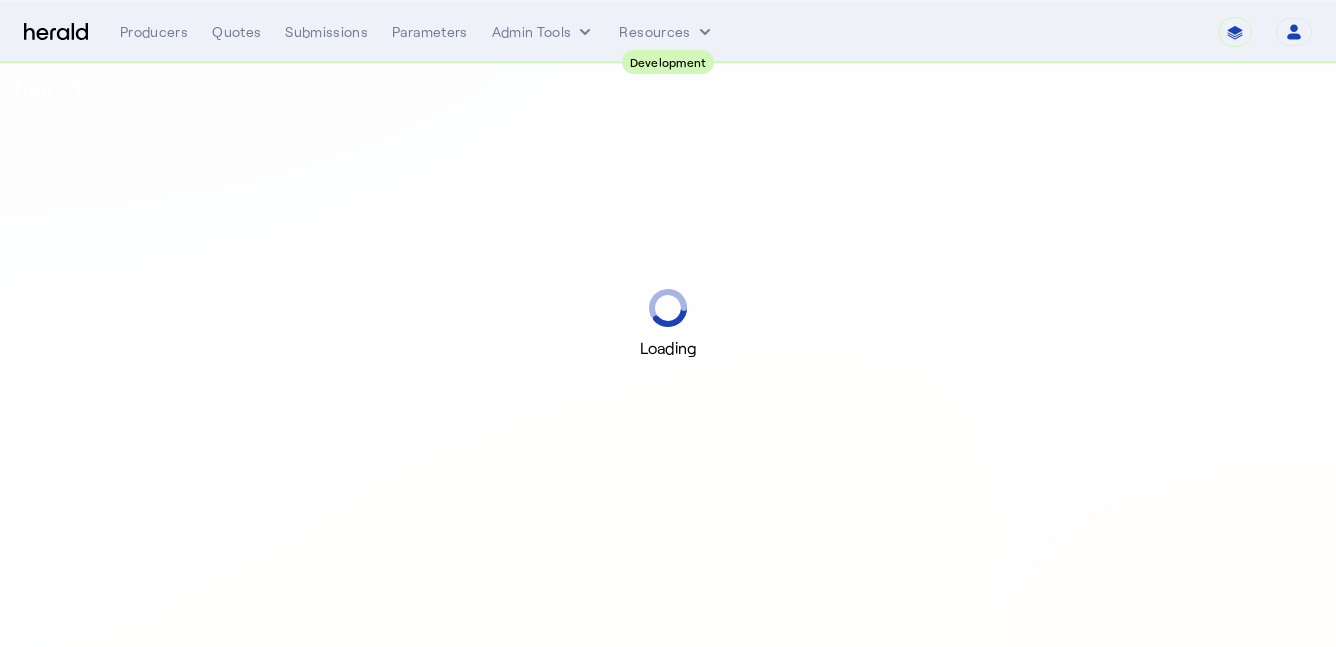 scroll, scrollTop: 0, scrollLeft: 0, axis: both 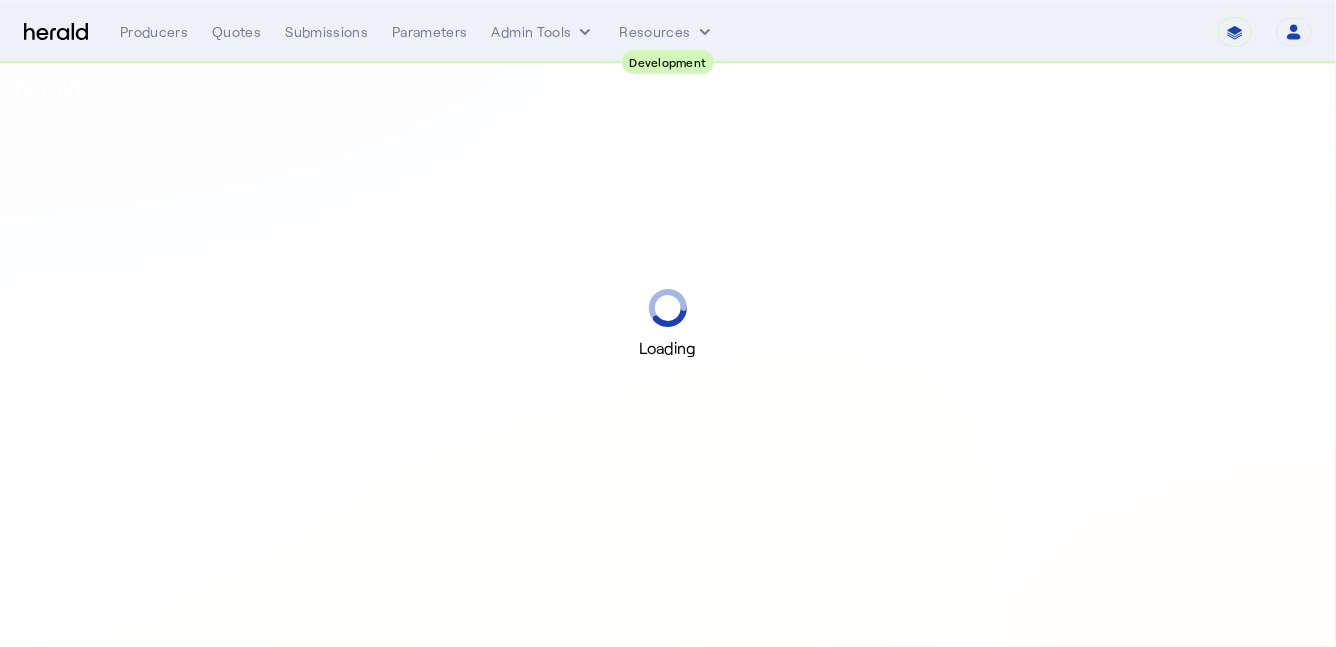 select on "pfm_2v8p_herald_api" 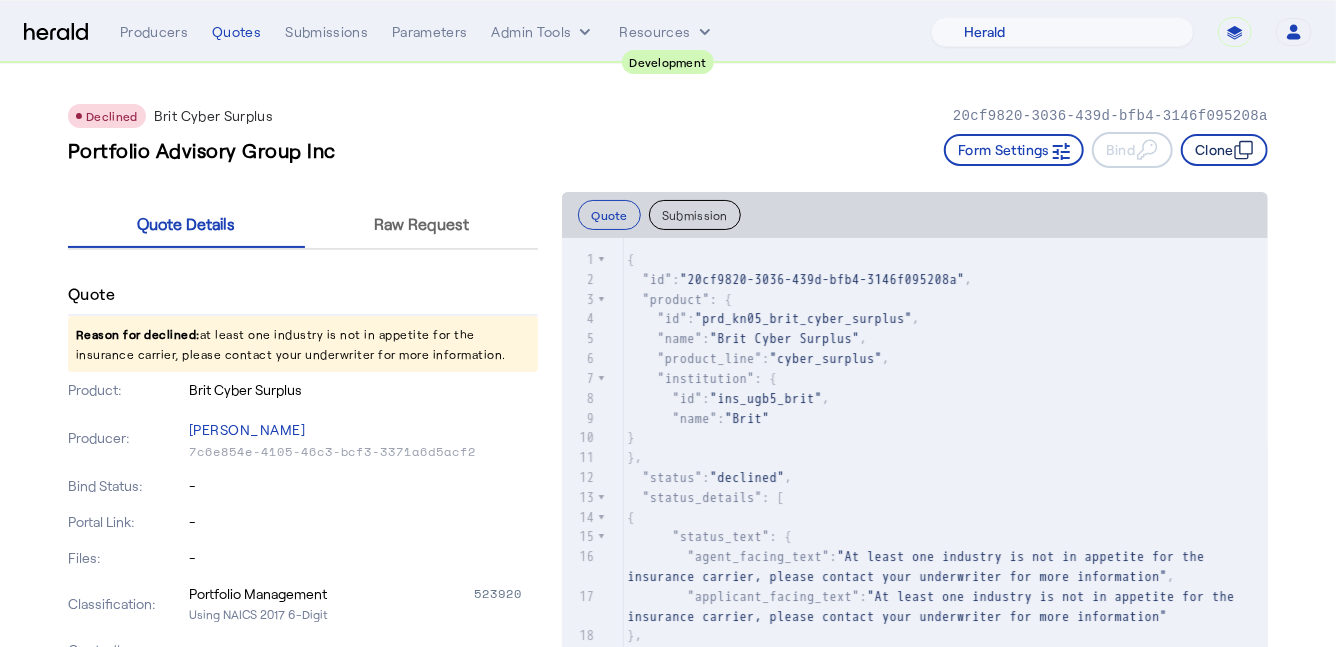 click 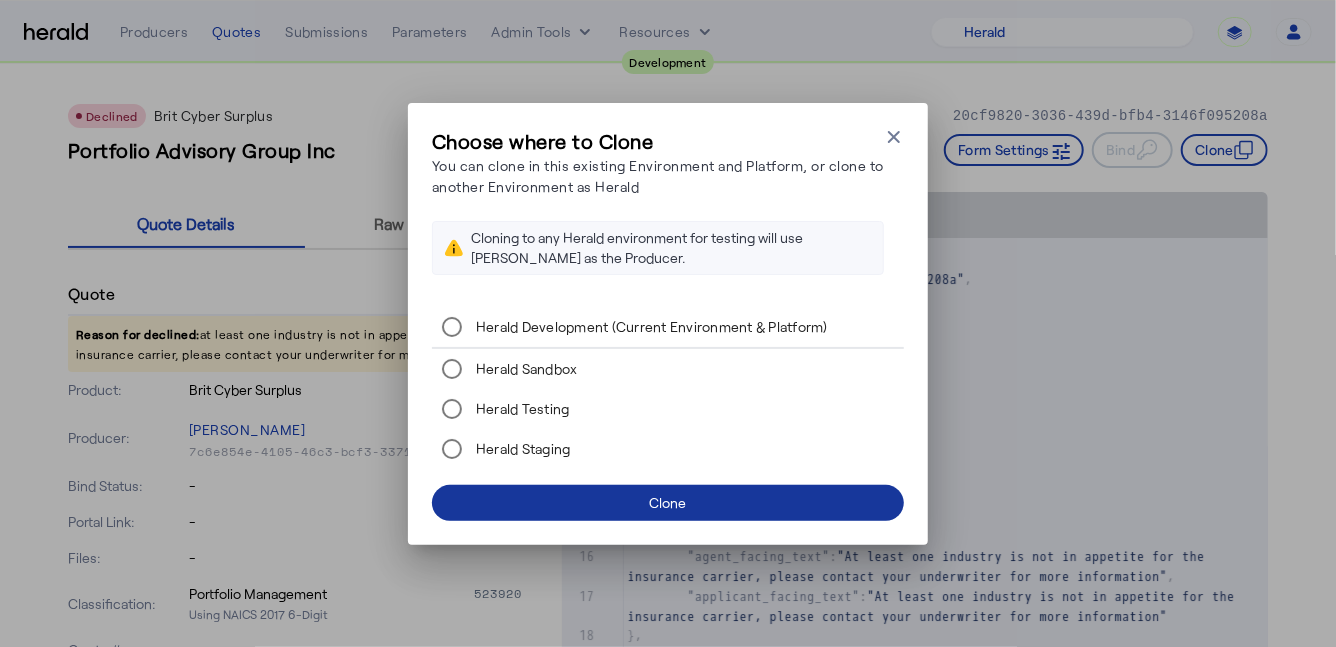 click at bounding box center (668, 503) 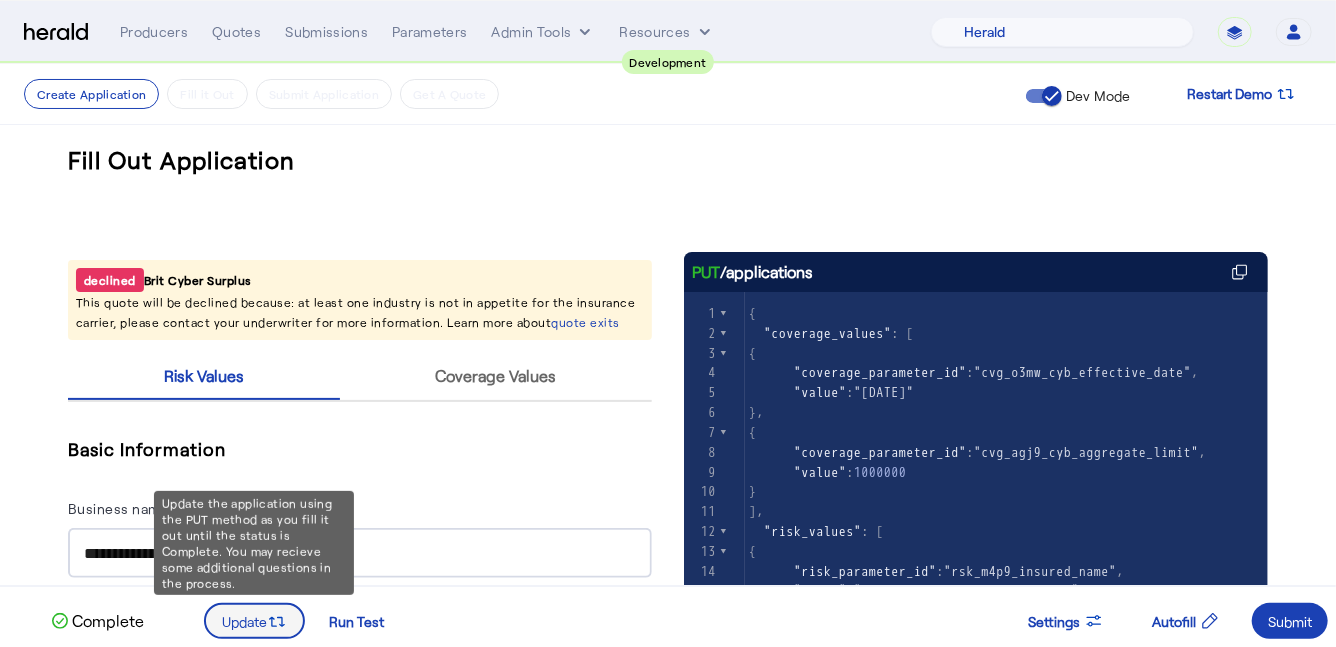 click on "Update" at bounding box center [244, 621] 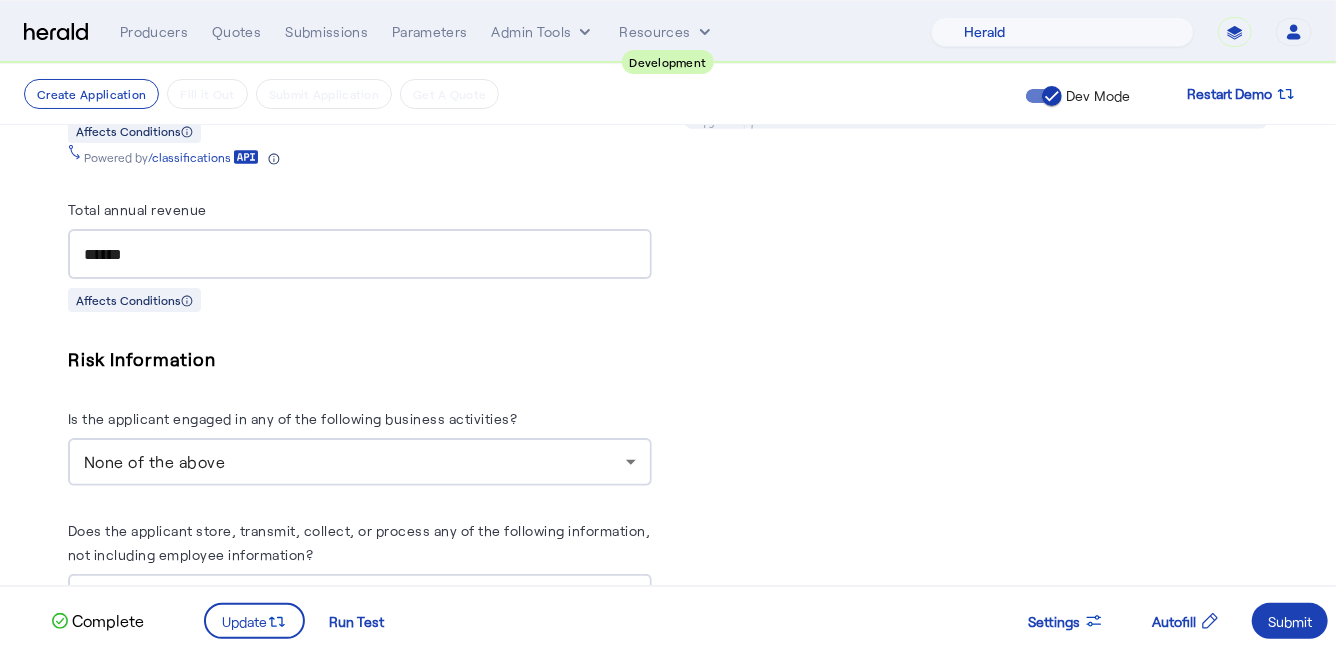 scroll, scrollTop: 1013, scrollLeft: 0, axis: vertical 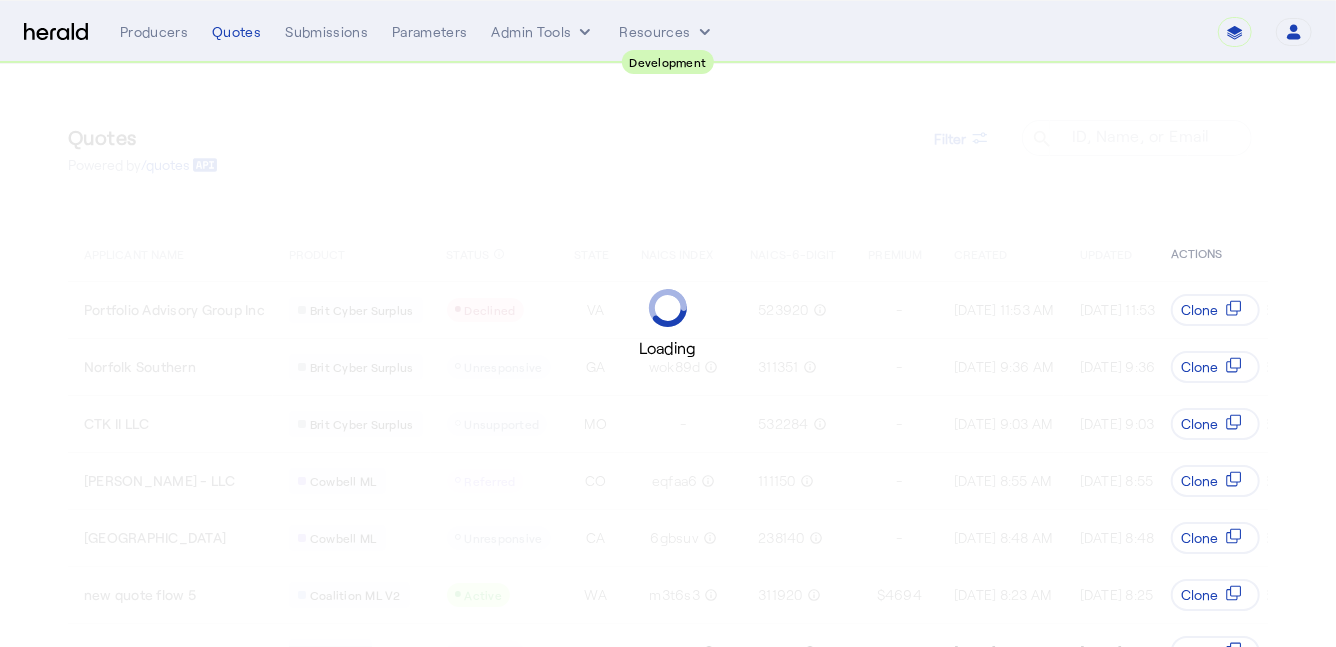 select on "pfm_2v8p_herald_api" 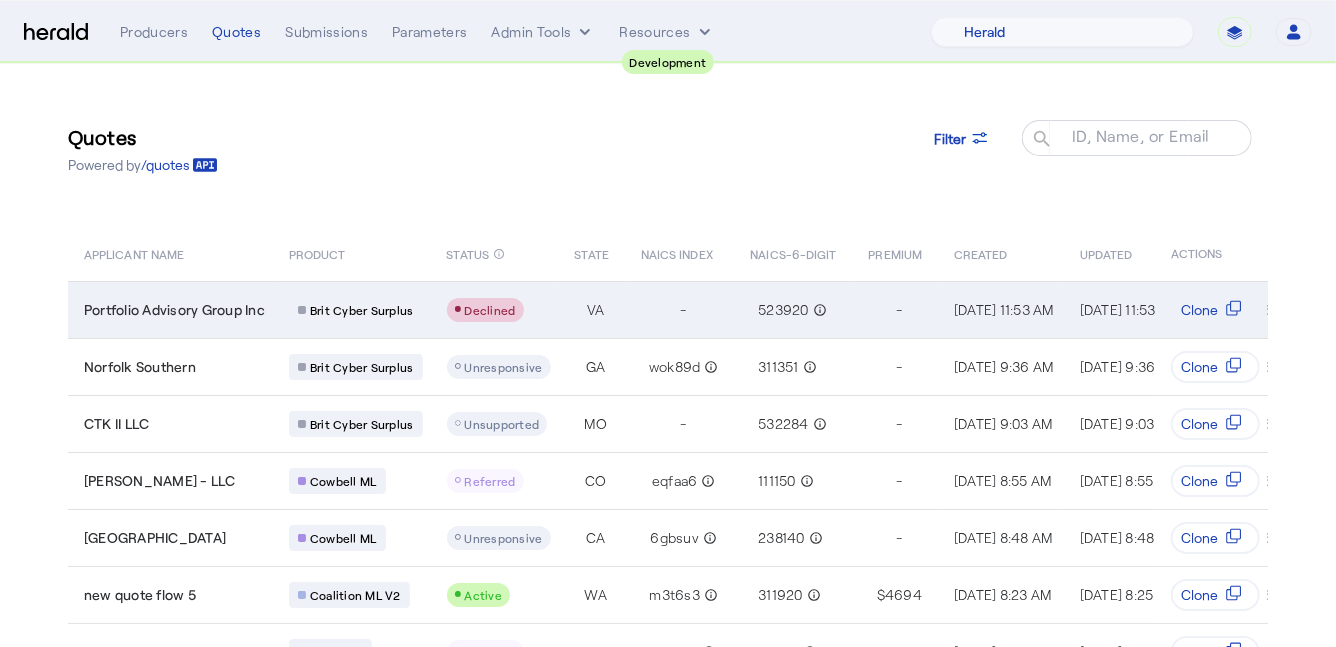 click on "Portfolio Advisory Group Inc" at bounding box center (170, 309) 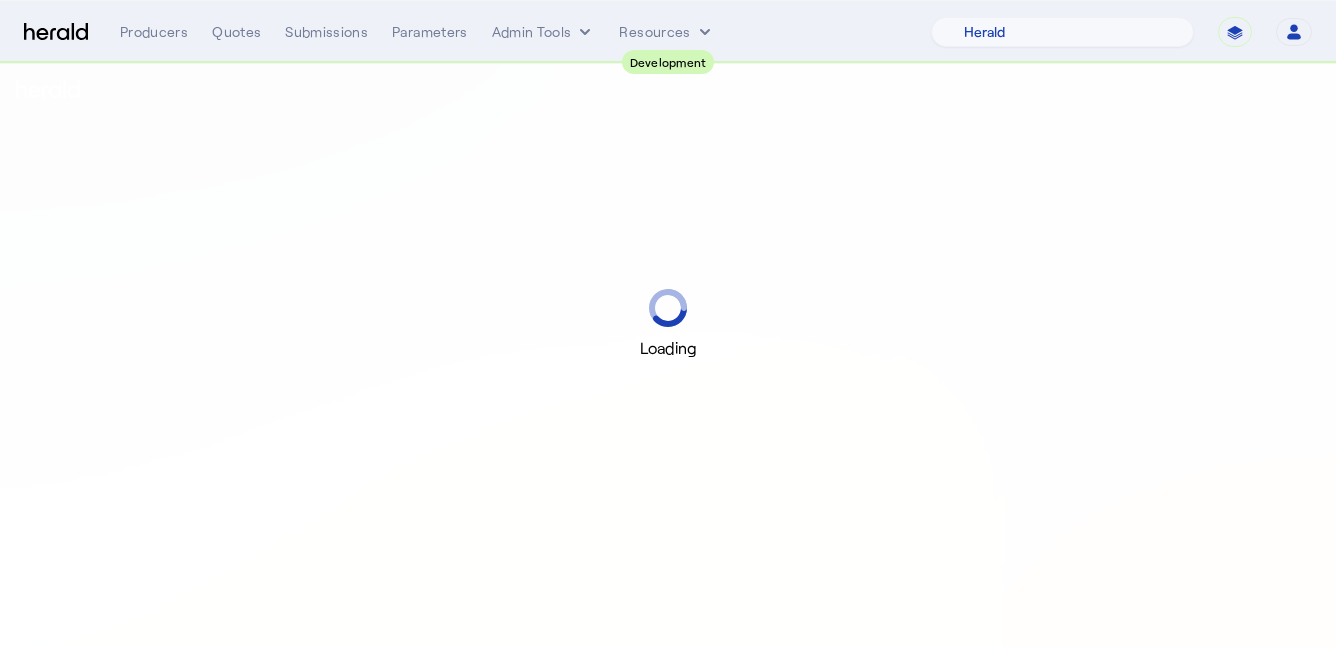 select on "pfm_2v8p_herald_api" 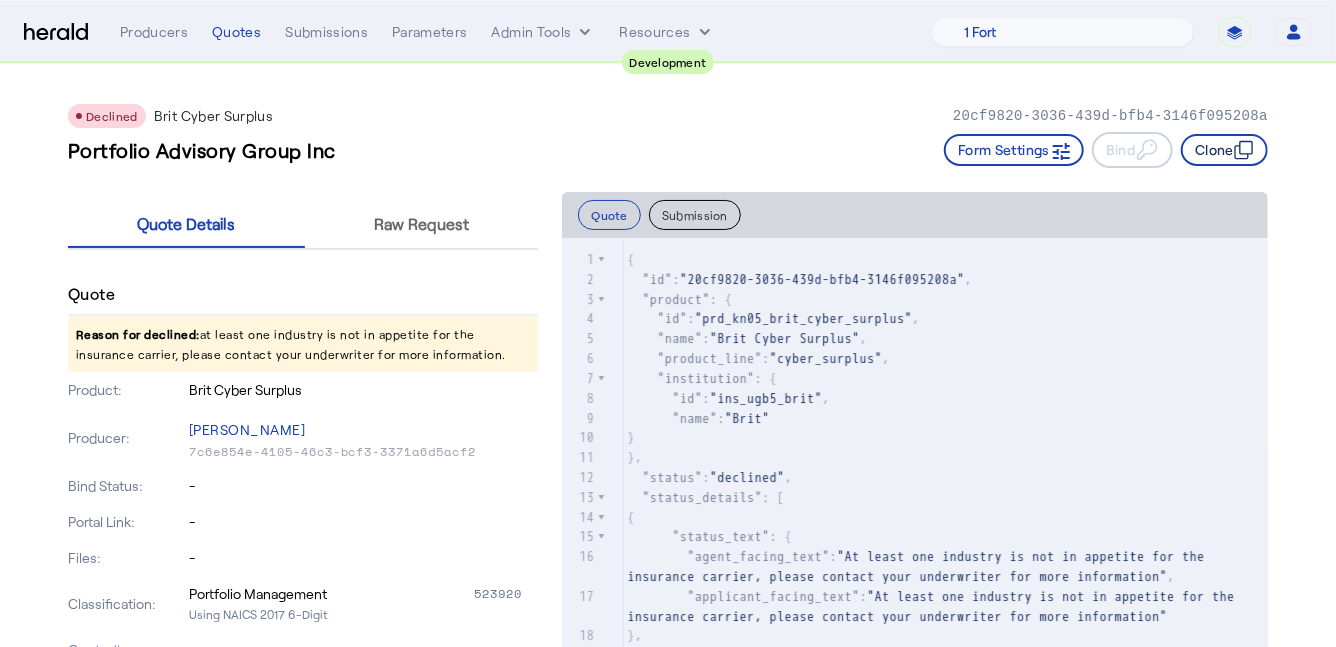 click on "Clone" 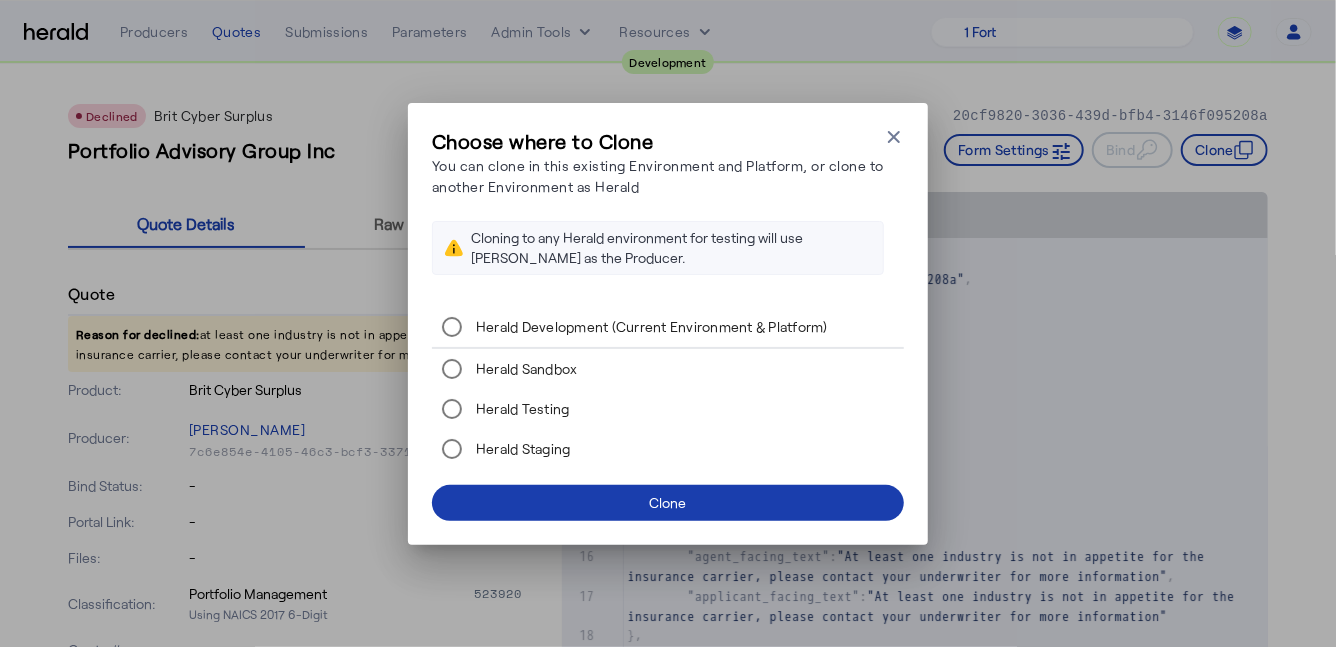 click at bounding box center [668, 503] 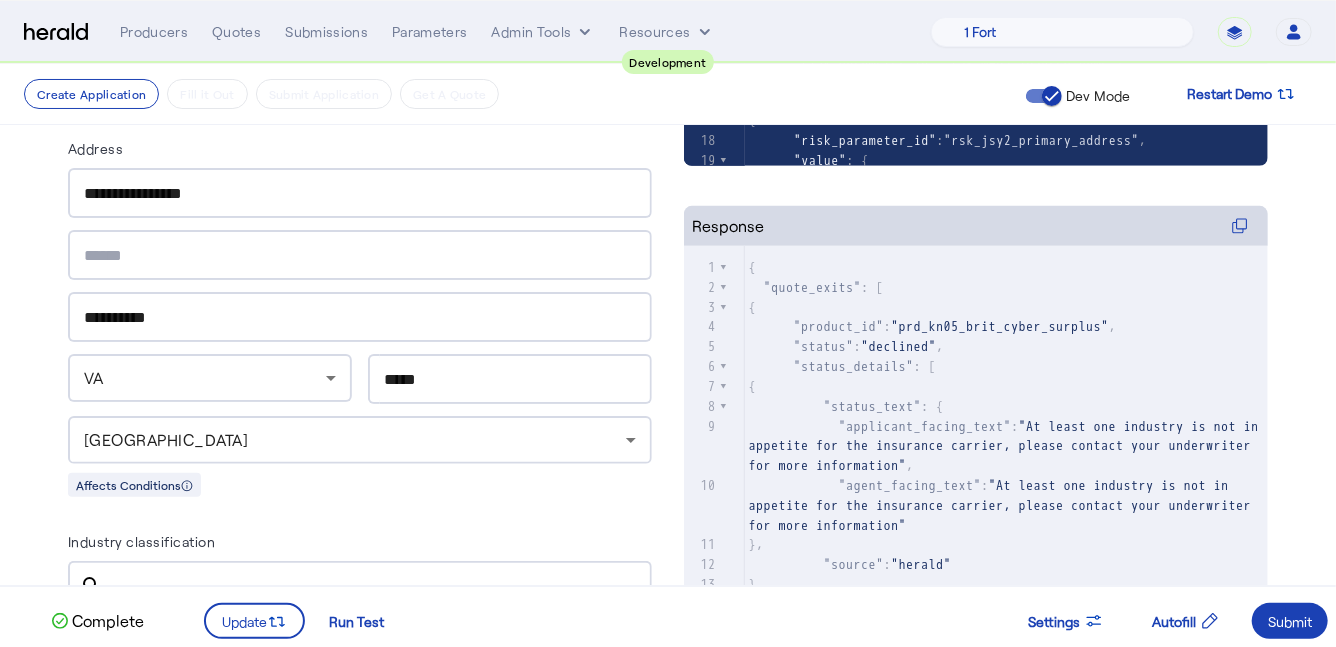 scroll, scrollTop: 470, scrollLeft: 0, axis: vertical 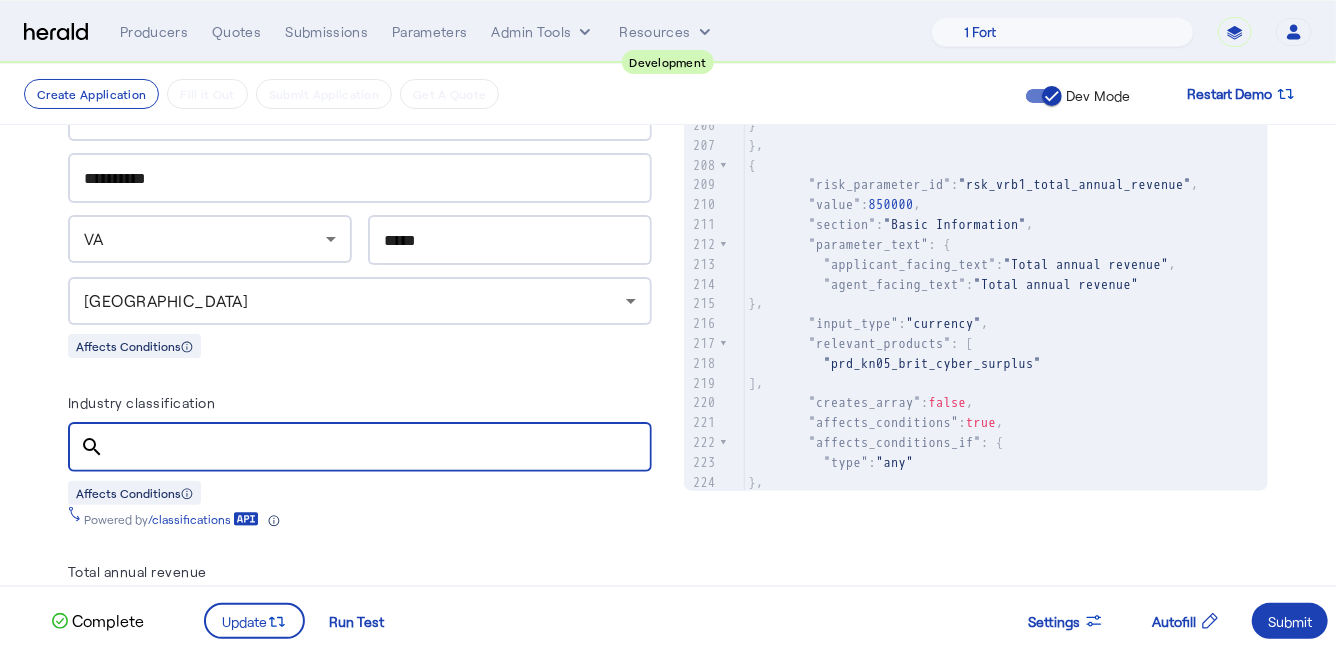 click on "Industry classification" at bounding box center [378, 448] 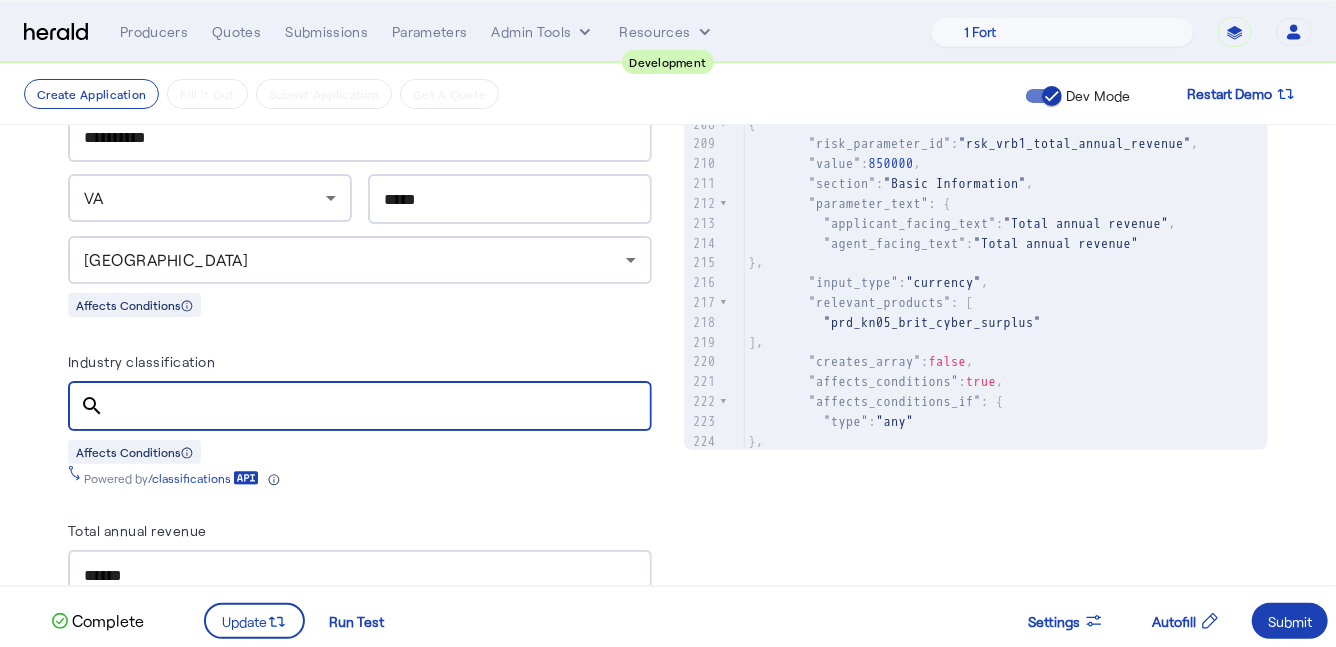 click on "Industry classification" at bounding box center [378, 407] 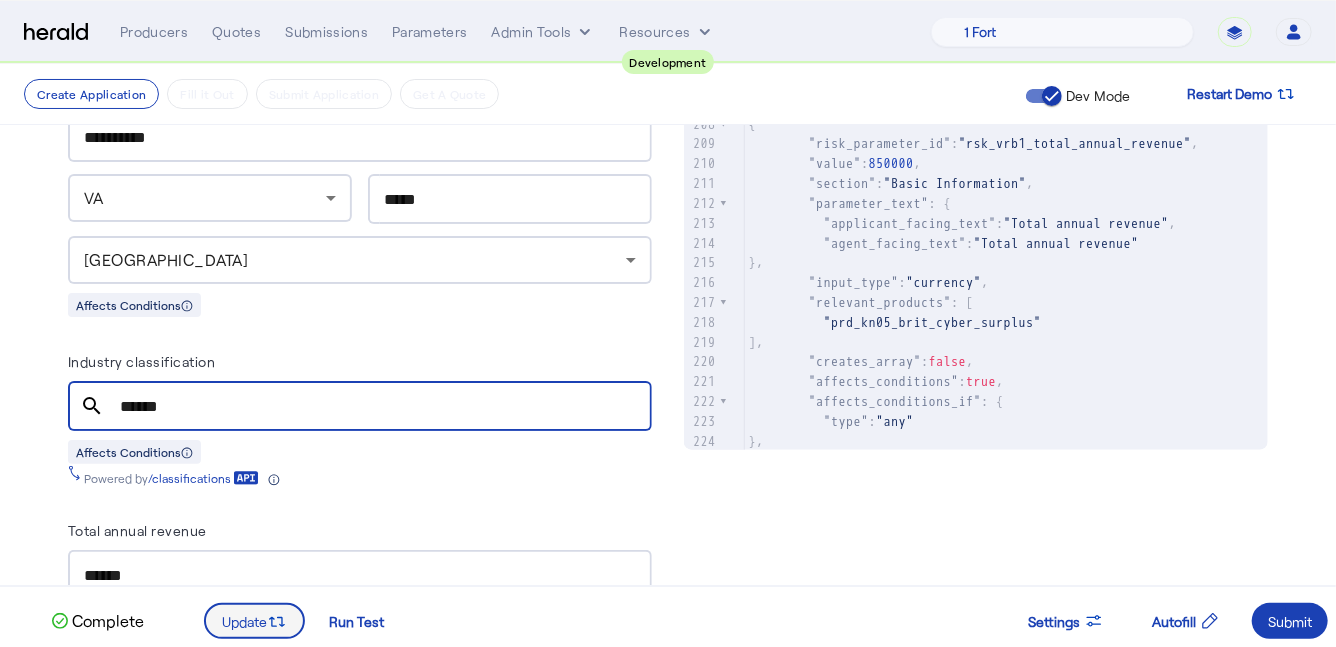 type on "******" 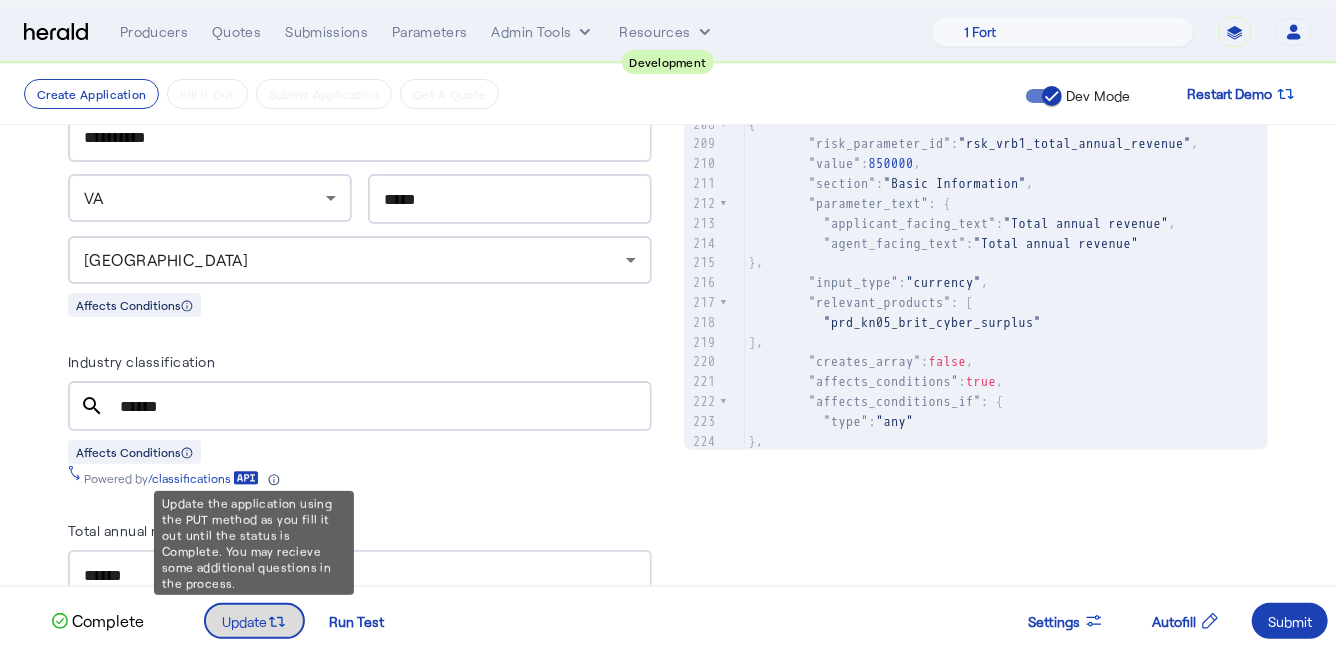 click on "Update" at bounding box center (244, 621) 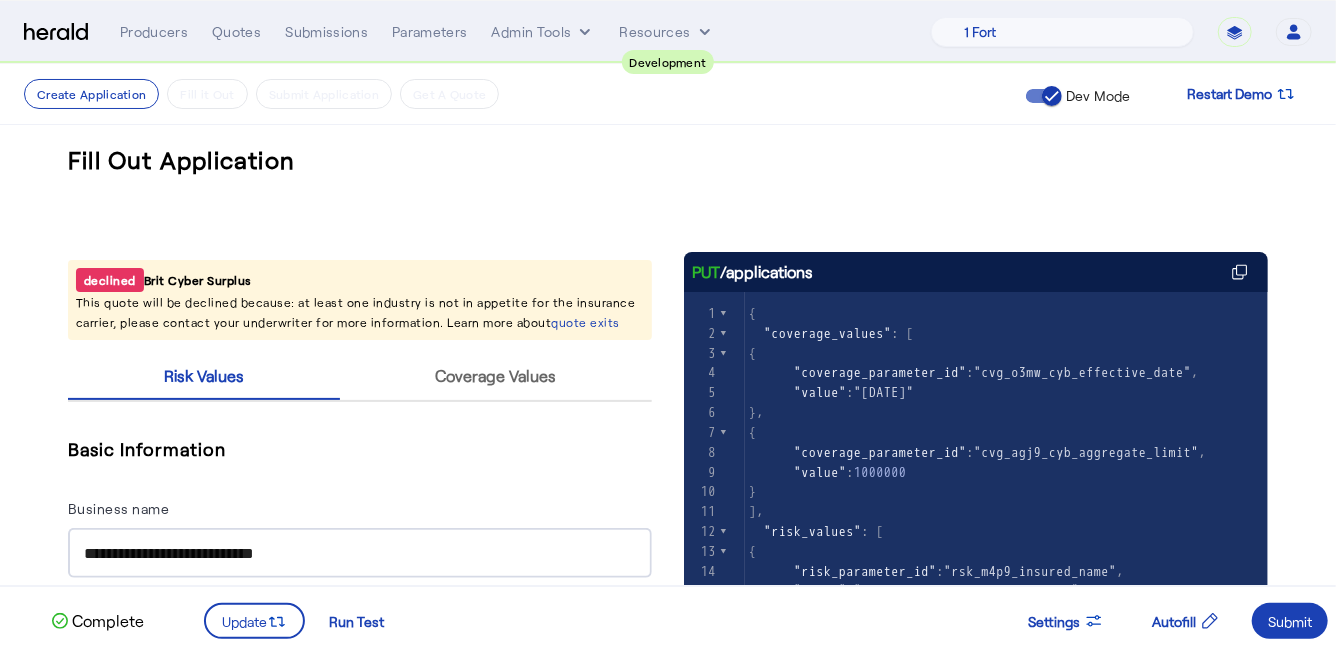 type 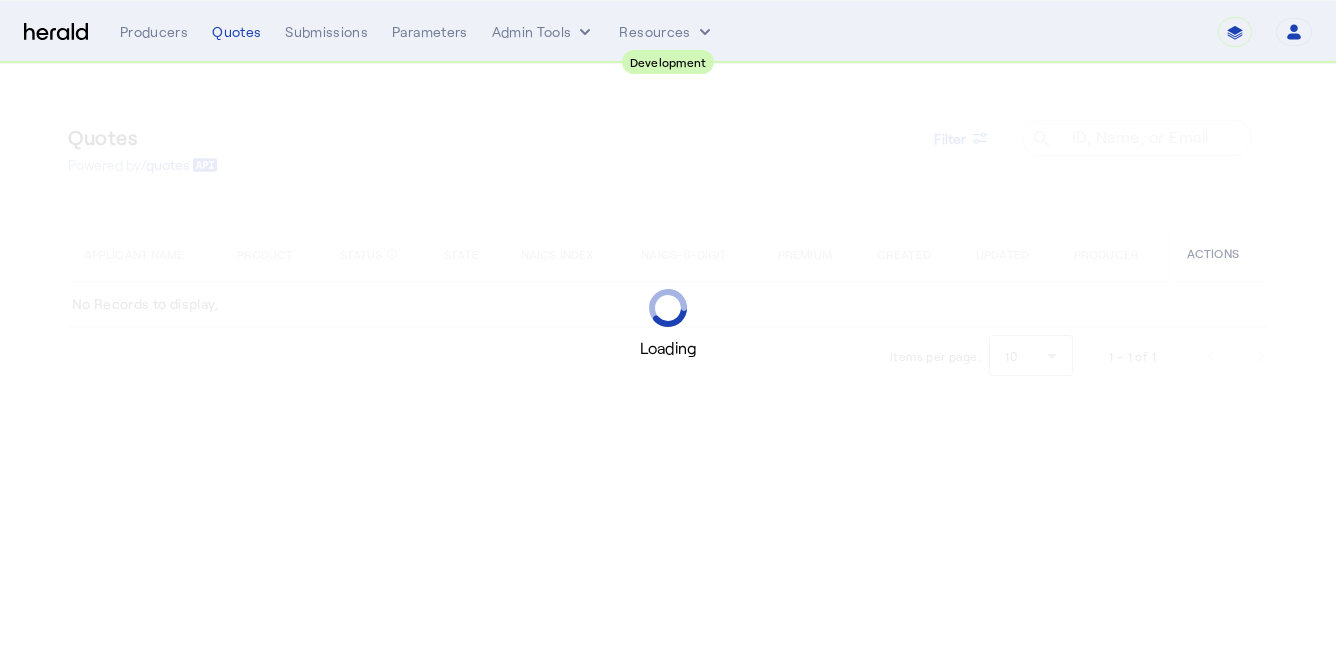 scroll, scrollTop: 0, scrollLeft: 0, axis: both 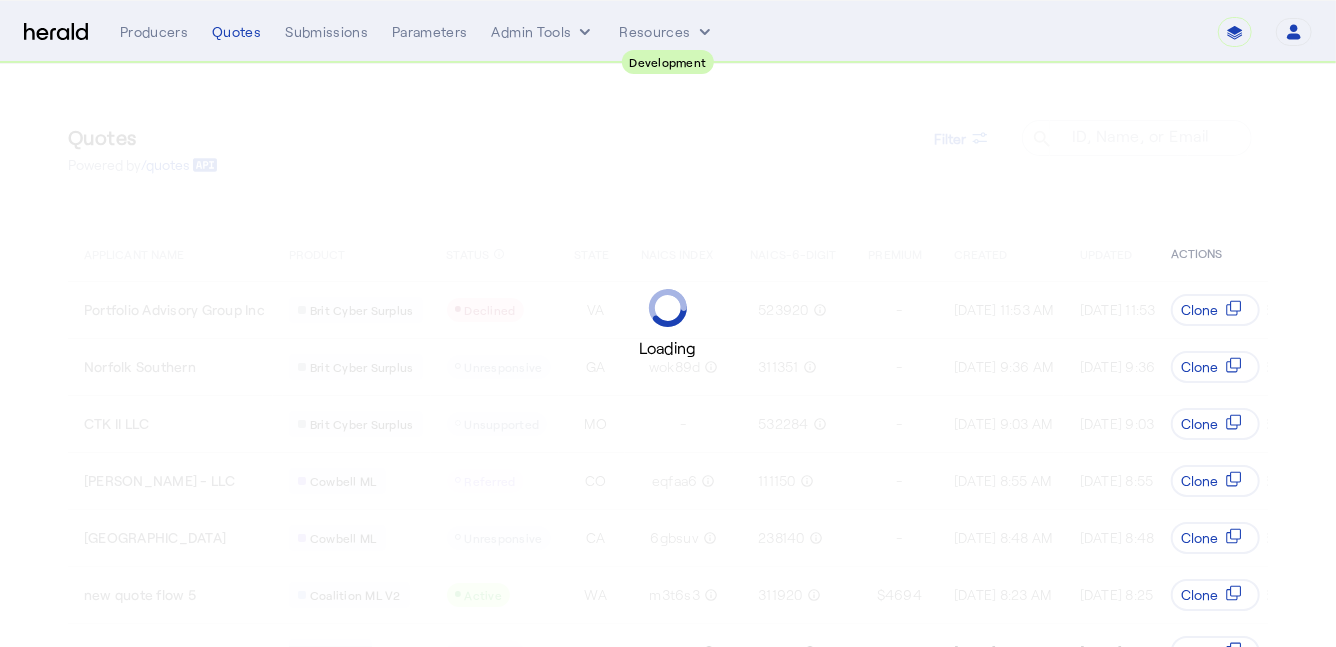 select on "pfm_2v8p_herald_api" 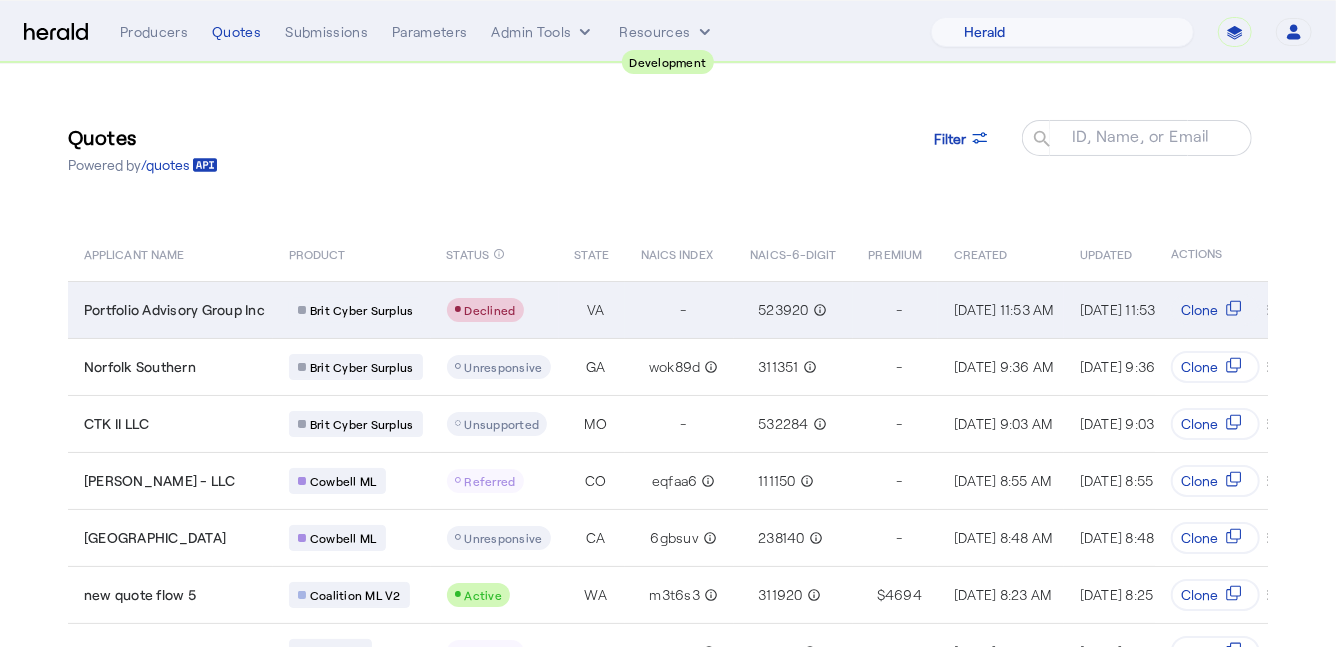 click on "Brit Cyber Surplus" at bounding box center (352, 309) 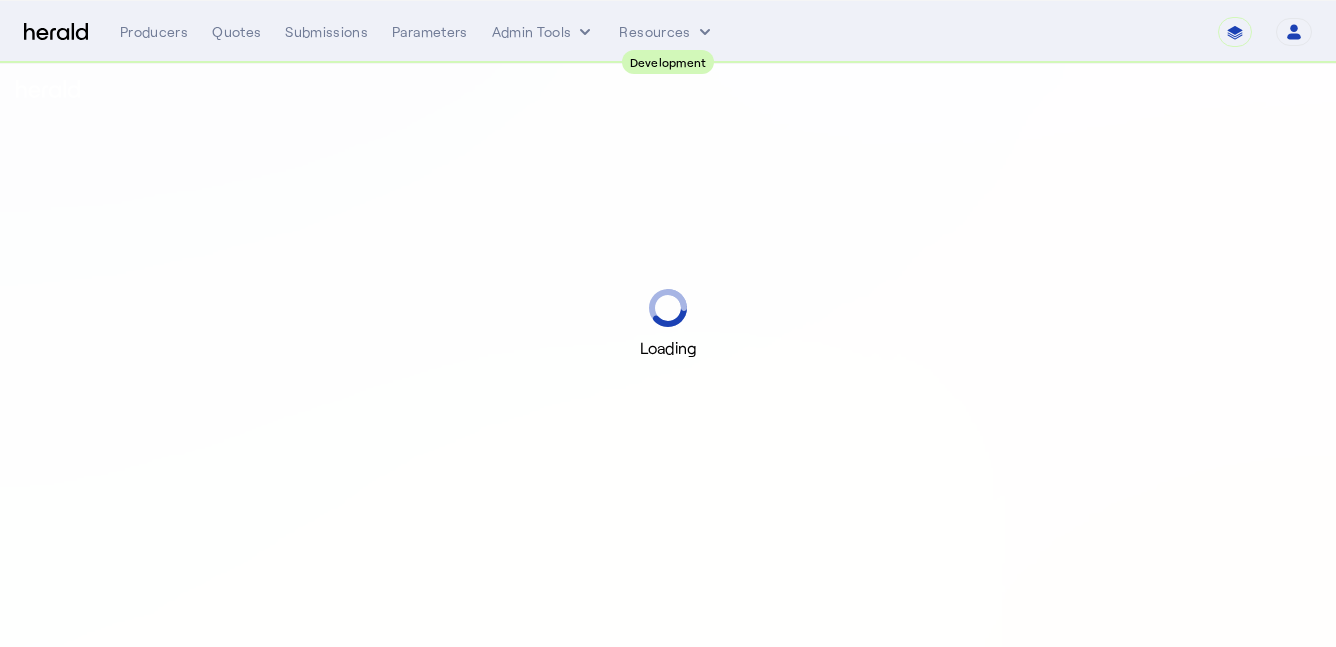 scroll, scrollTop: 0, scrollLeft: 0, axis: both 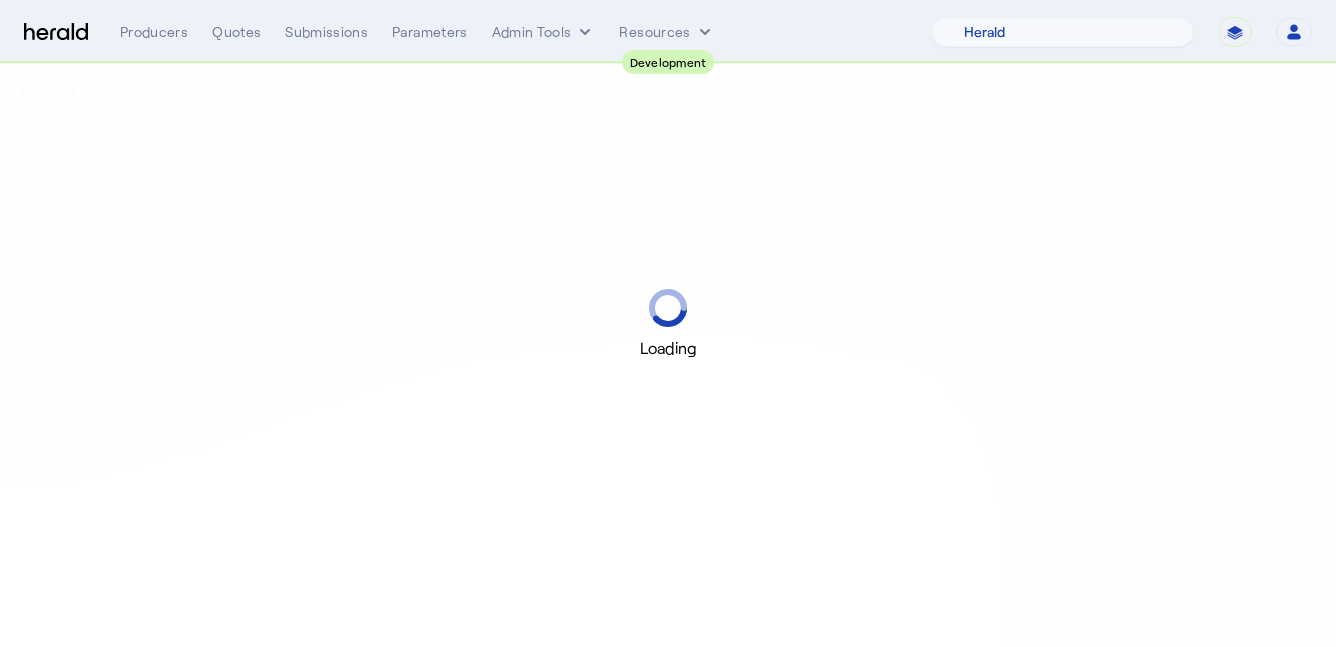 select on "pfm_2v8p_herald_api" 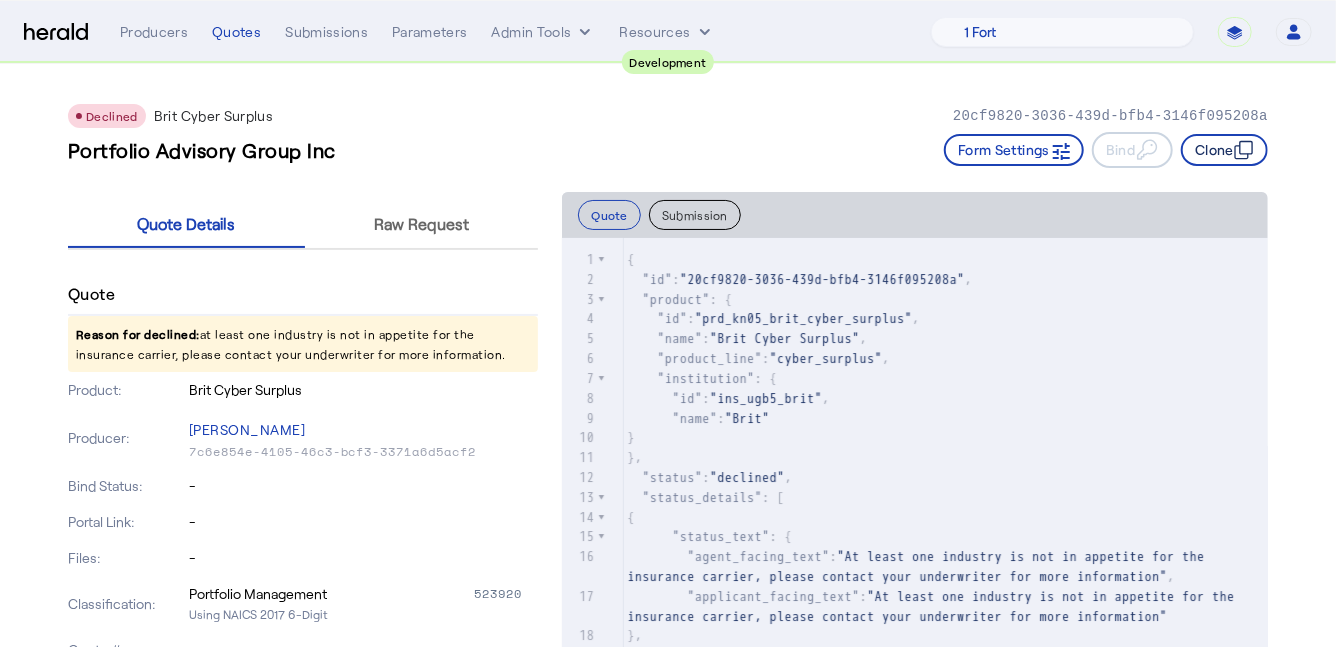 click on "Clone" 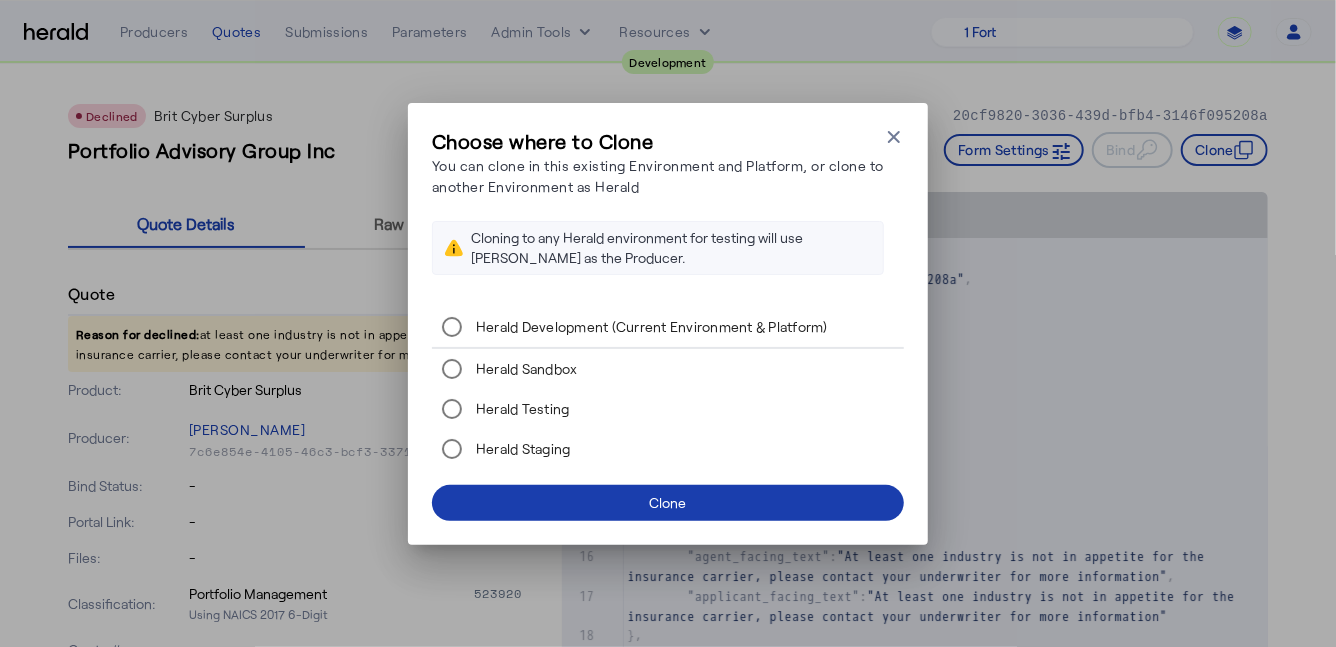 click at bounding box center [668, 503] 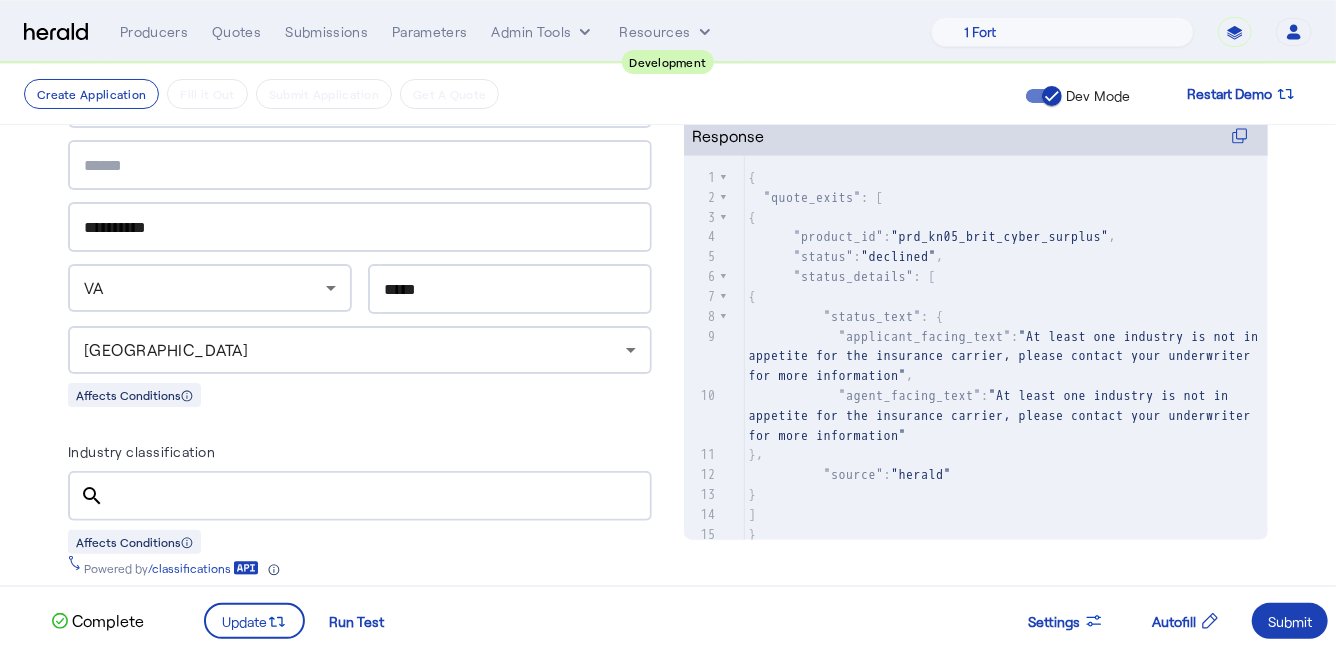 scroll, scrollTop: 664, scrollLeft: 0, axis: vertical 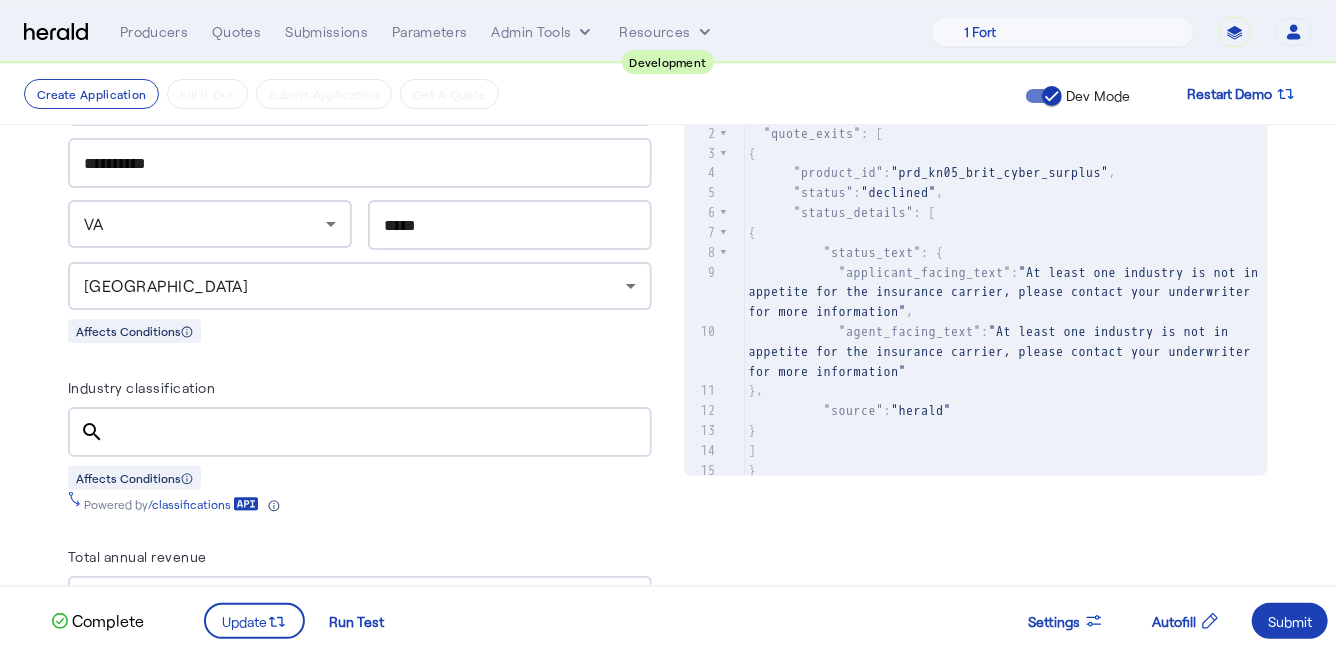 click on "Industry classification" at bounding box center (378, 433) 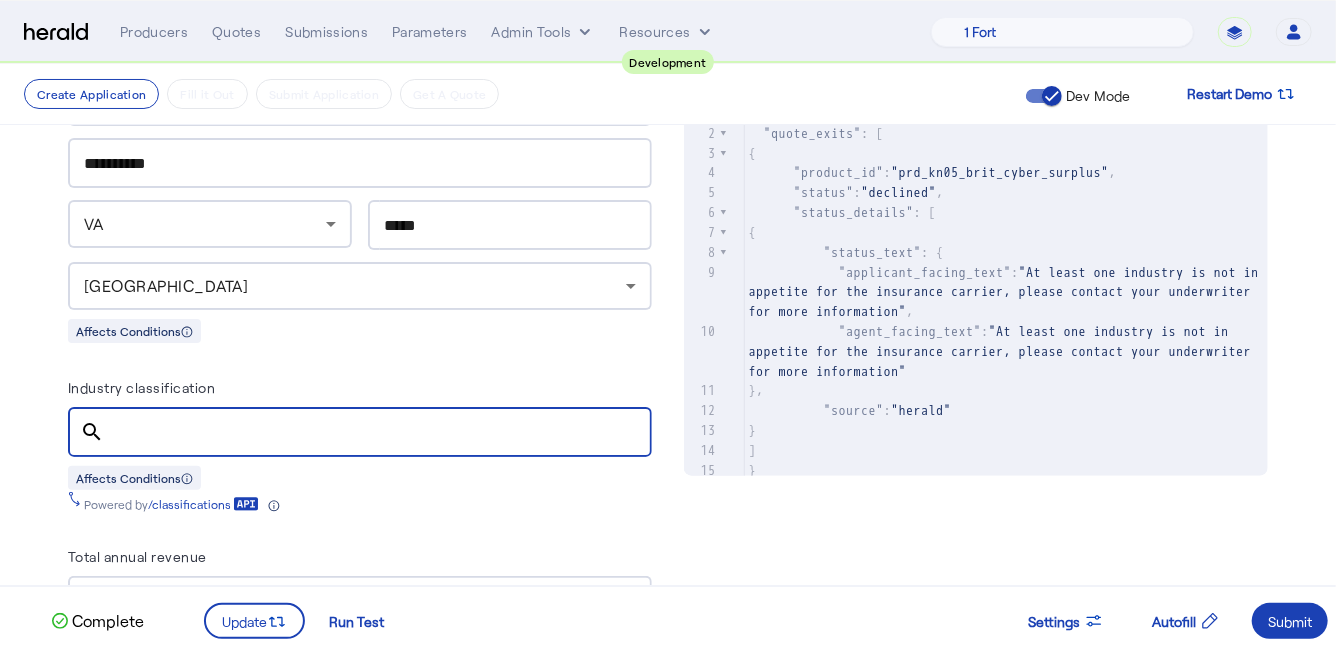 paste on "******" 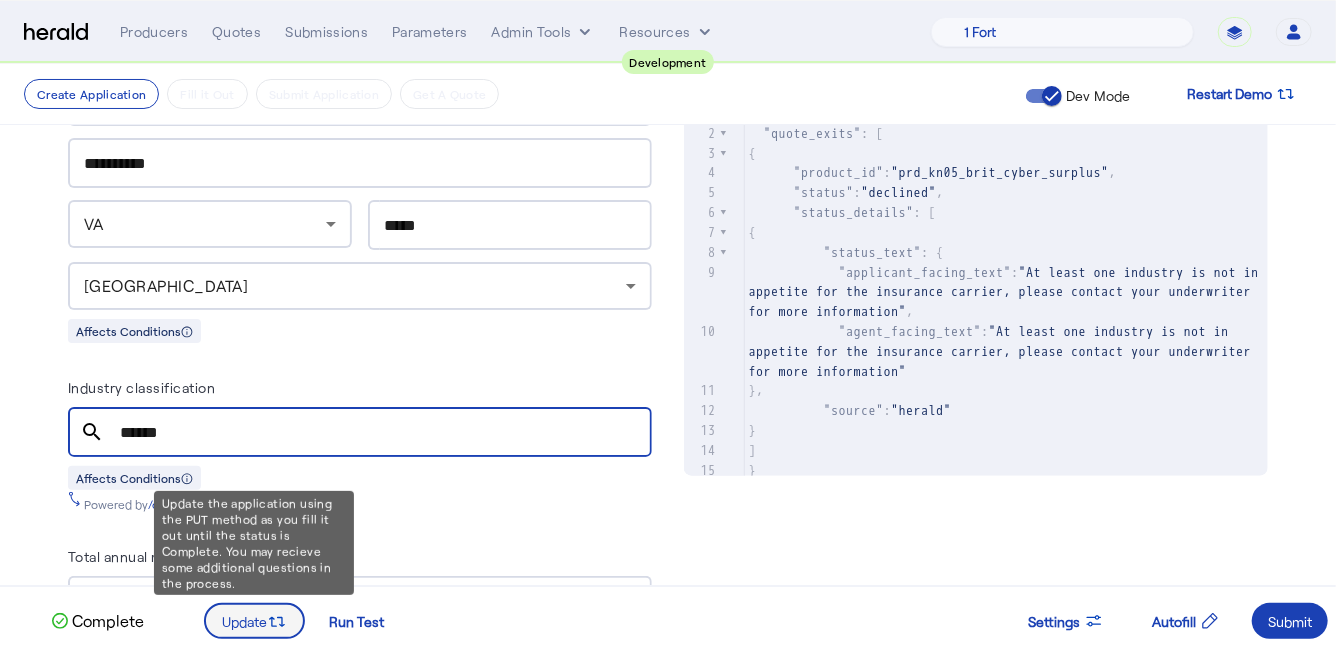 type on "******" 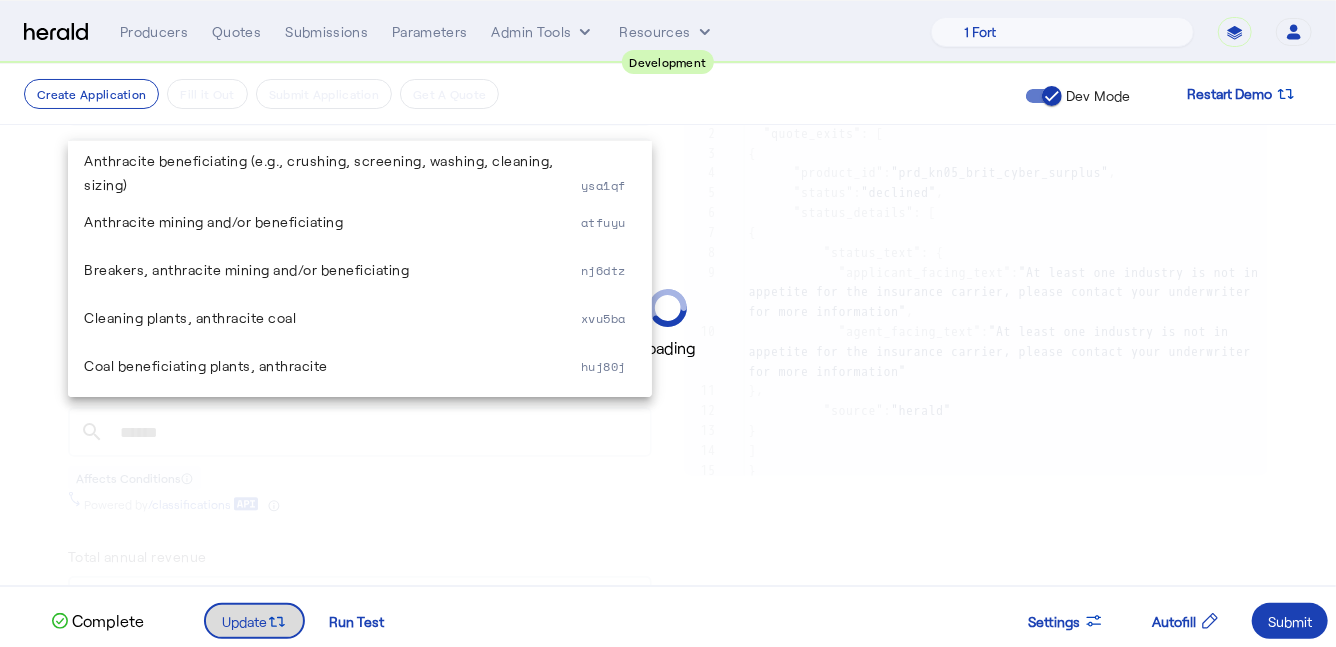 scroll, scrollTop: 0, scrollLeft: 0, axis: both 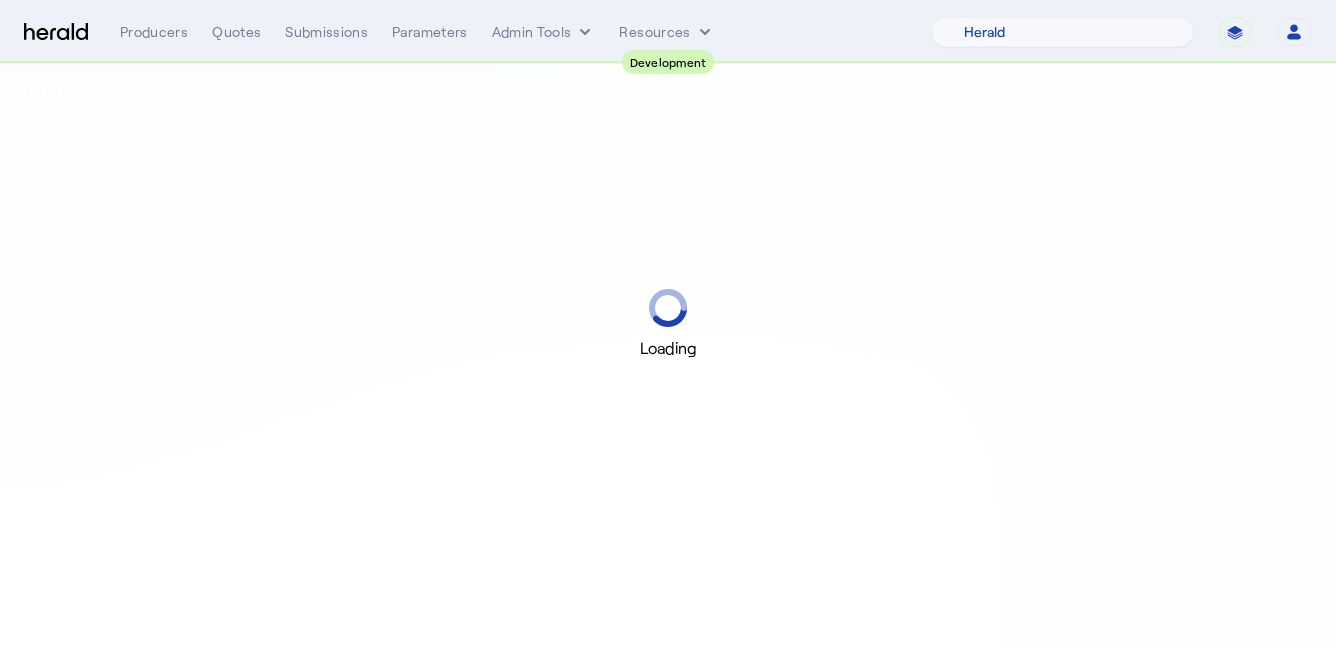 select on "pfm_2v8p_herald_api" 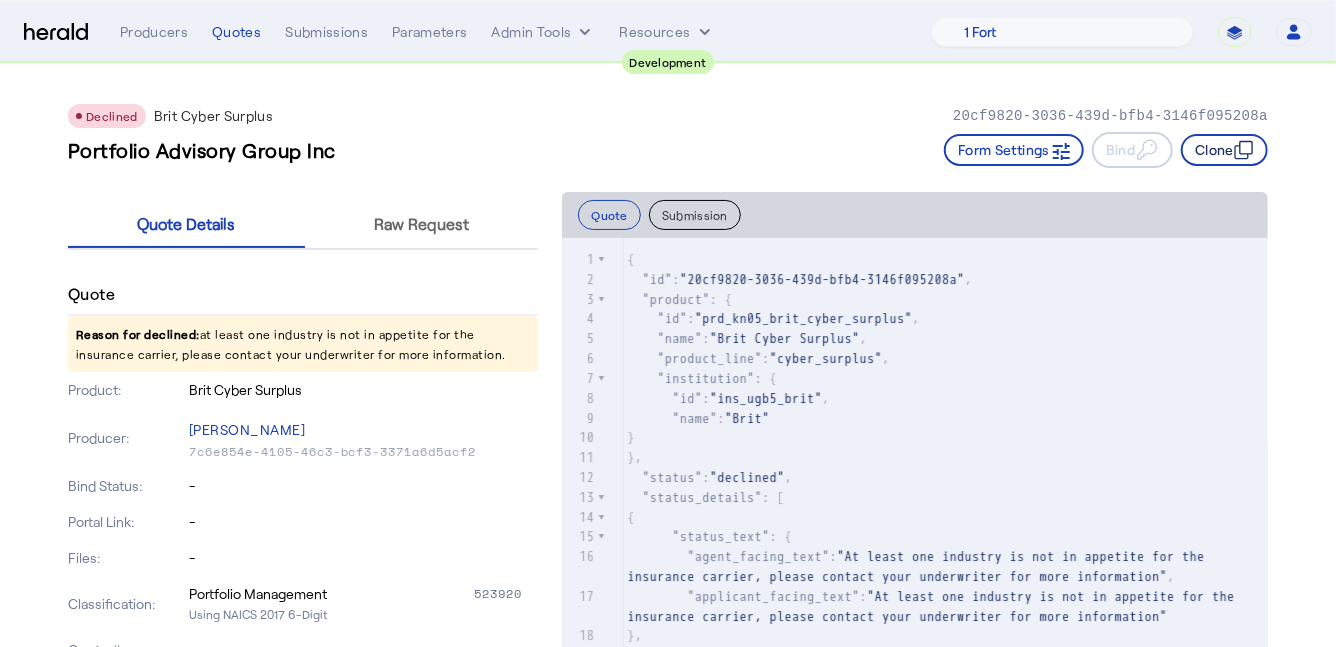 click on "Clone" 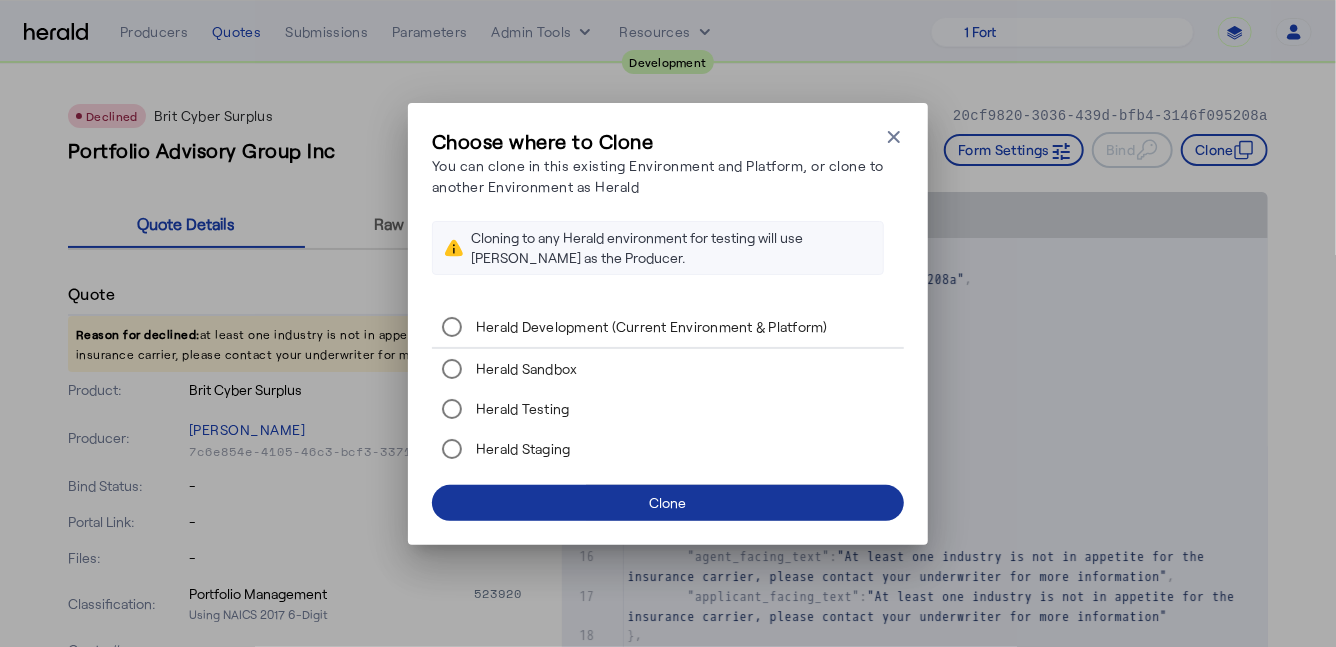 click at bounding box center [668, 503] 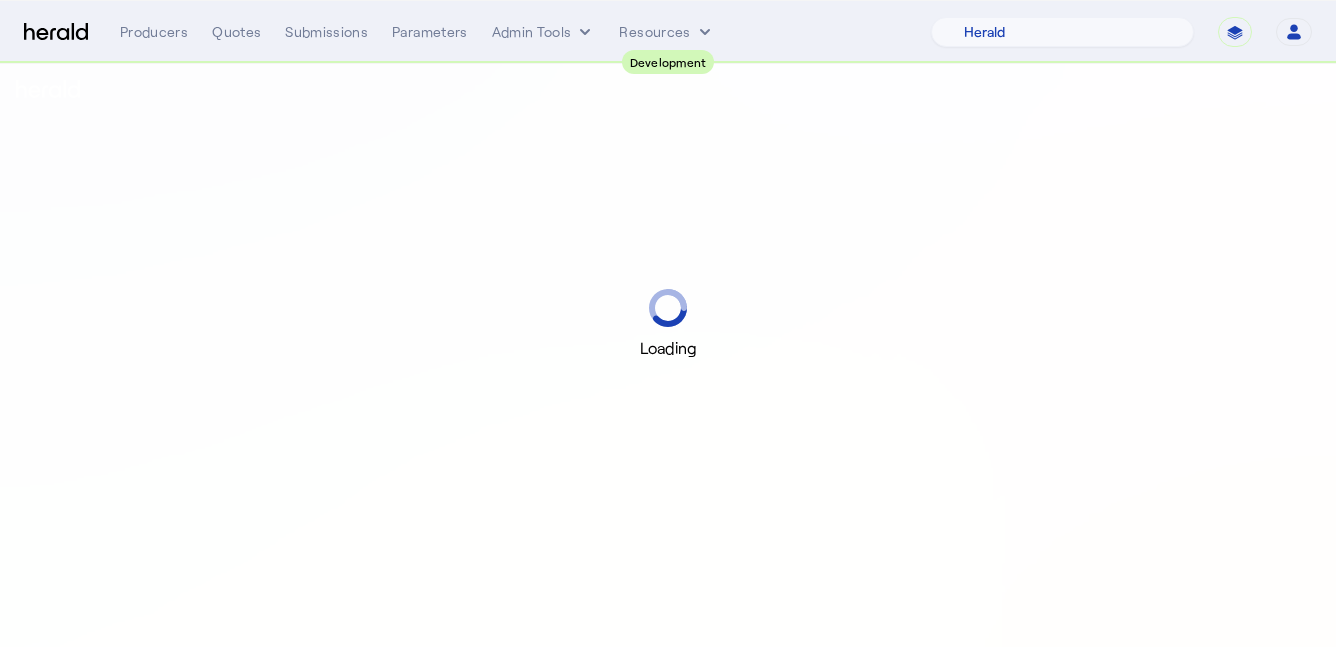 select on "pfm_2v8p_herald_api" 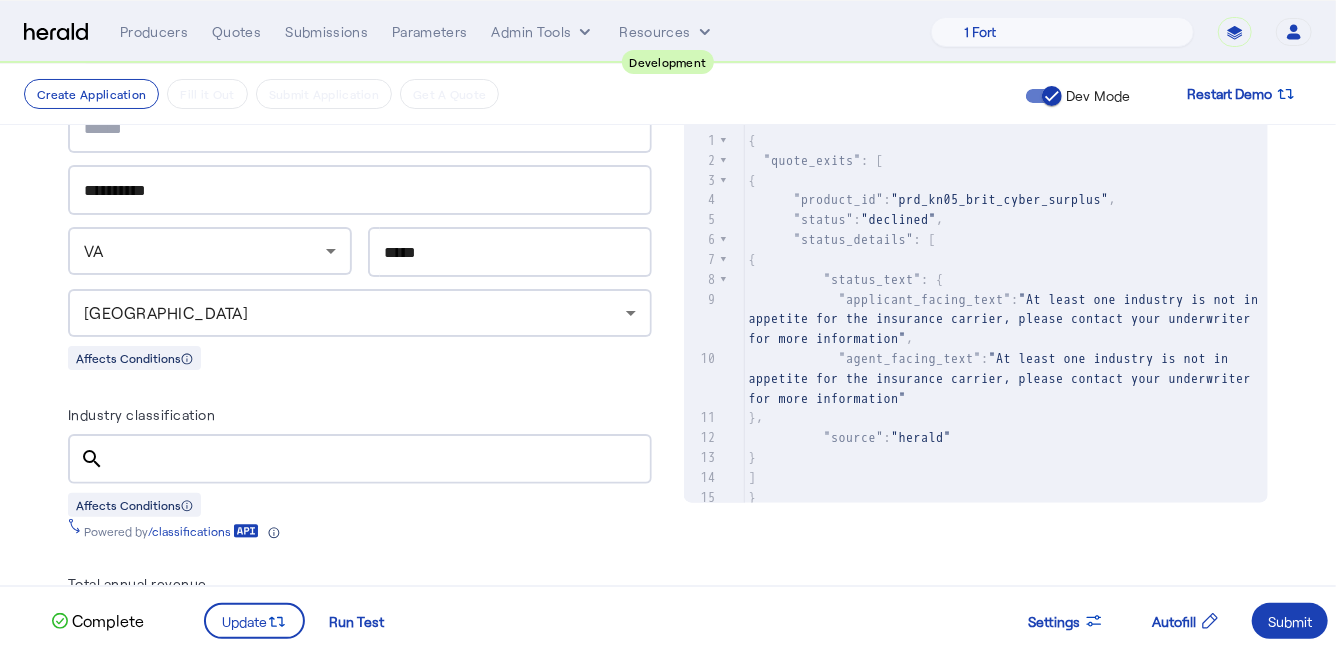 scroll, scrollTop: 659, scrollLeft: 0, axis: vertical 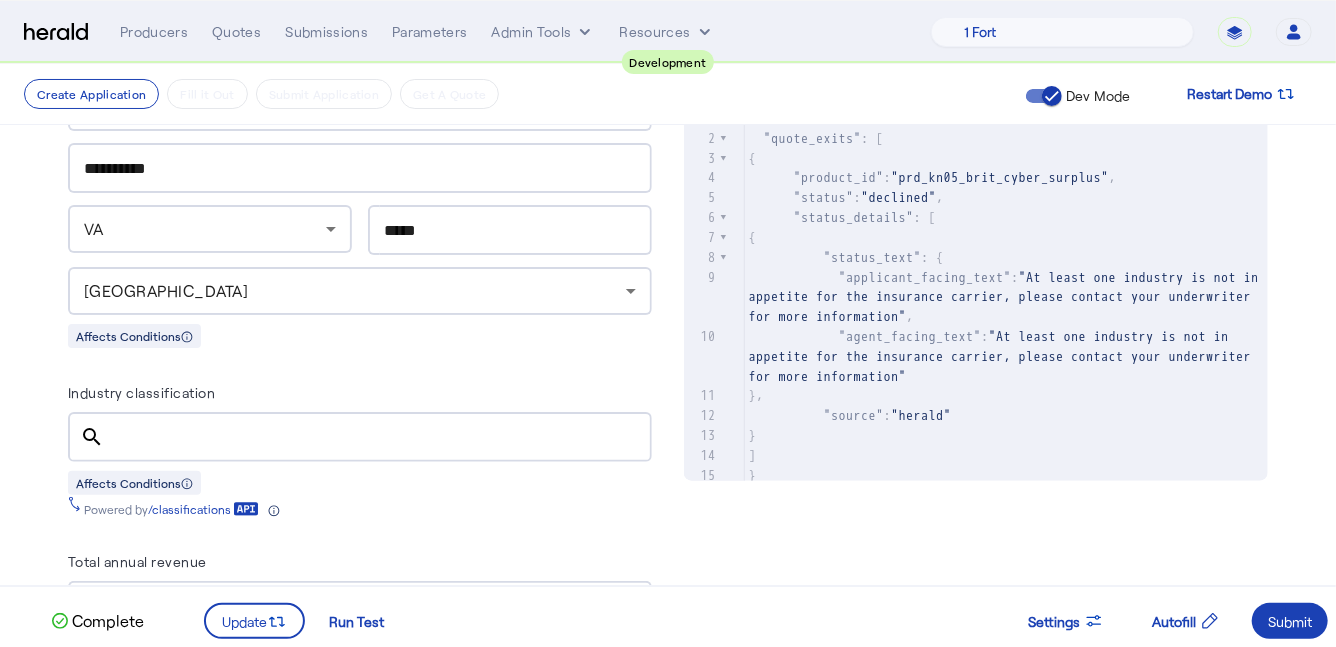 click on "Industry classification" at bounding box center (378, 438) 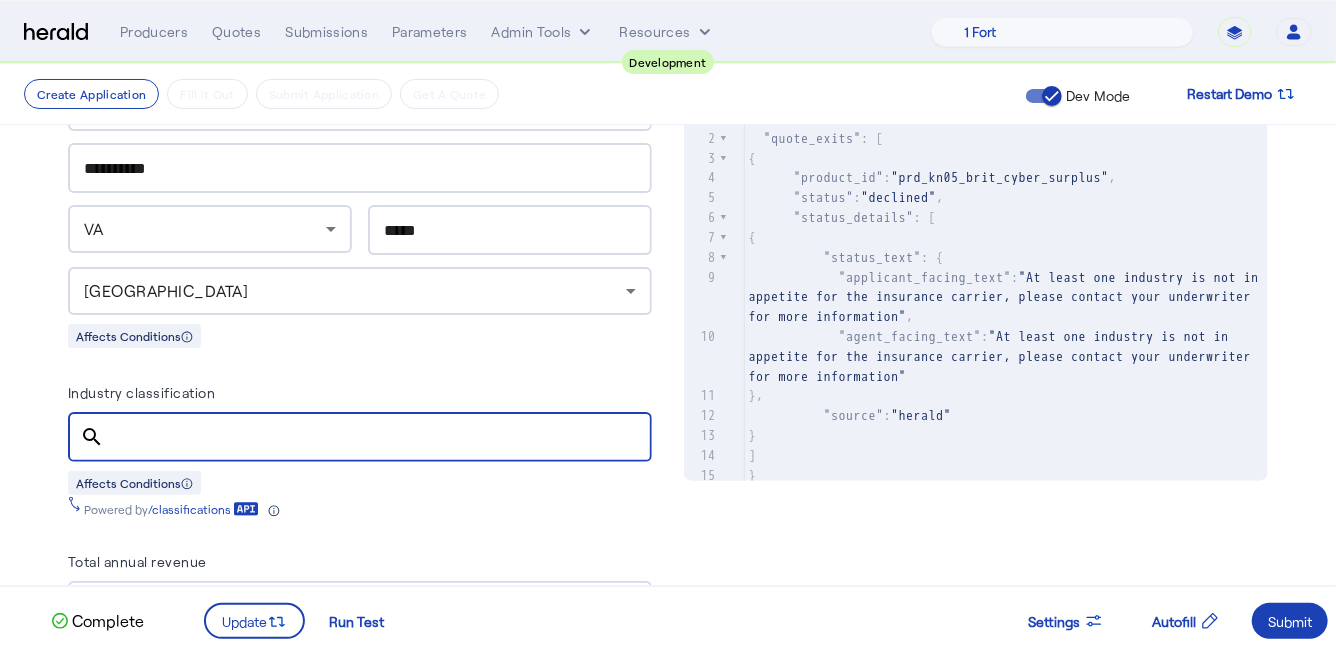 paste on "******" 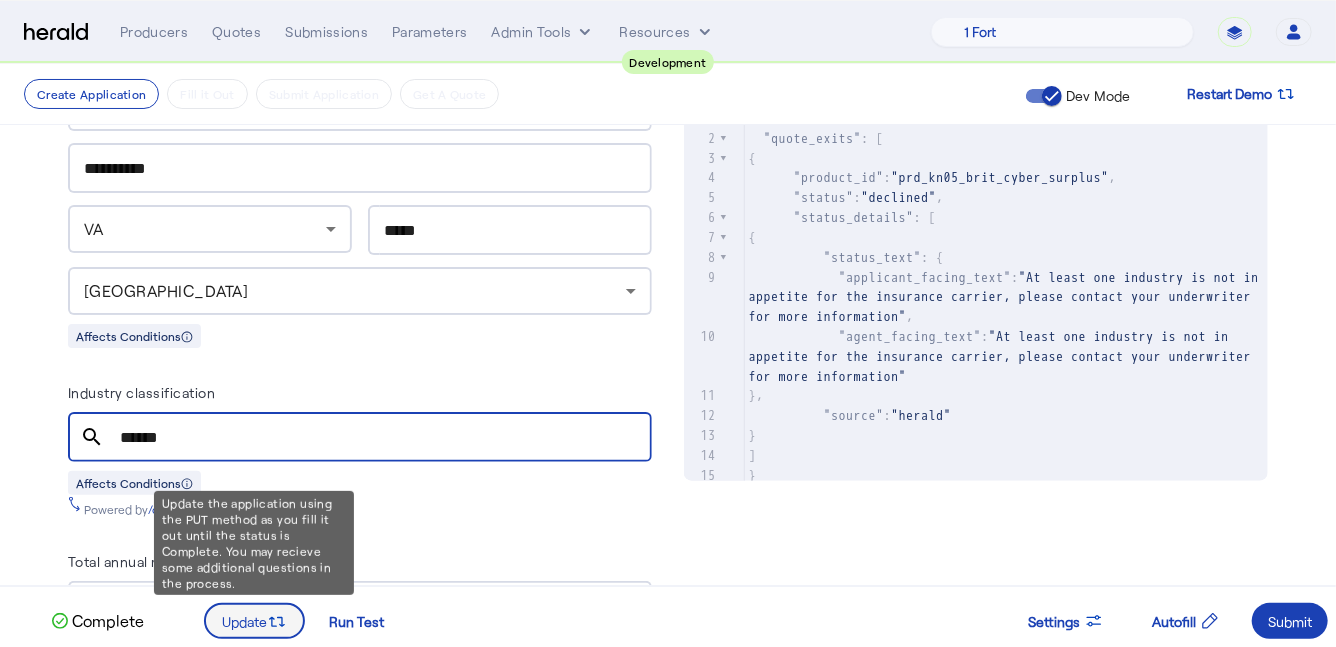 type on "******" 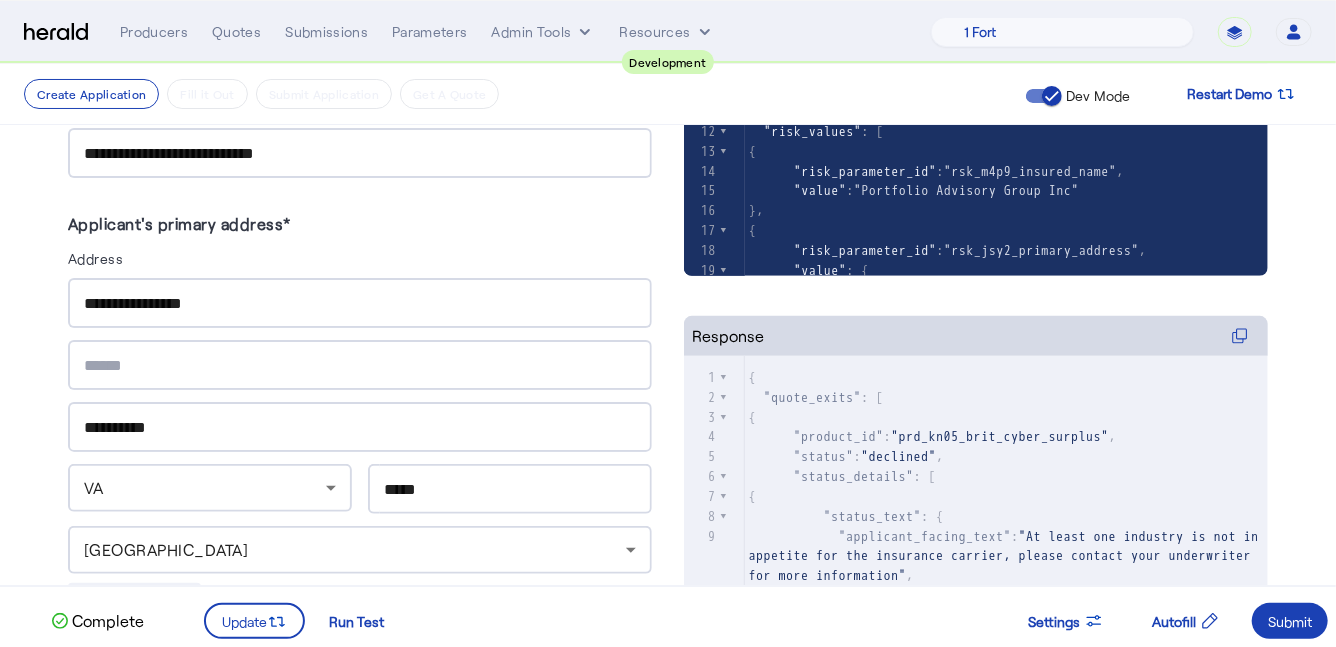 scroll, scrollTop: 0, scrollLeft: 0, axis: both 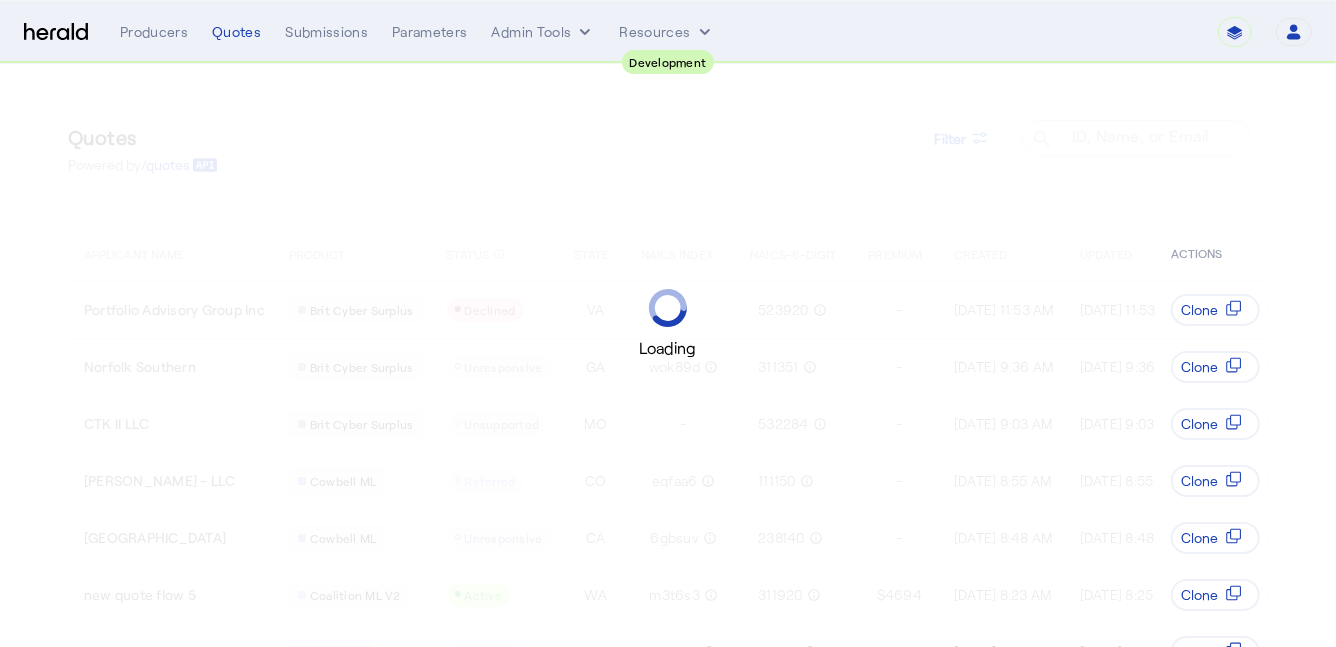 select on "pfm_2v8p_herald_api" 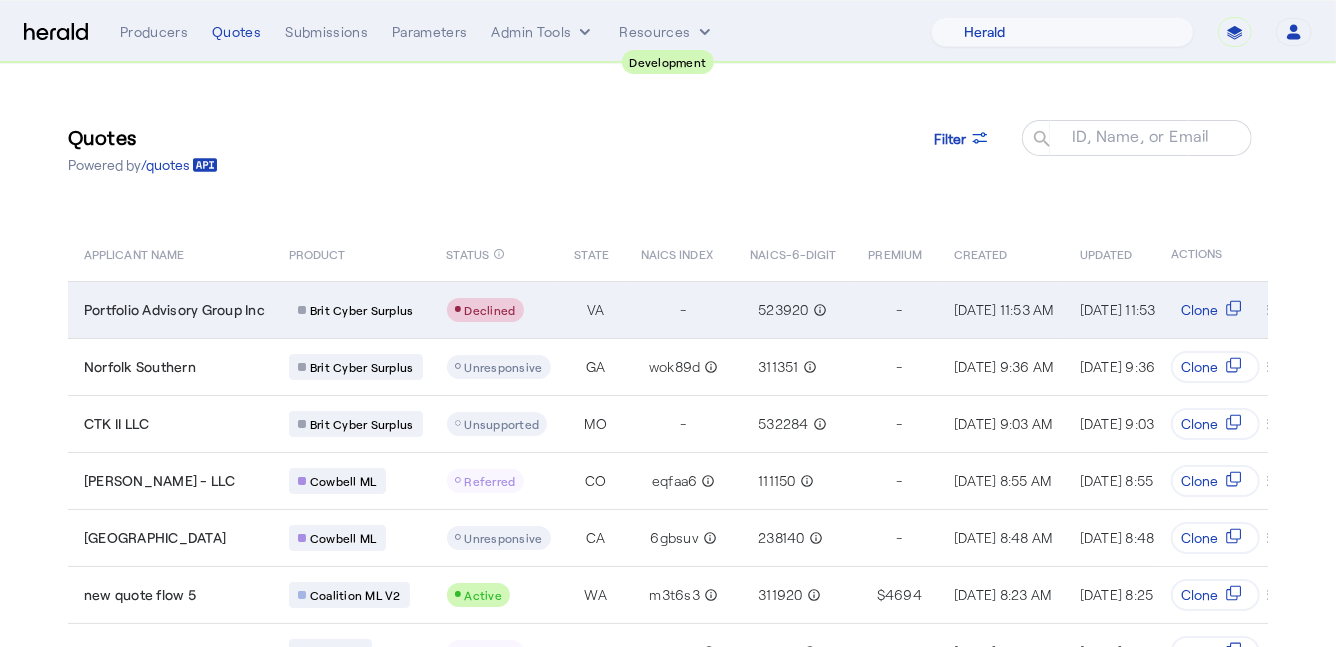 click on "Portfolio Advisory Group Inc" at bounding box center (170, 309) 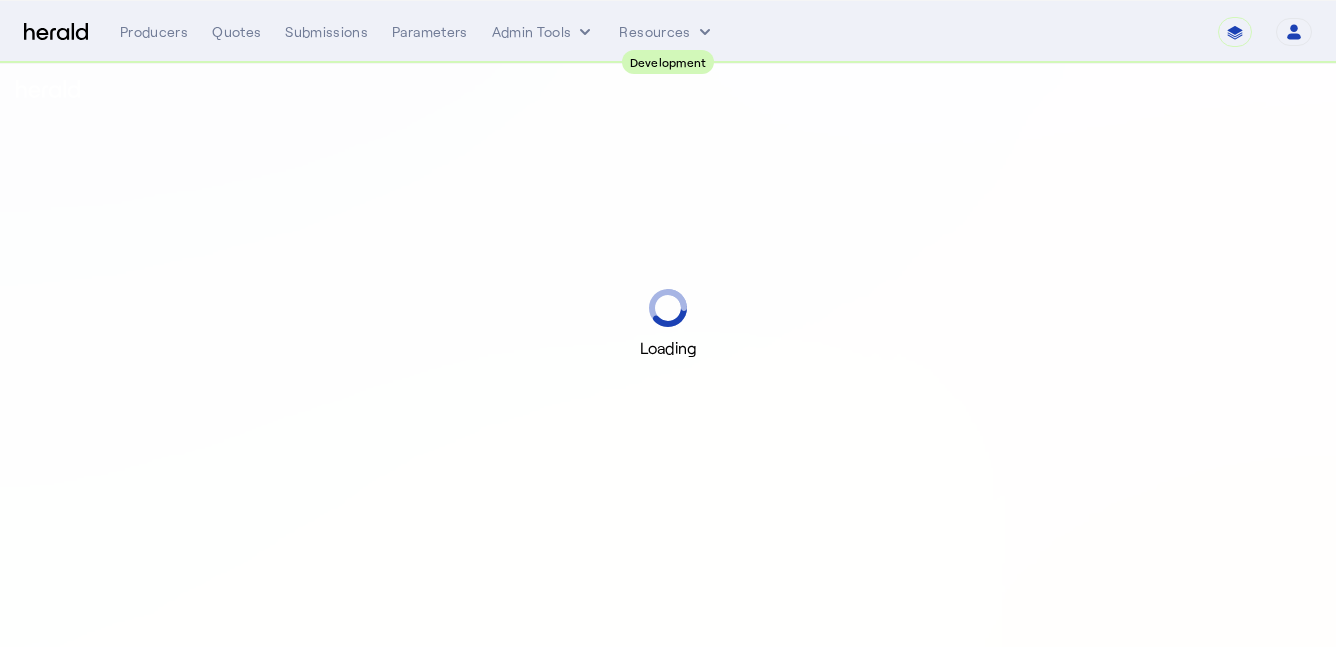 scroll, scrollTop: 0, scrollLeft: 0, axis: both 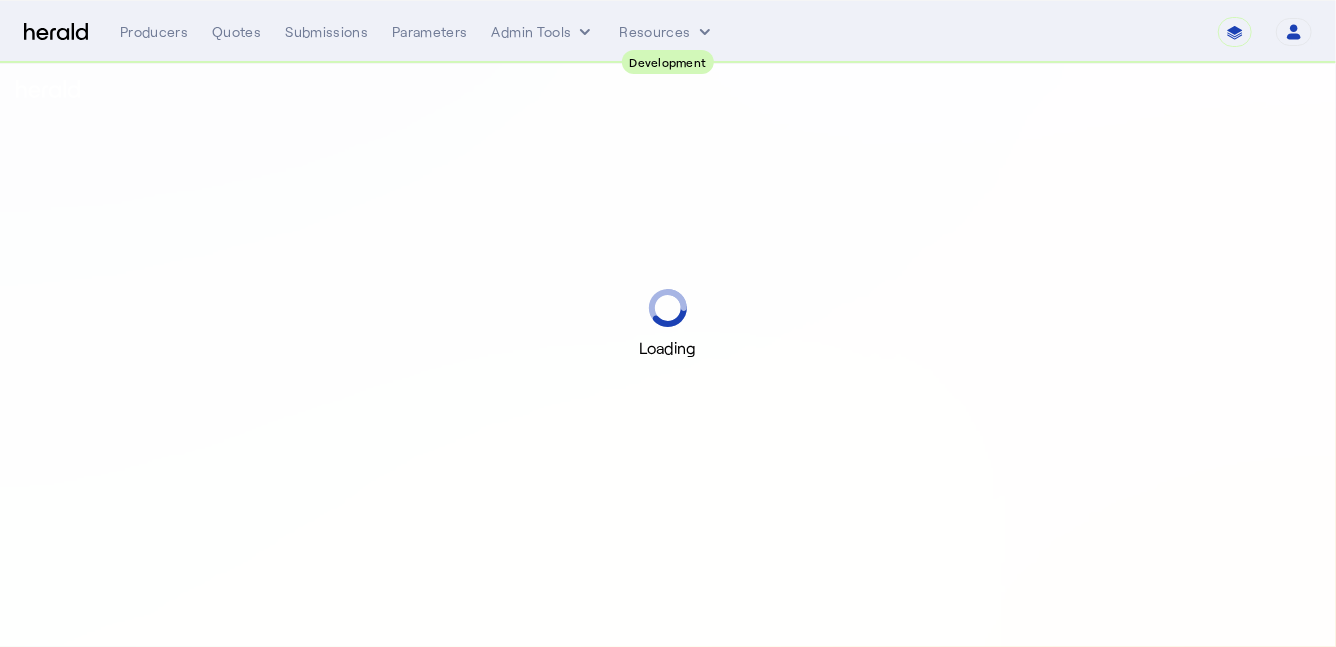 select on "pfm_2v8p_herald_api" 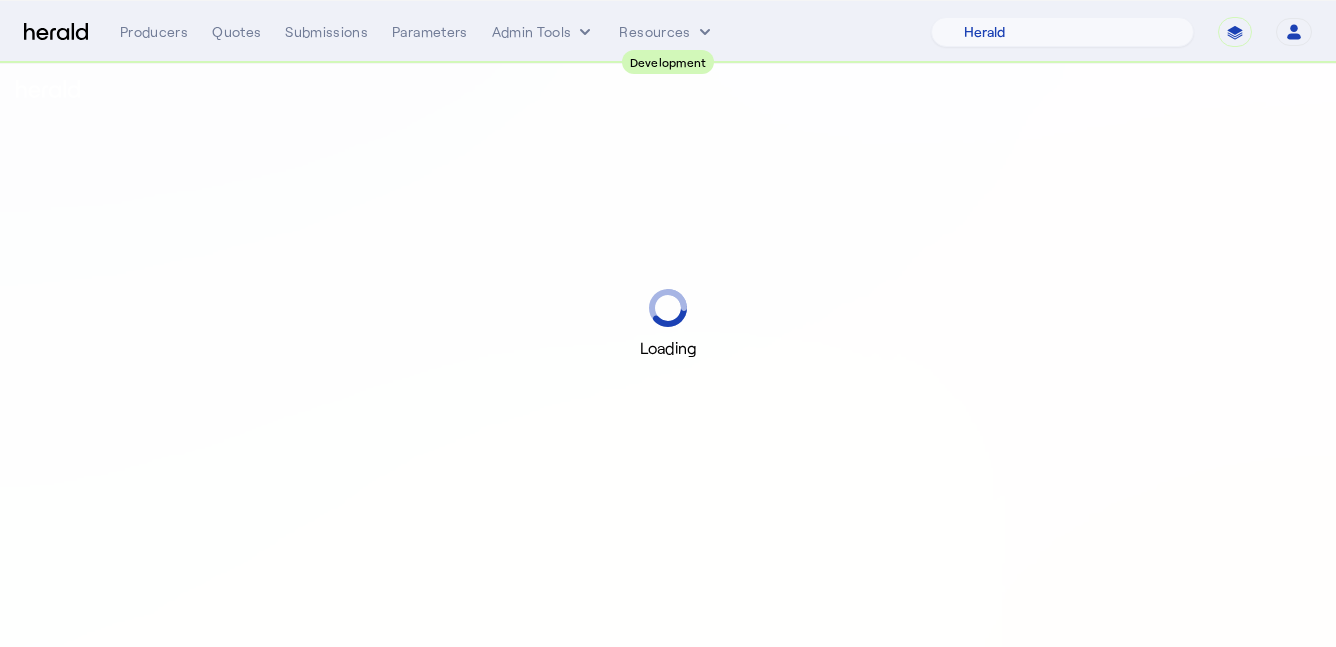 select on "pfm_2v8p_herald_api" 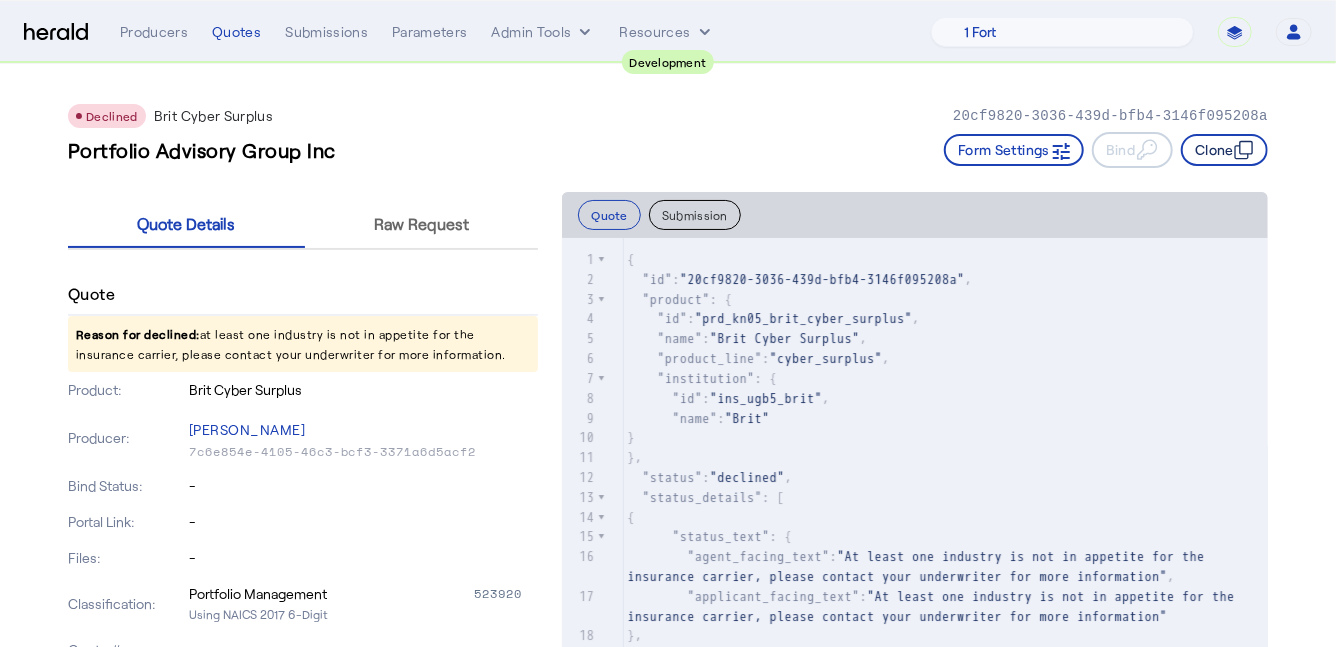 click 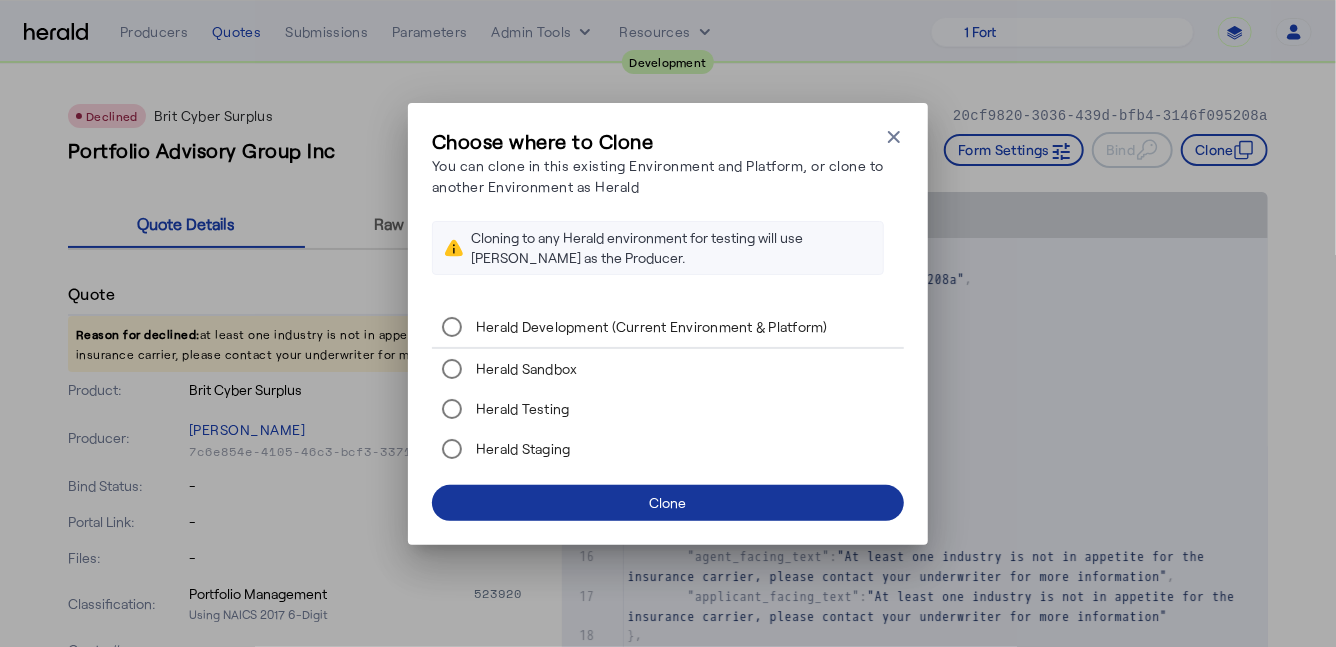 click at bounding box center (668, 503) 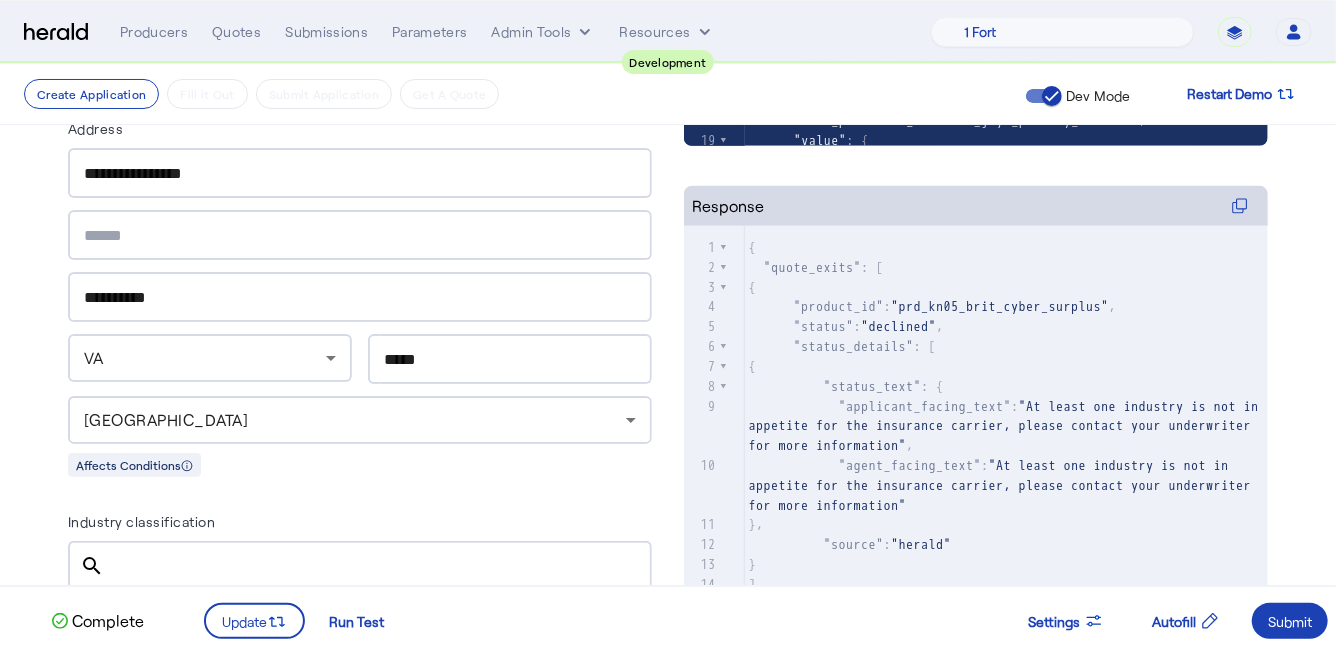 scroll, scrollTop: 576, scrollLeft: 0, axis: vertical 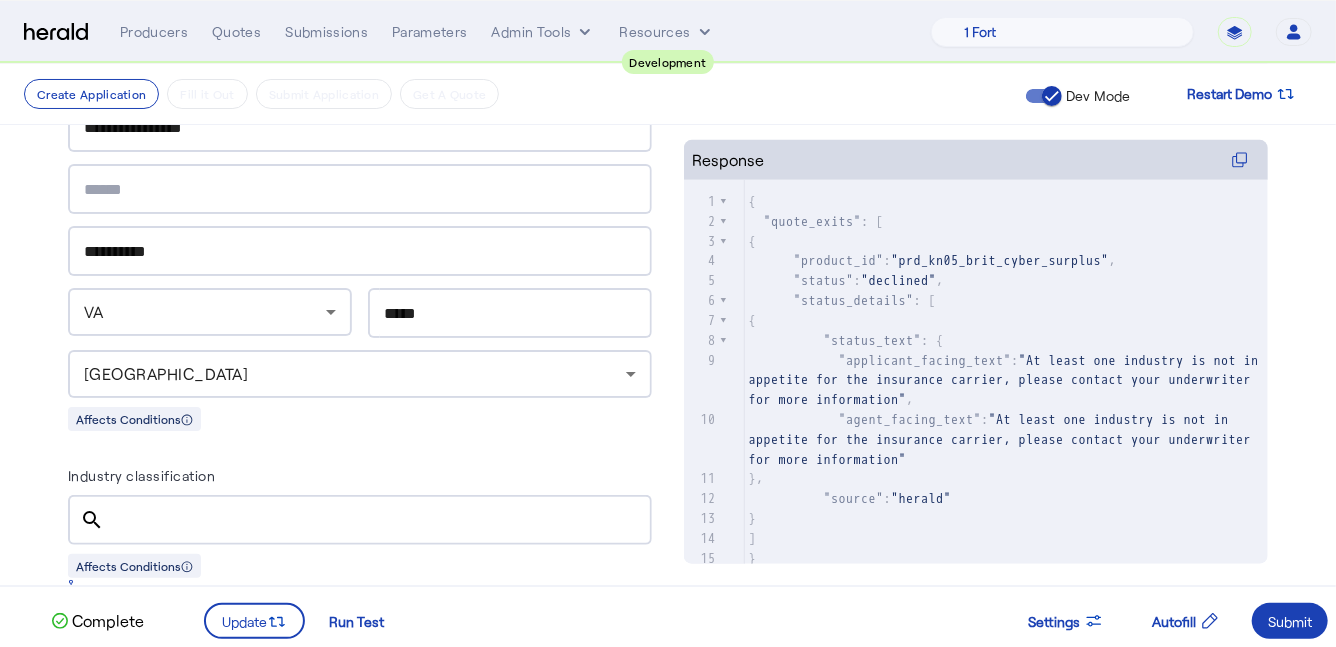 click on "Industry classification" at bounding box center (378, 521) 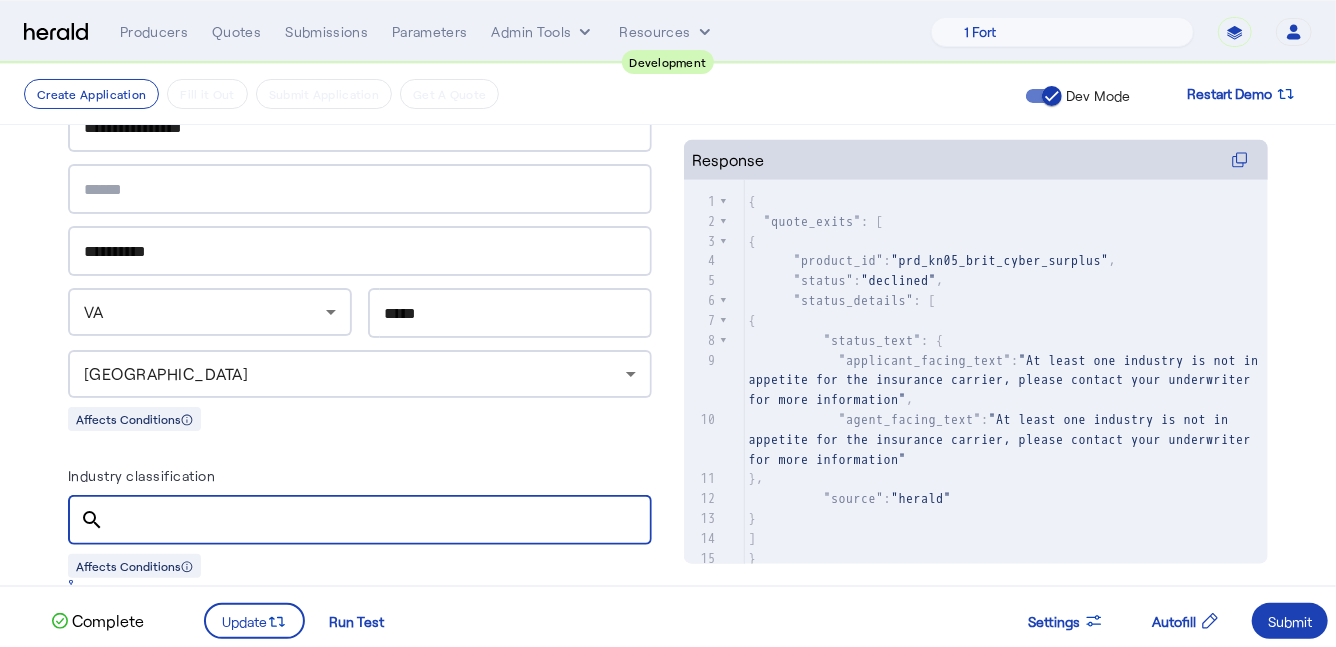 paste on "******" 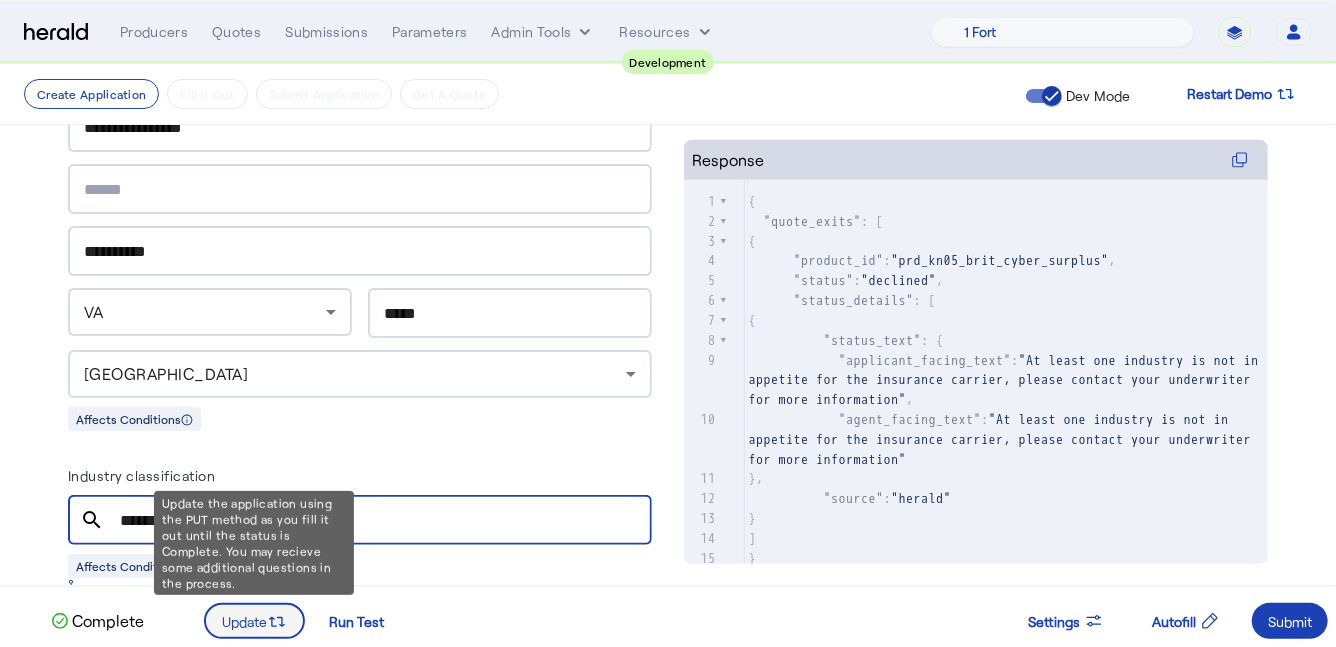 type on "******" 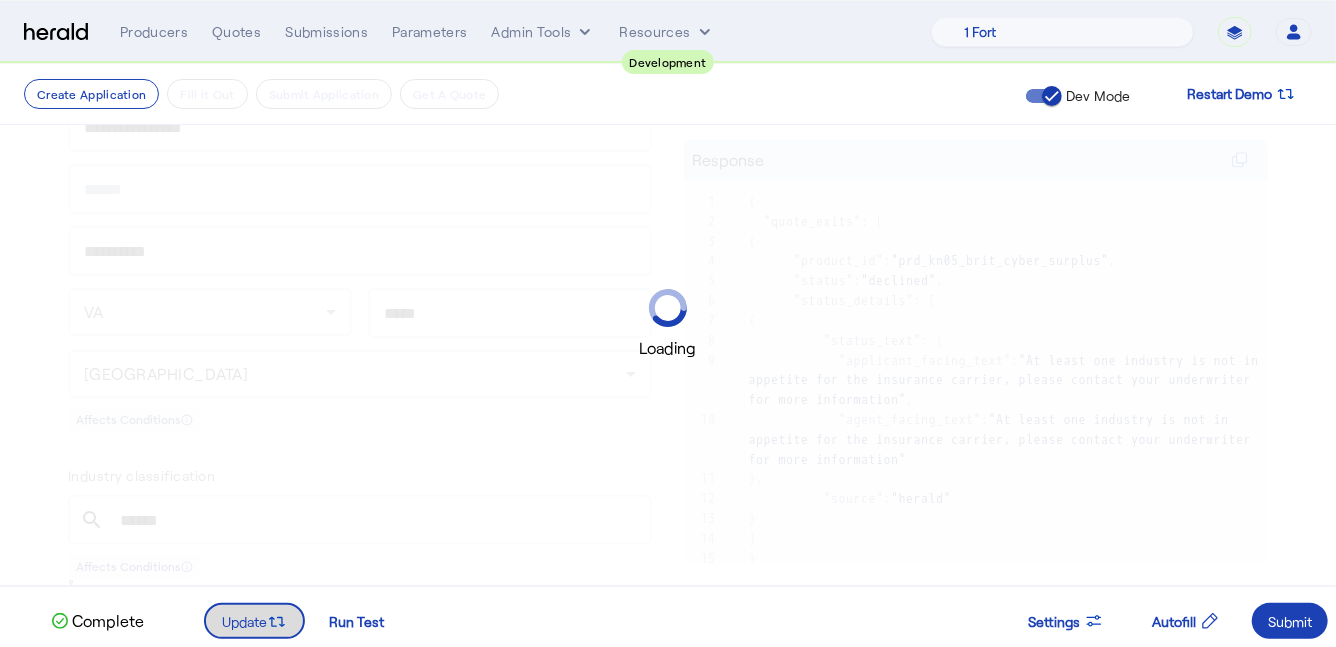 scroll, scrollTop: 0, scrollLeft: 0, axis: both 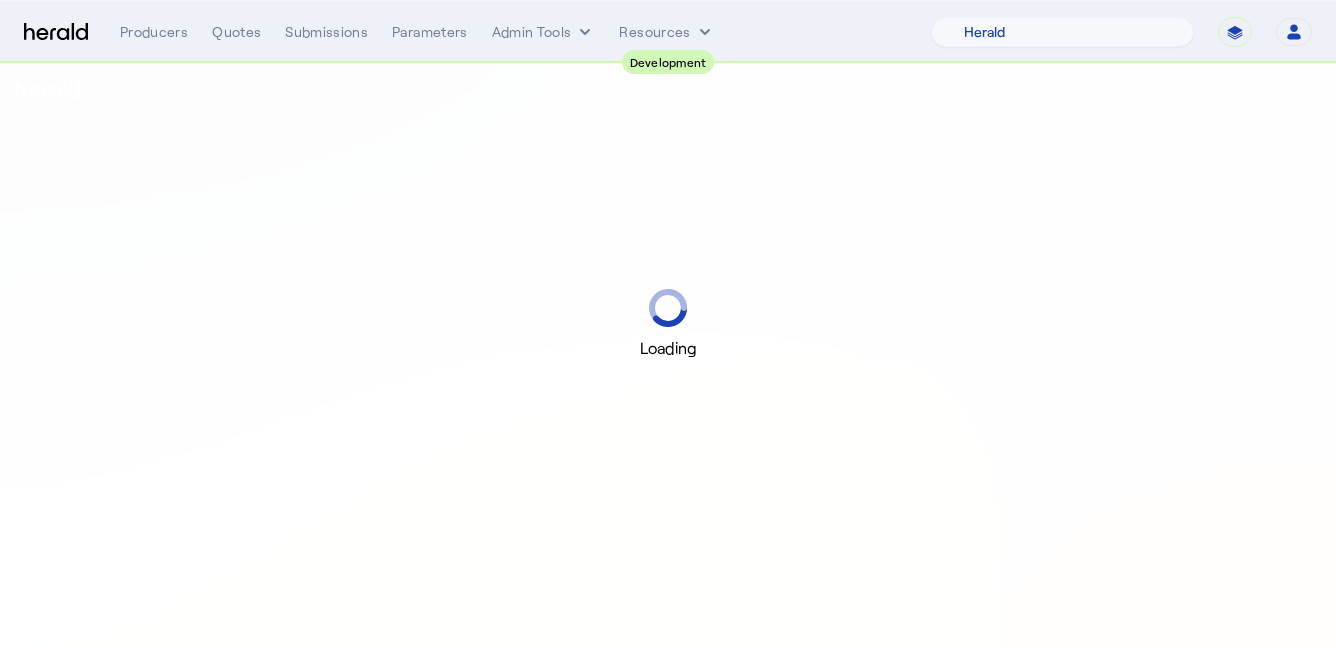 select on "pfm_2v8p_herald_api" 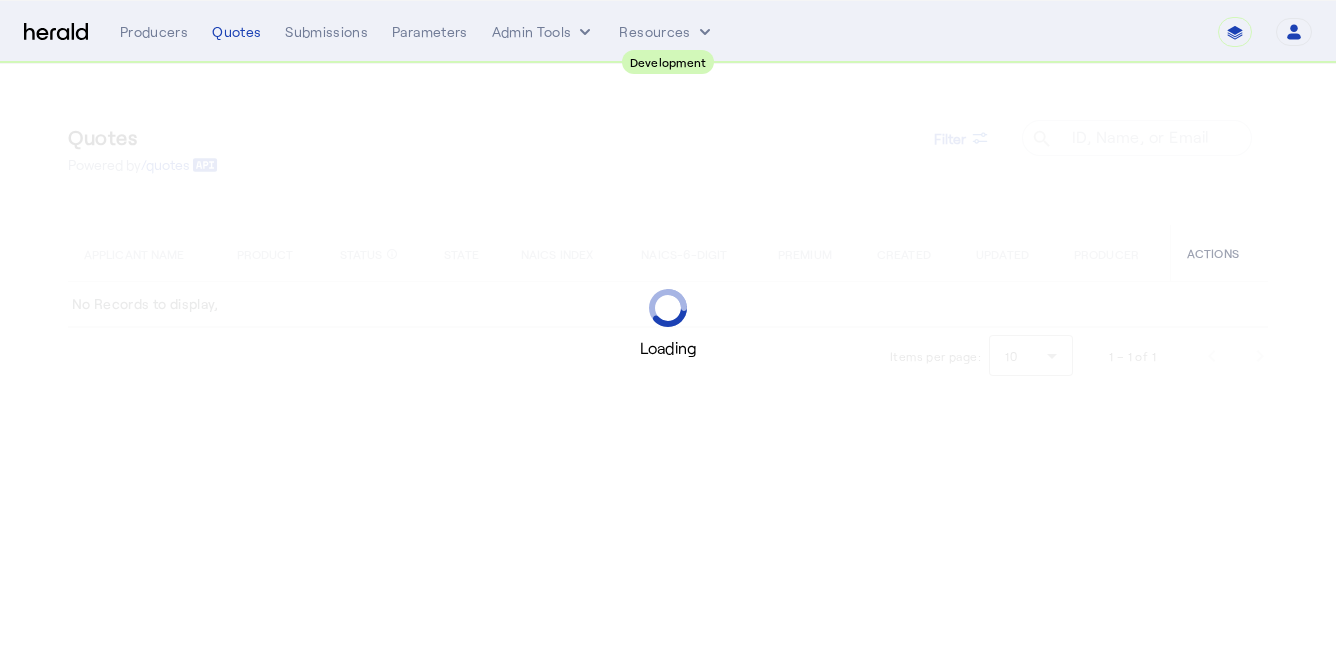 scroll, scrollTop: 0, scrollLeft: 0, axis: both 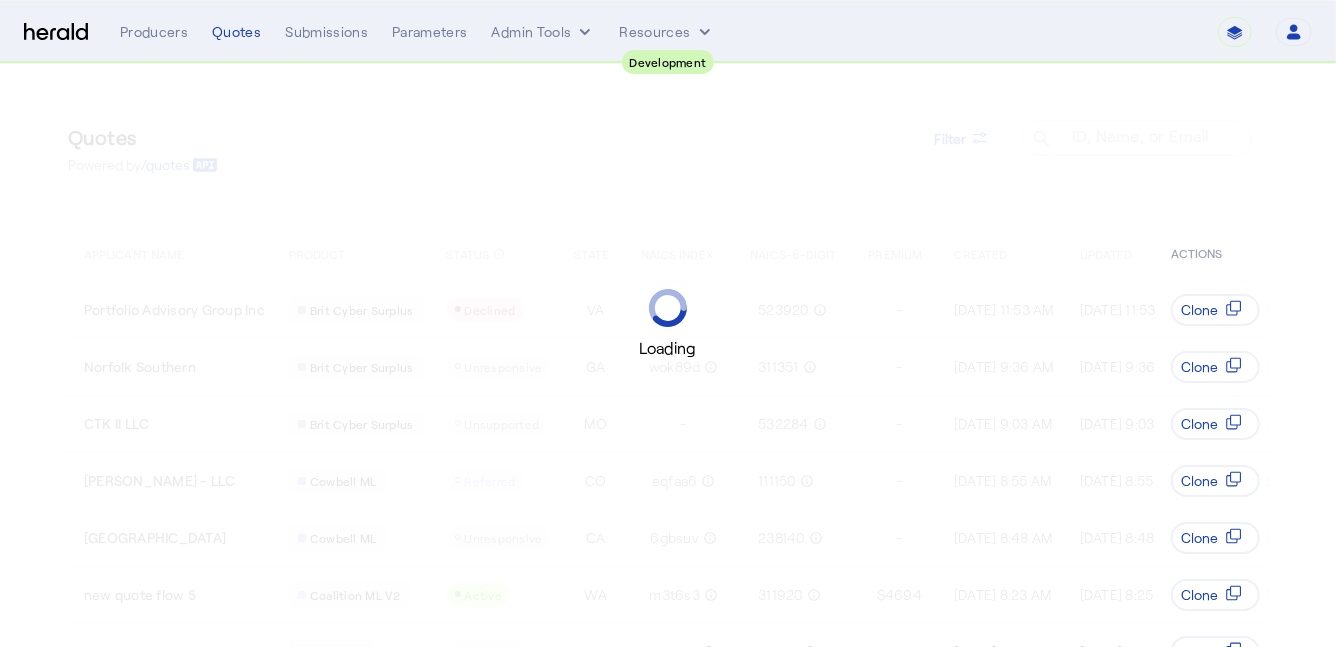 select on "pfm_2v8p_herald_api" 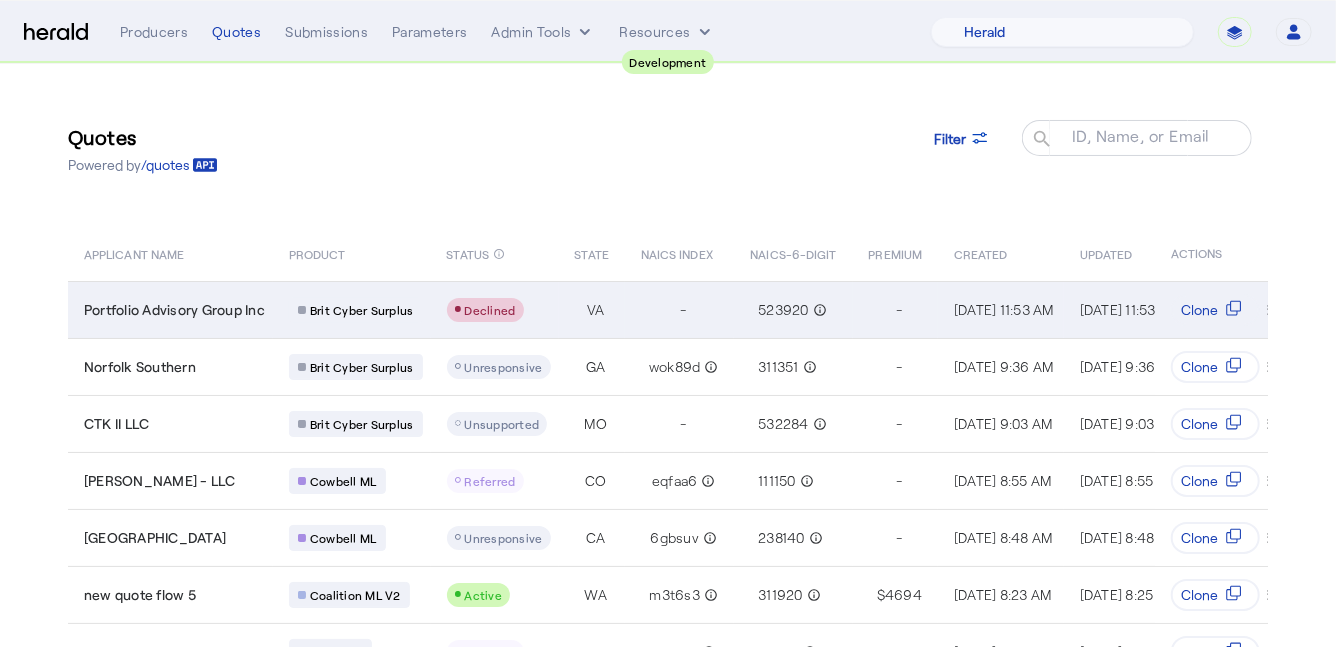 click on "Portfolio Advisory Group Inc" at bounding box center [170, 309] 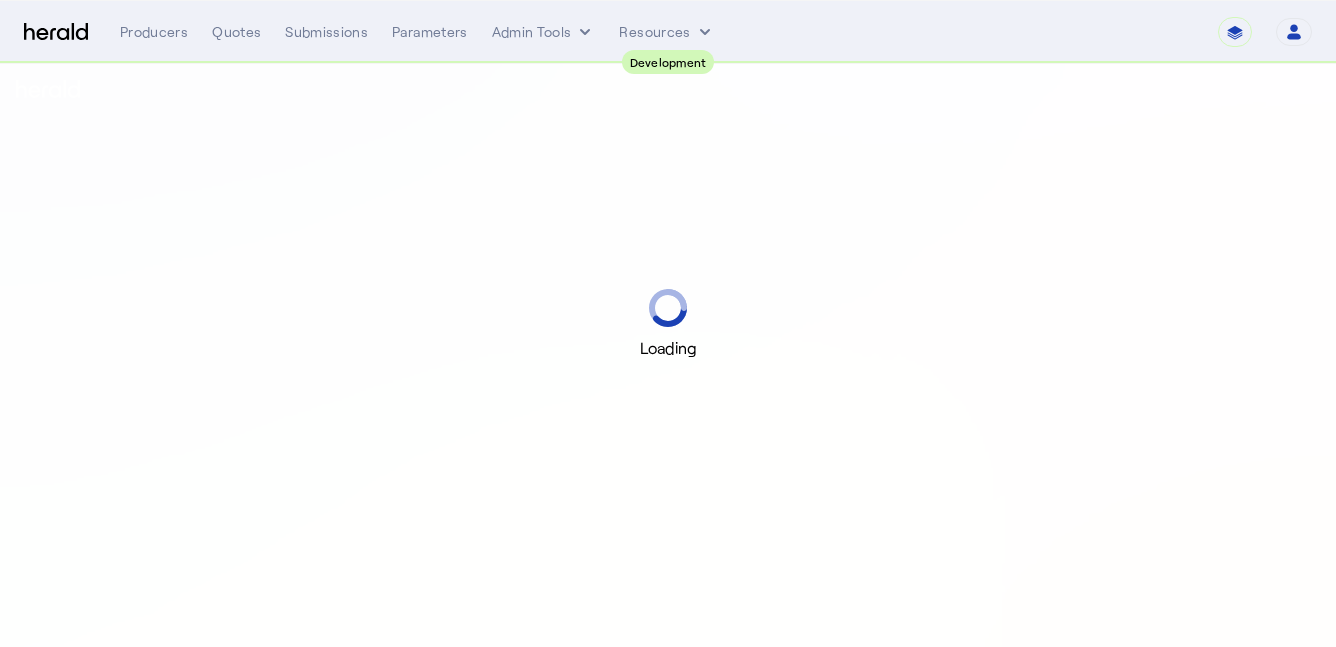 scroll, scrollTop: 0, scrollLeft: 0, axis: both 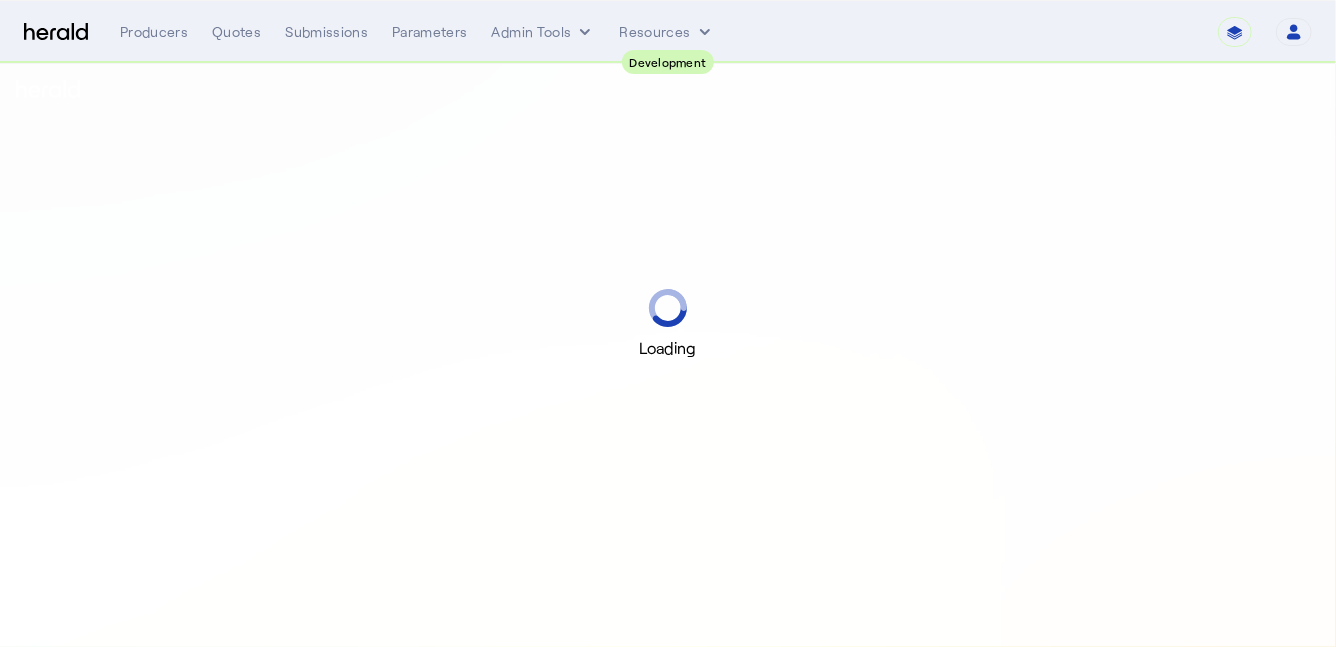 select on "pfm_2v8p_herald_api" 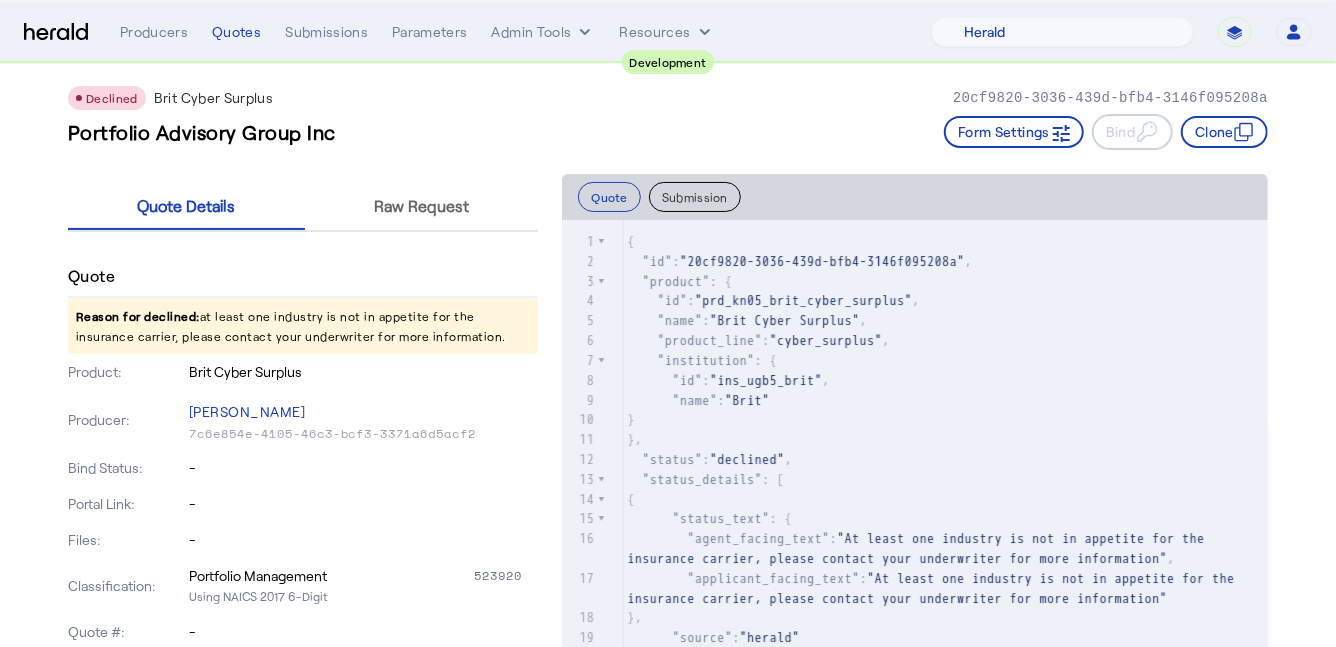 scroll, scrollTop: 22, scrollLeft: 0, axis: vertical 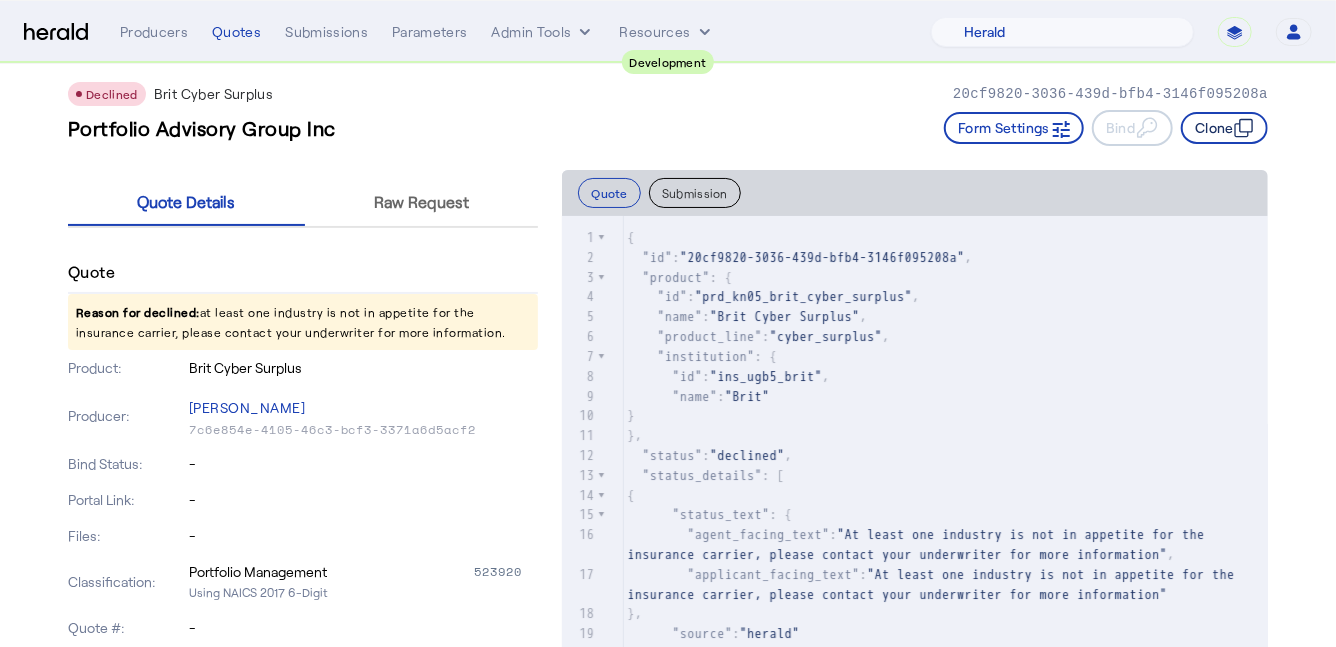 click on "Clone" 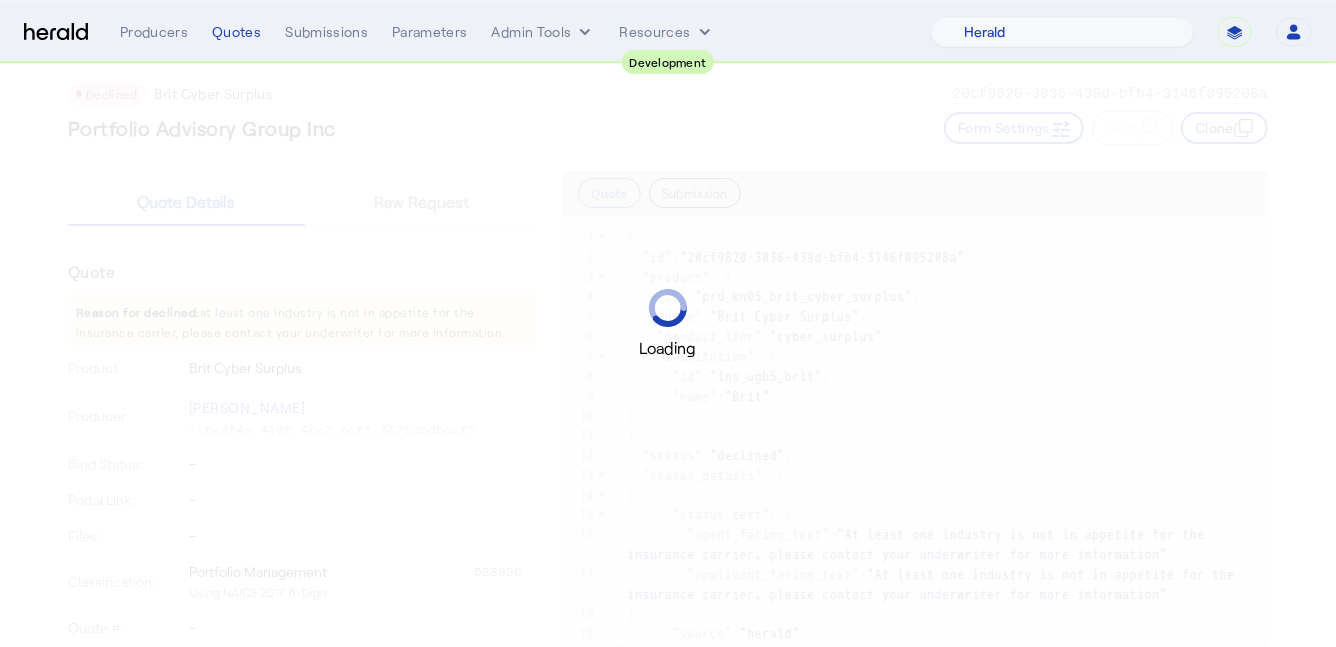 scroll, scrollTop: 0, scrollLeft: 0, axis: both 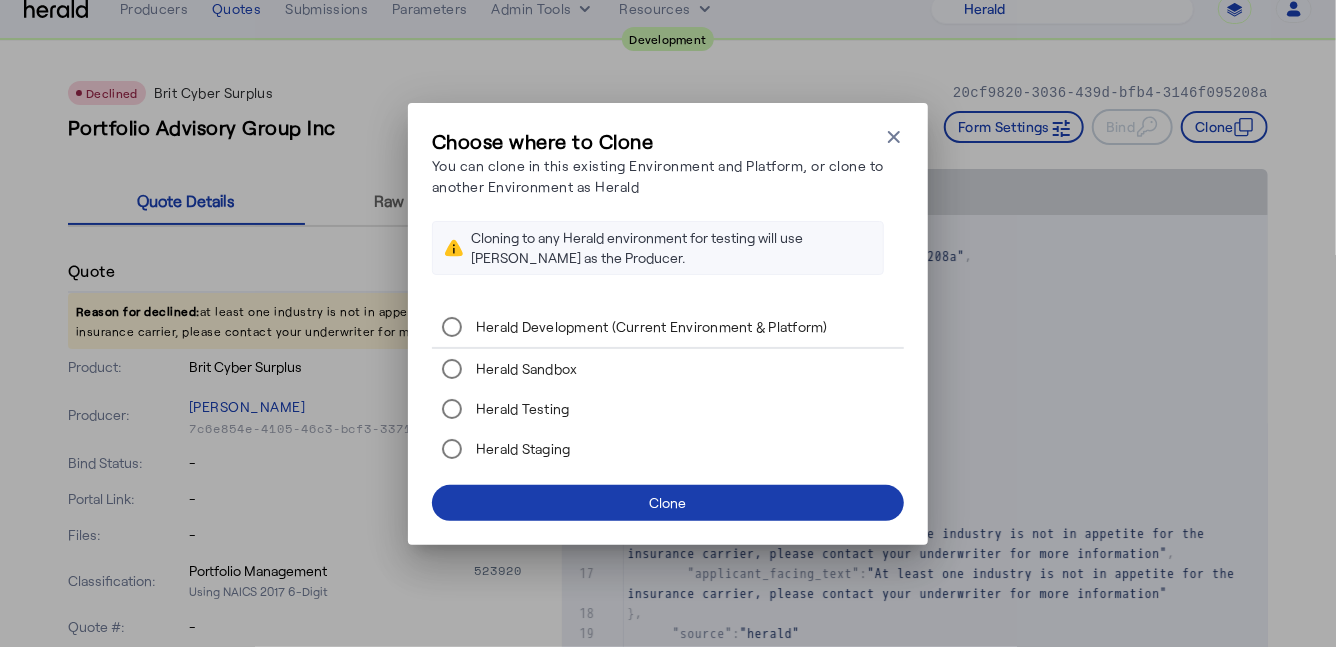 click at bounding box center [668, 503] 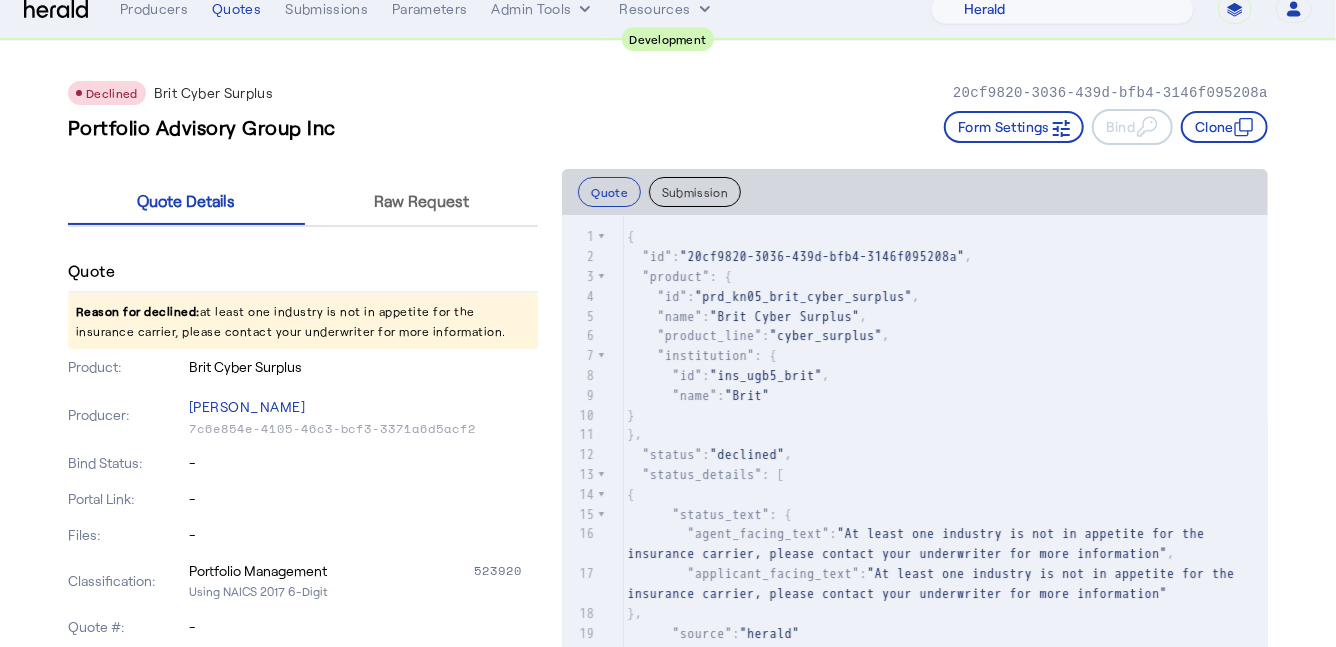 scroll, scrollTop: 22, scrollLeft: 0, axis: vertical 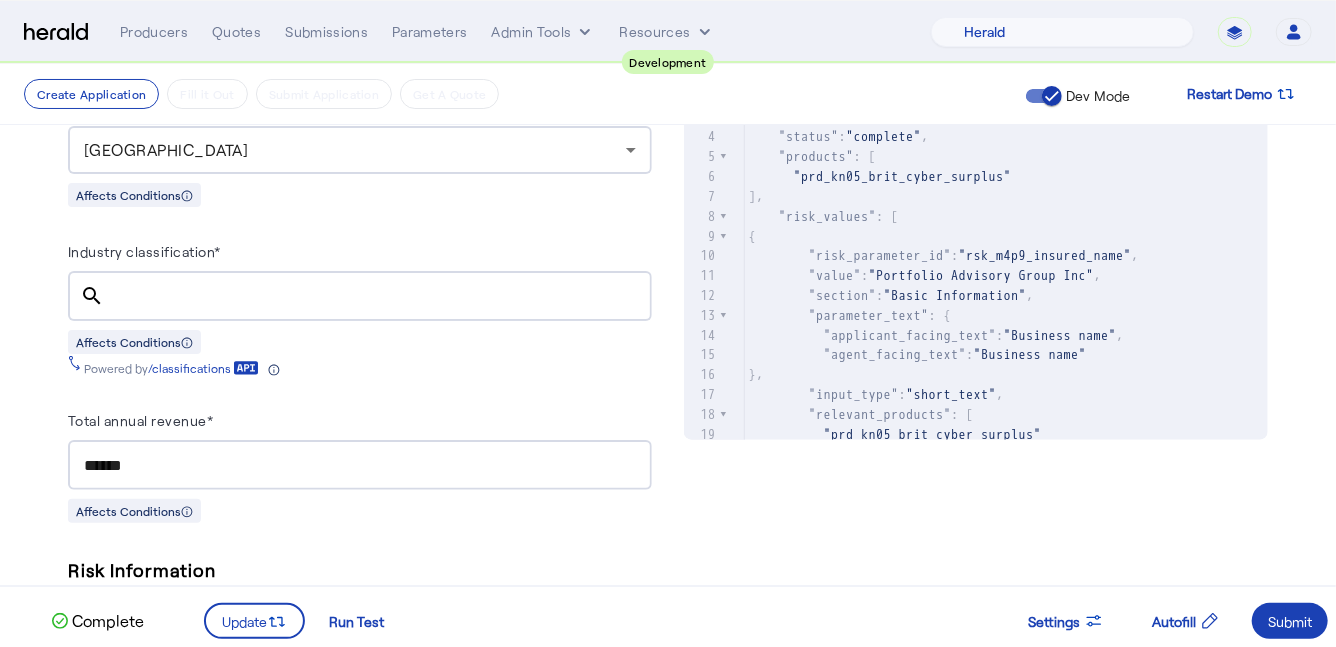 click on "Industry classification*" at bounding box center [378, 297] 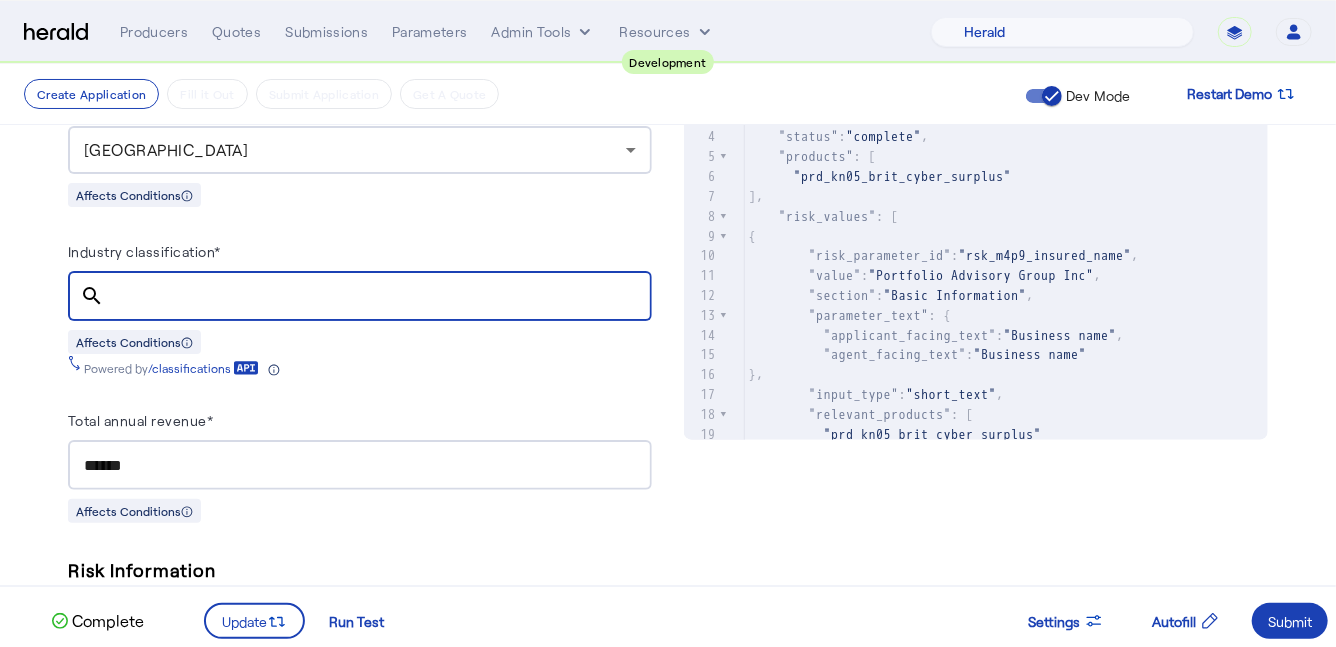 paste on "******" 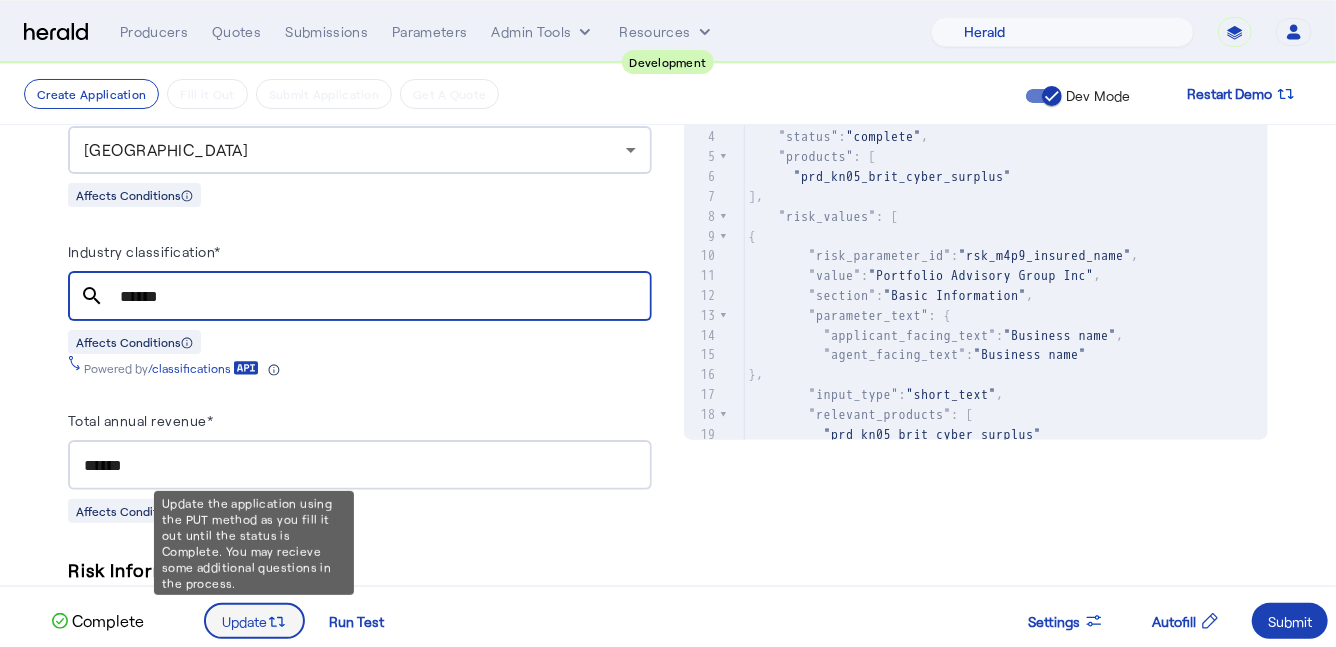 type on "******" 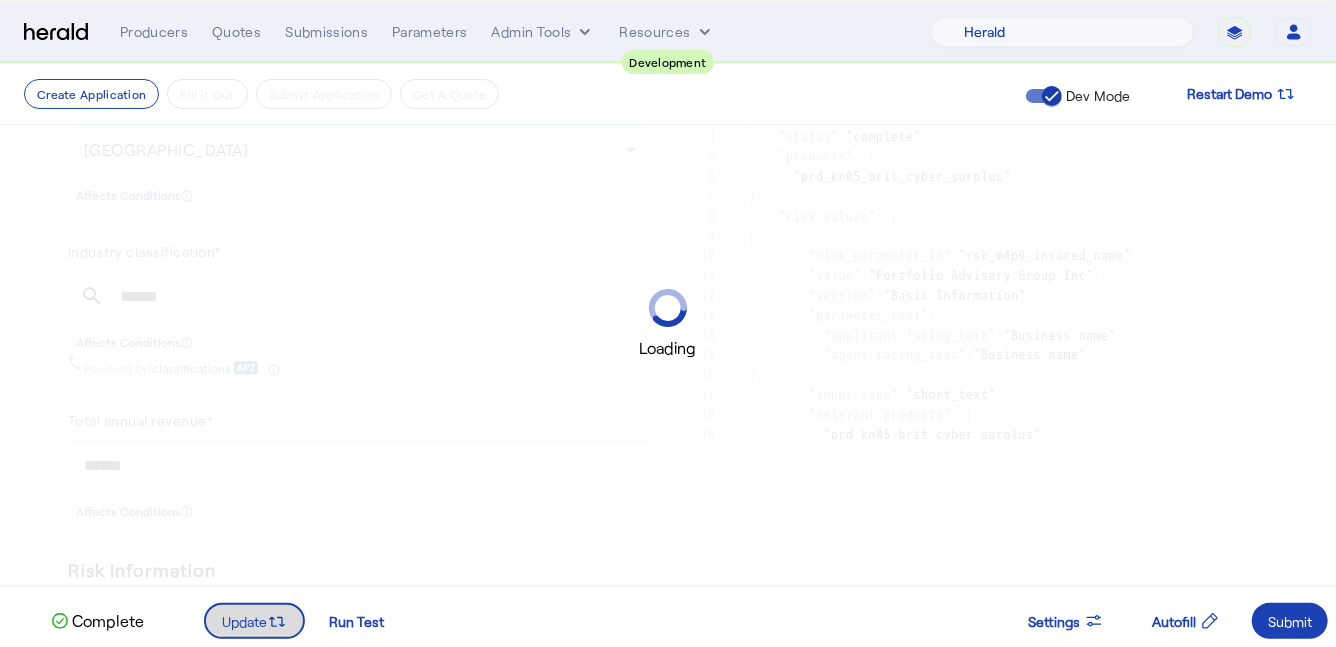 scroll, scrollTop: 0, scrollLeft: 0, axis: both 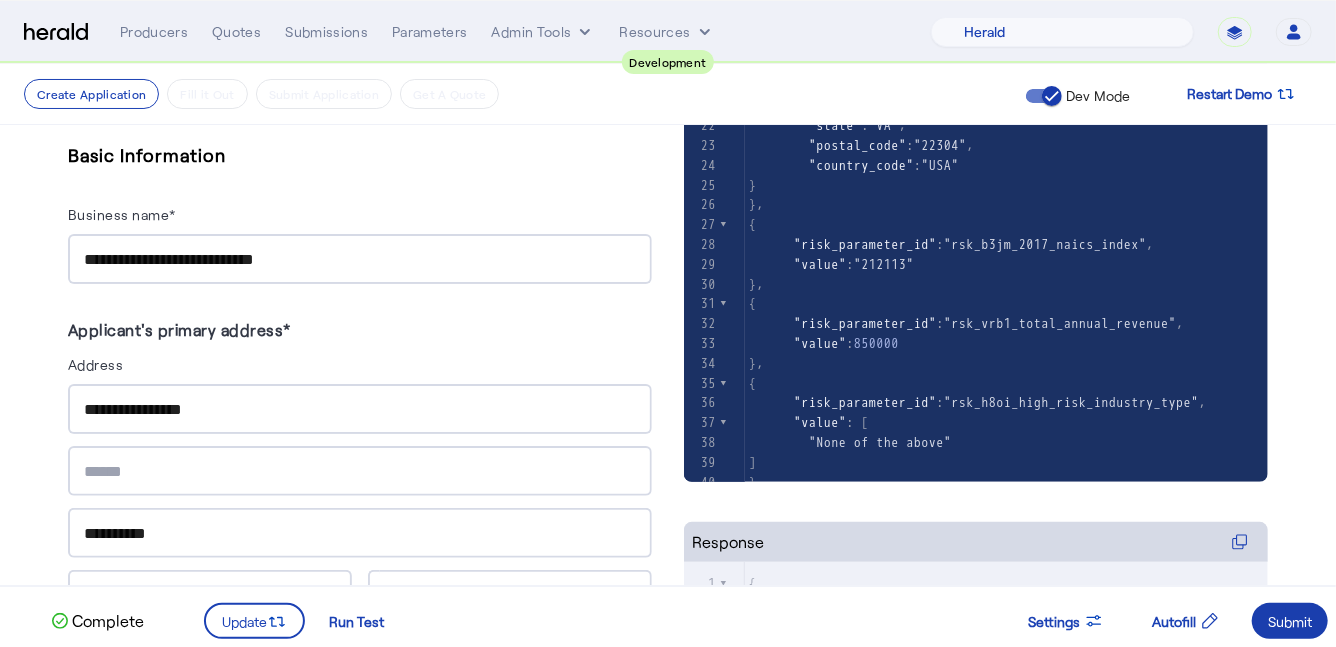 click on "Submit" at bounding box center (1290, 621) 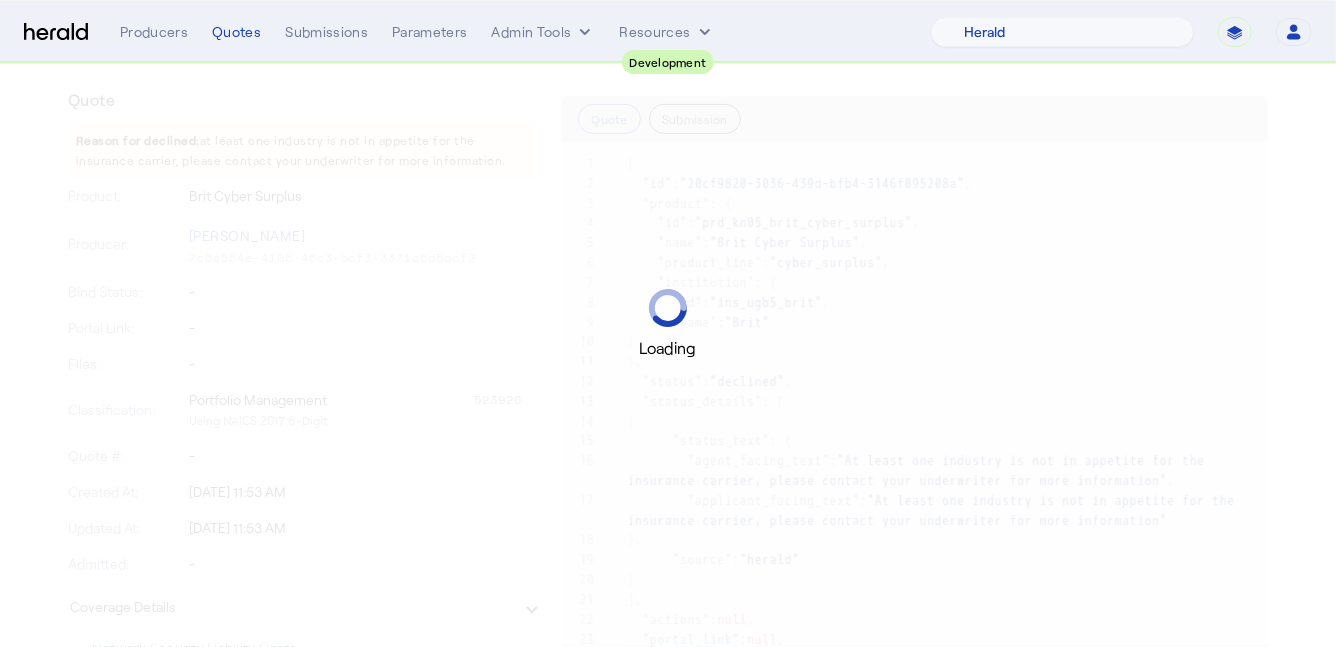 scroll, scrollTop: 0, scrollLeft: 0, axis: both 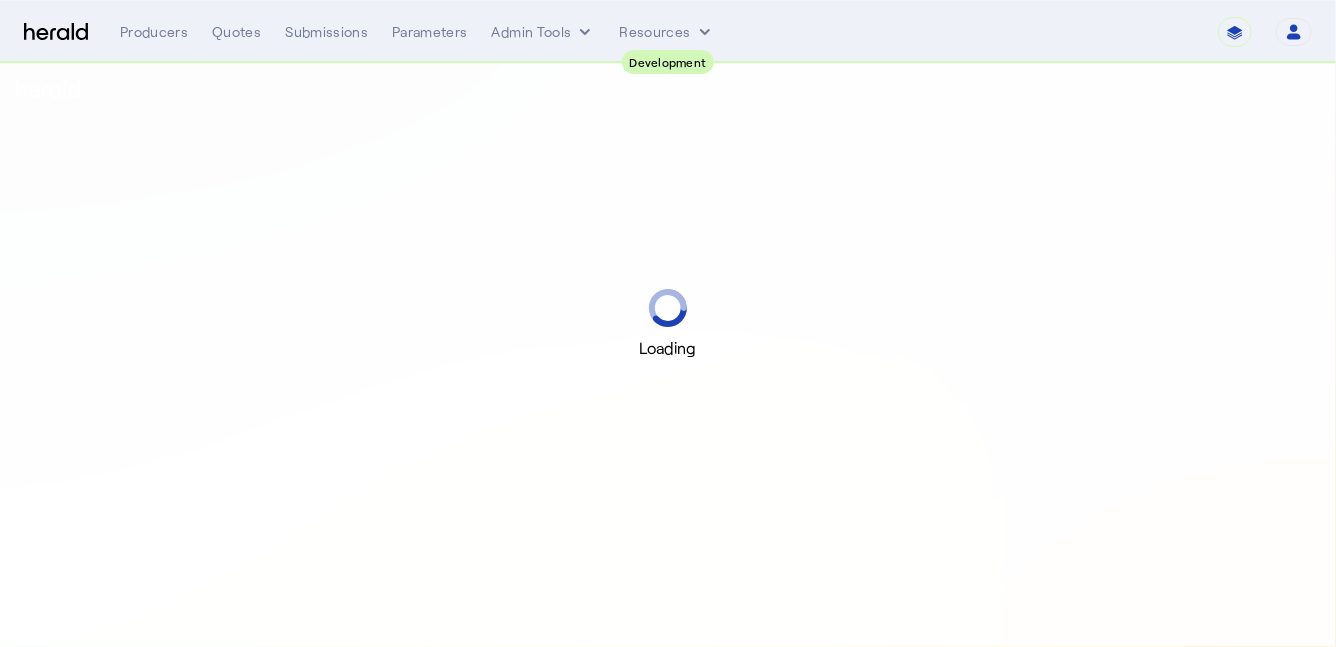 select on "pfm_2v8p_herald_api" 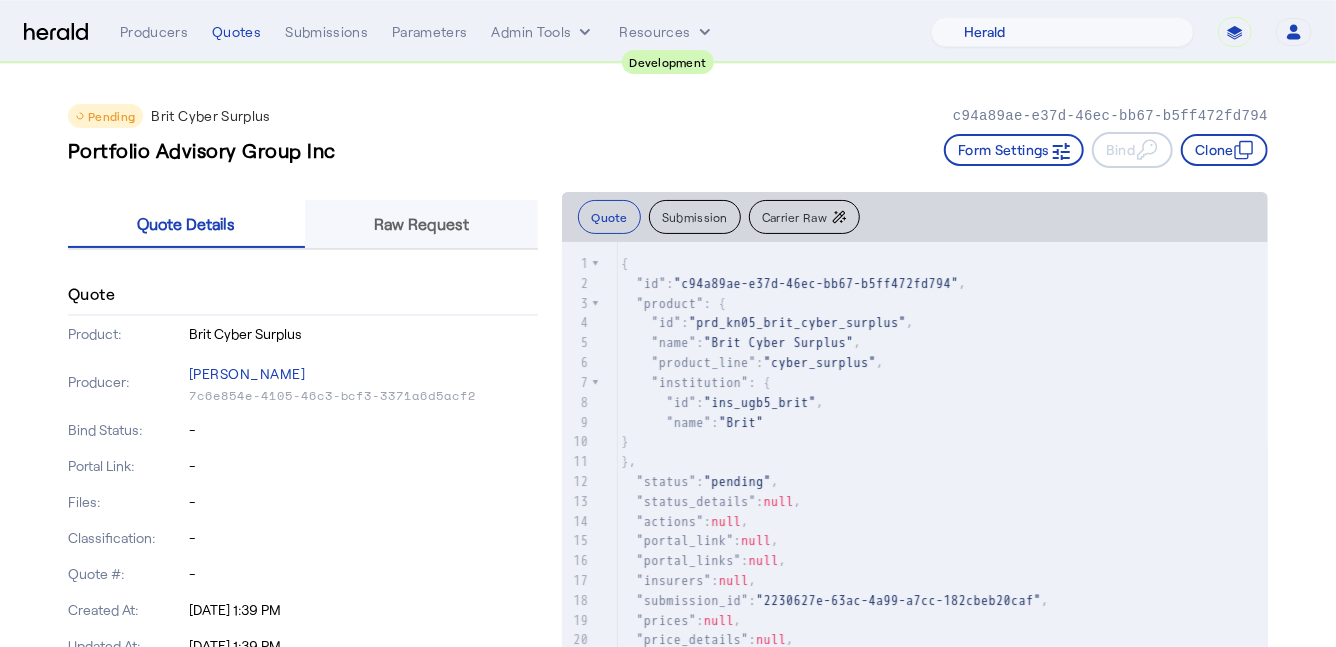 click on "Raw Request" at bounding box center [421, 224] 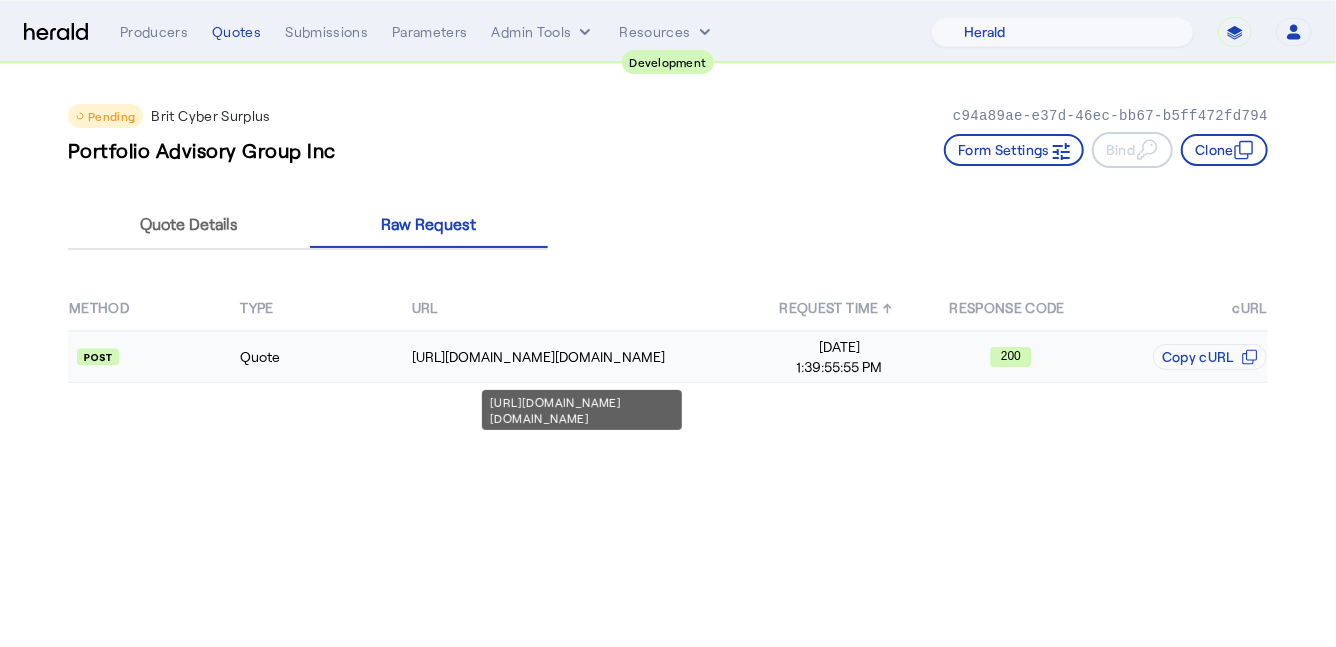 click on "[URL][DOMAIN_NAME][DOMAIN_NAME]" 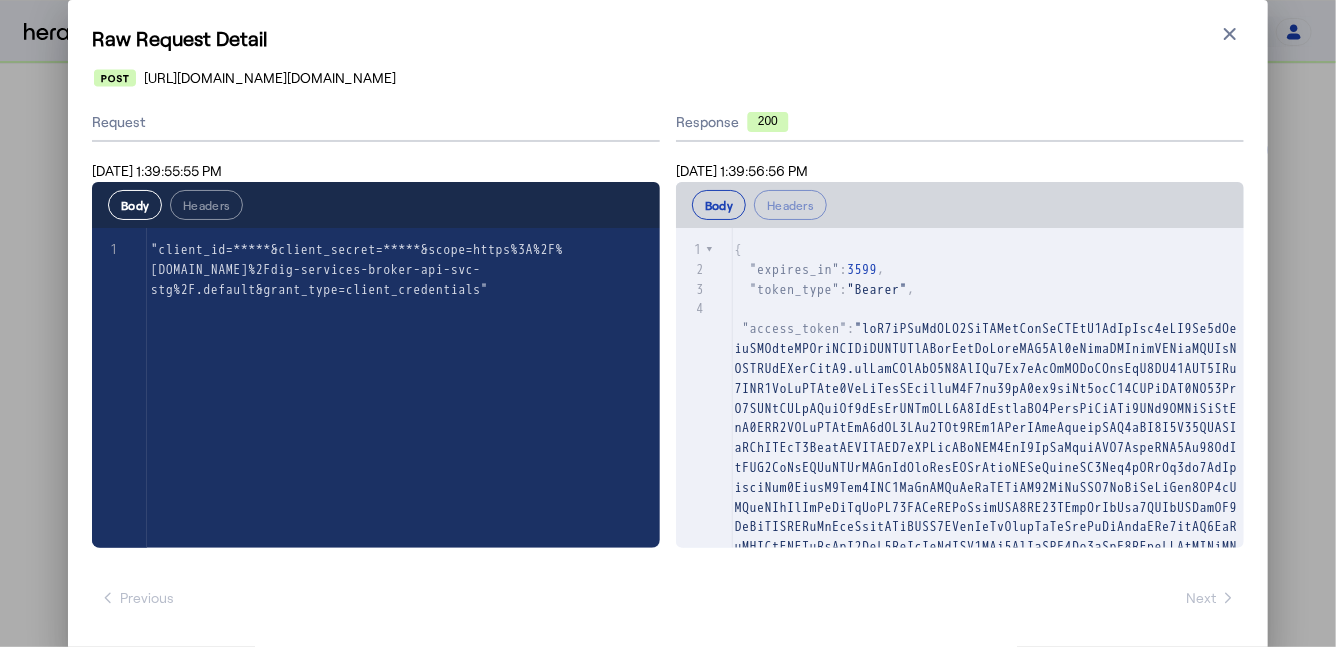 scroll, scrollTop: 318, scrollLeft: 0, axis: vertical 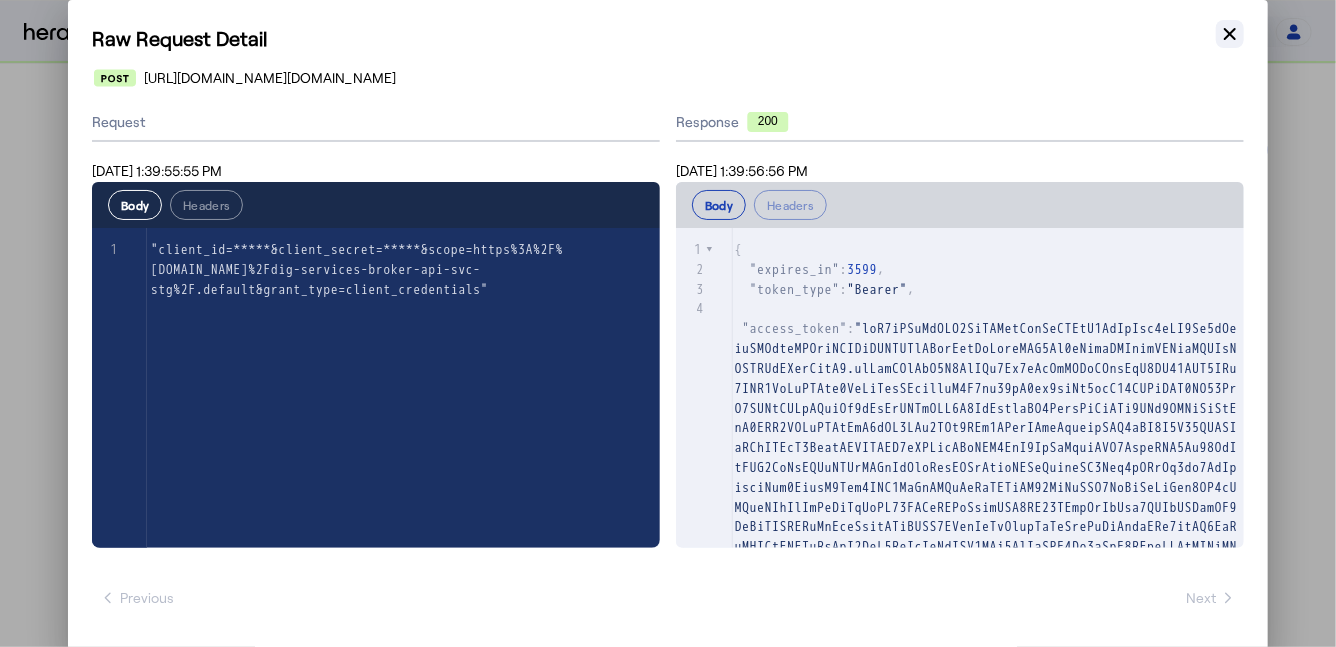 click 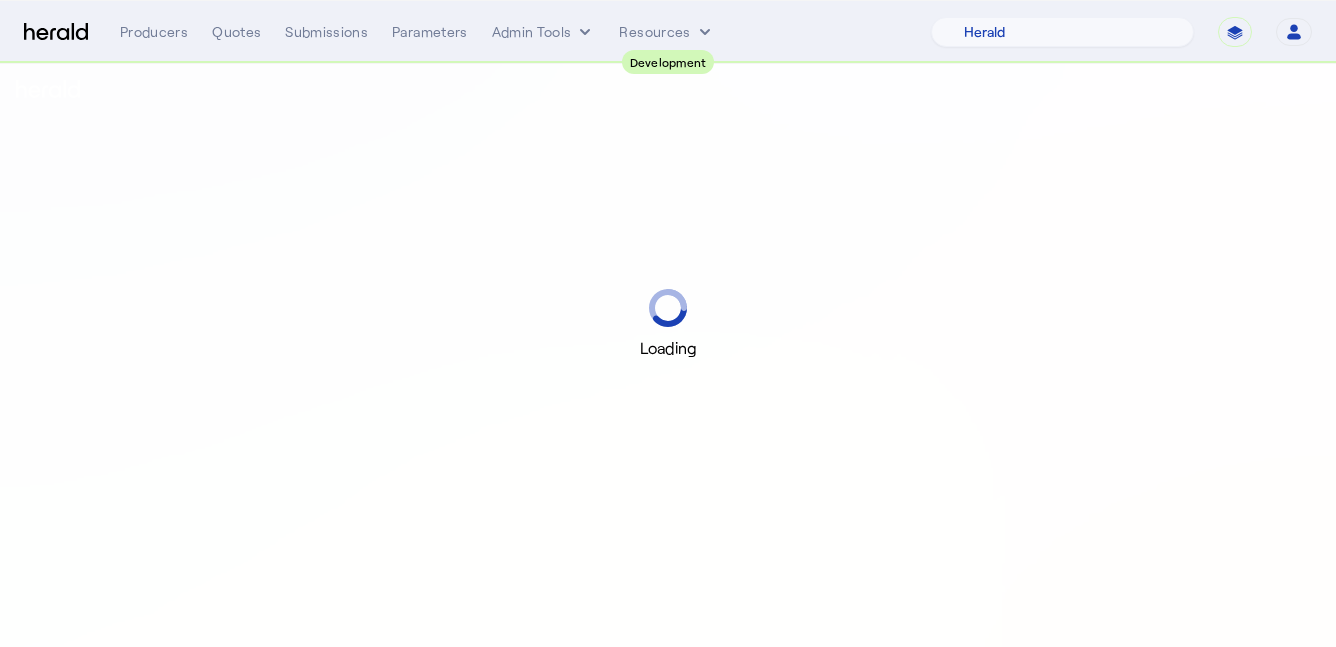 select on "pfm_2v8p_herald_api" 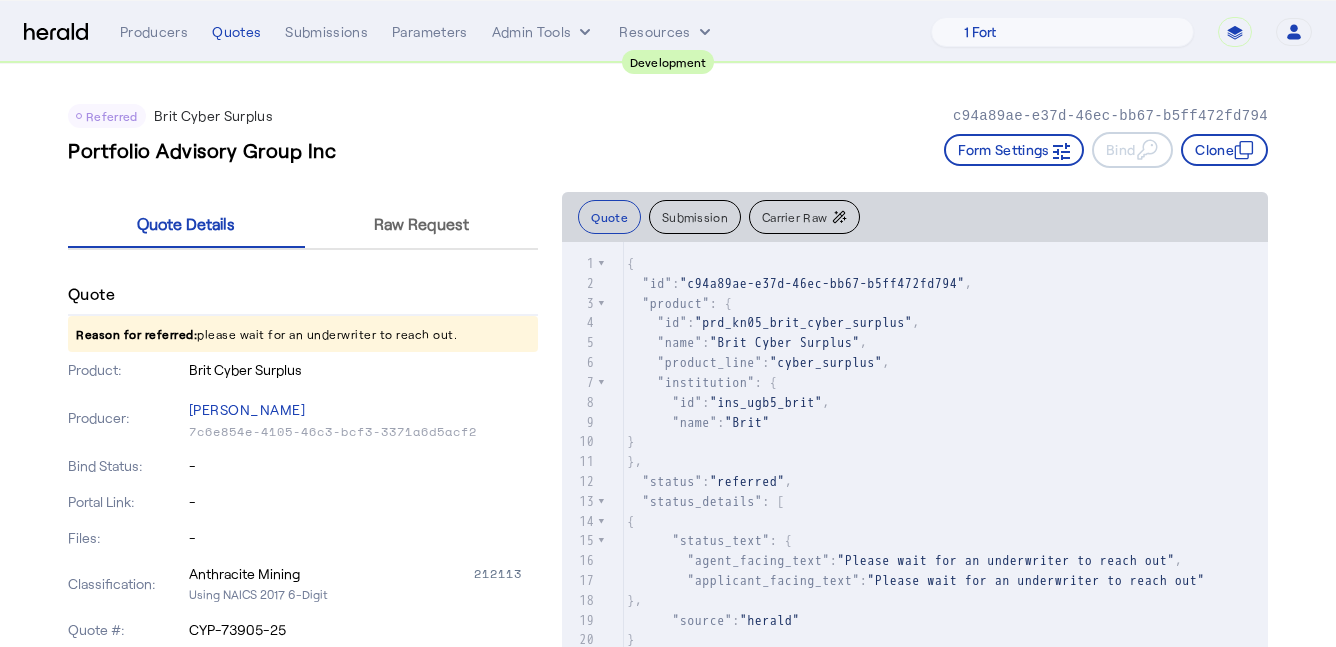 scroll, scrollTop: 0, scrollLeft: 0, axis: both 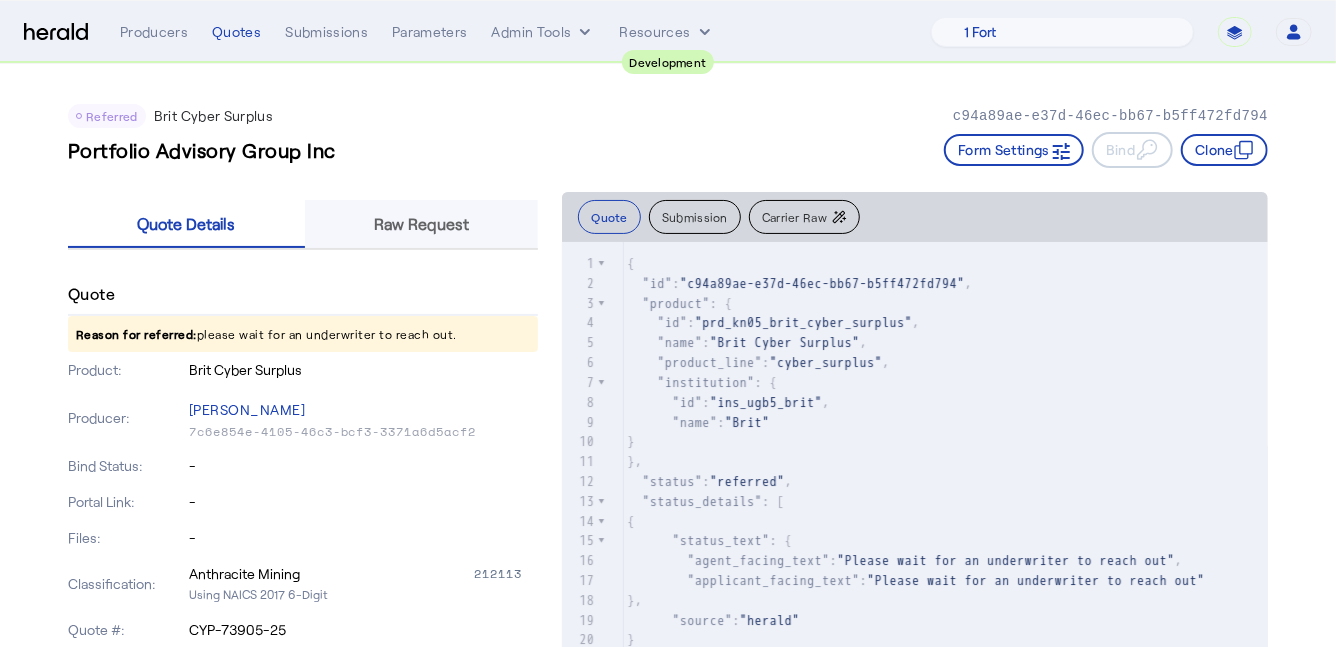 click on "Raw Request" at bounding box center [421, 224] 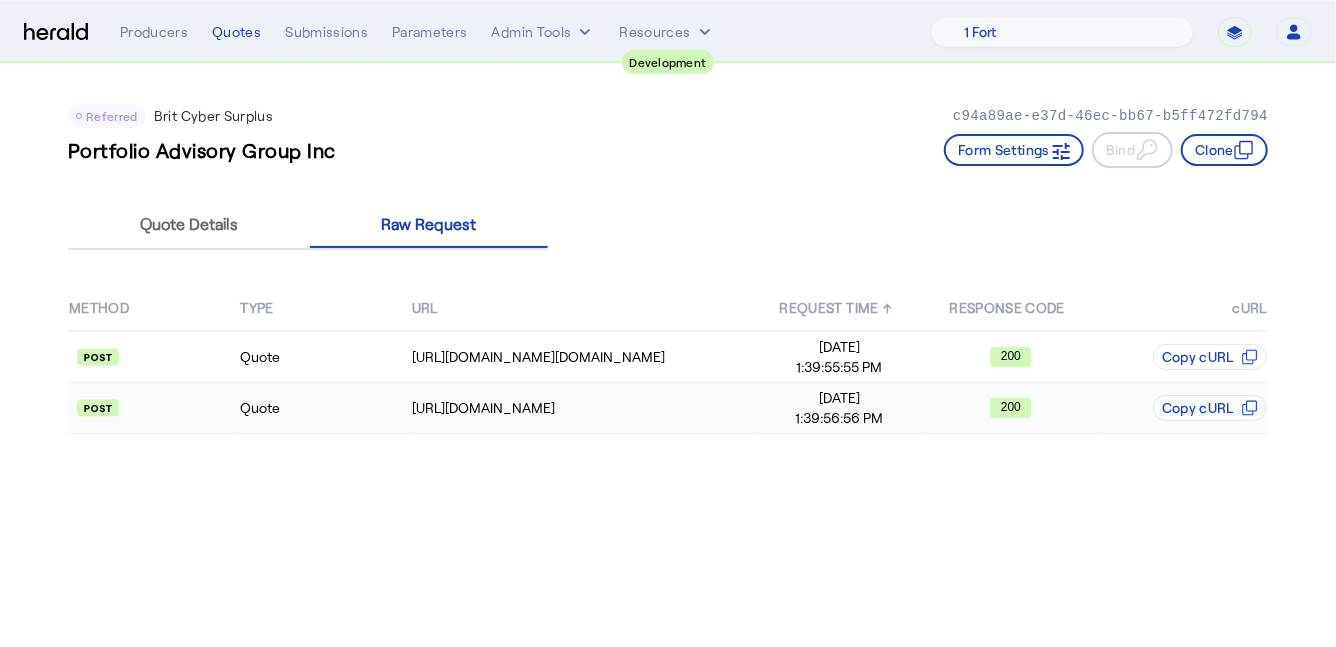 click on "Quote" 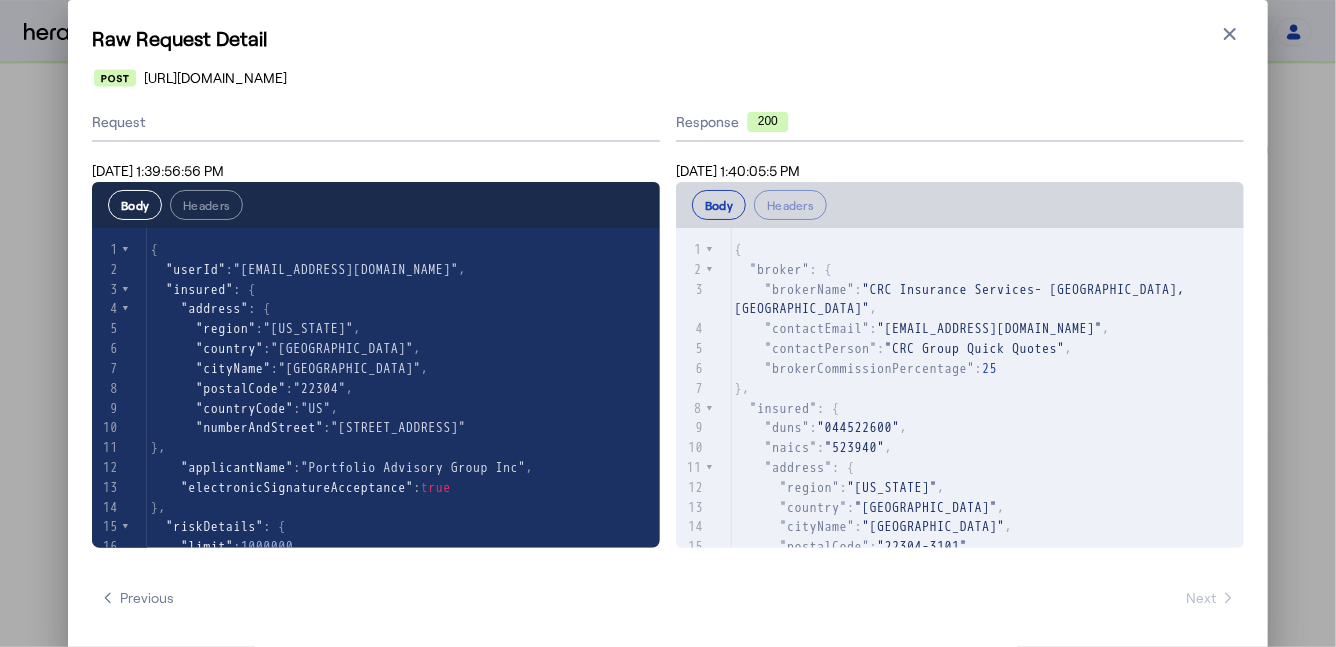 scroll, scrollTop: 170, scrollLeft: 0, axis: vertical 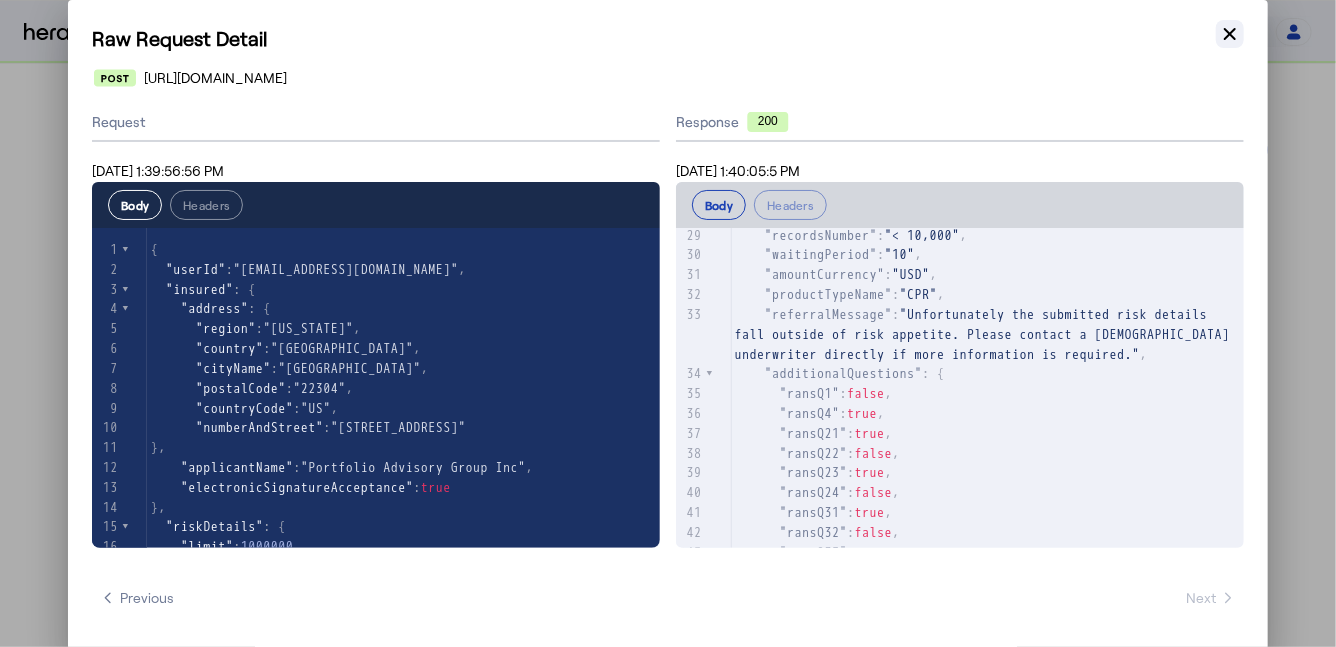 click 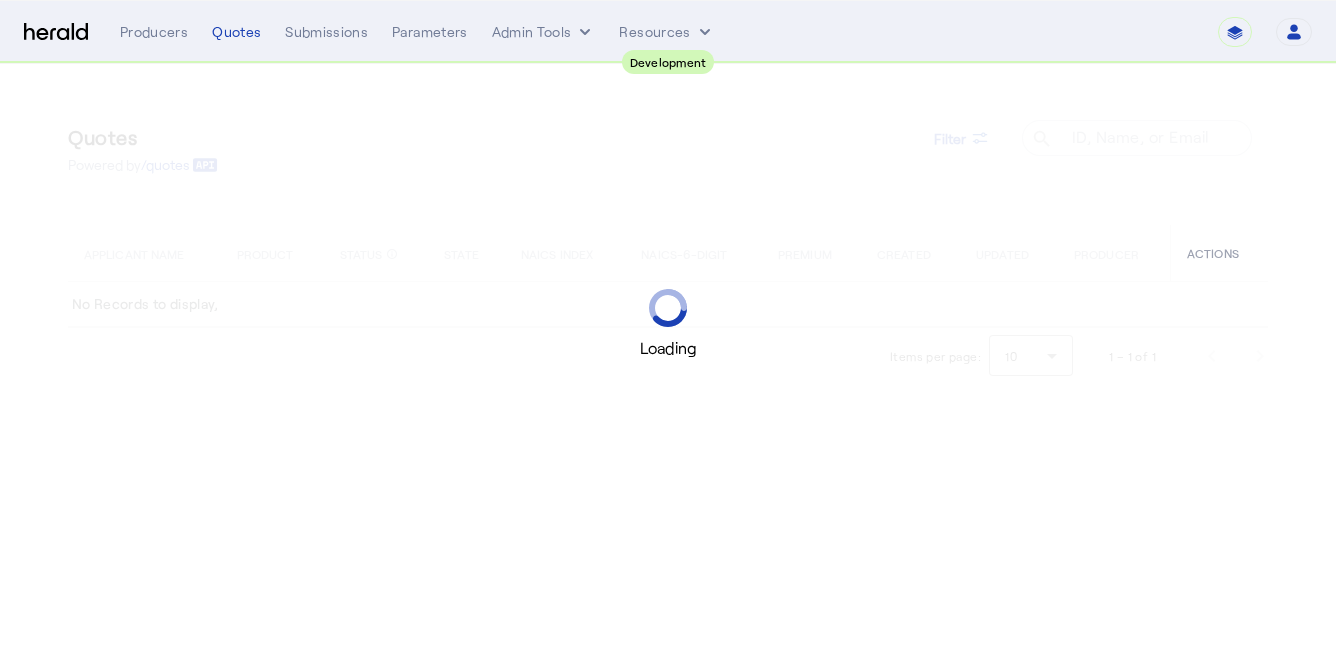 scroll, scrollTop: 0, scrollLeft: 0, axis: both 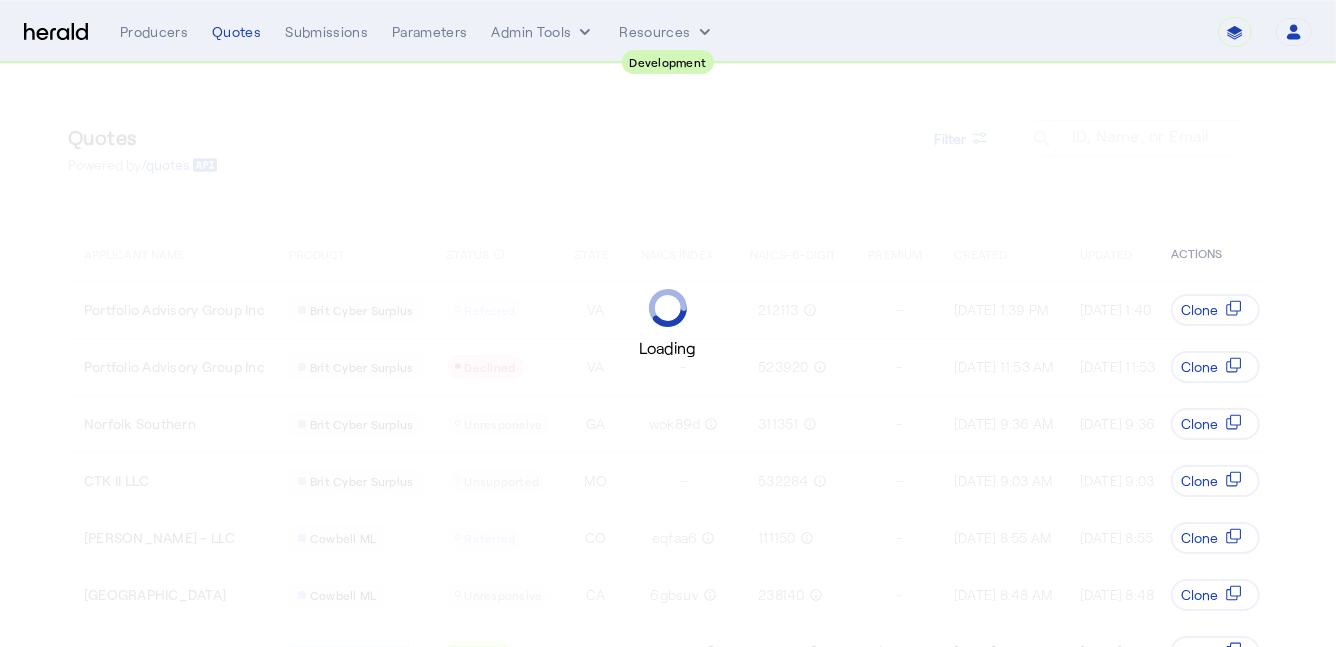 select on "pfm_2v8p_herald_api" 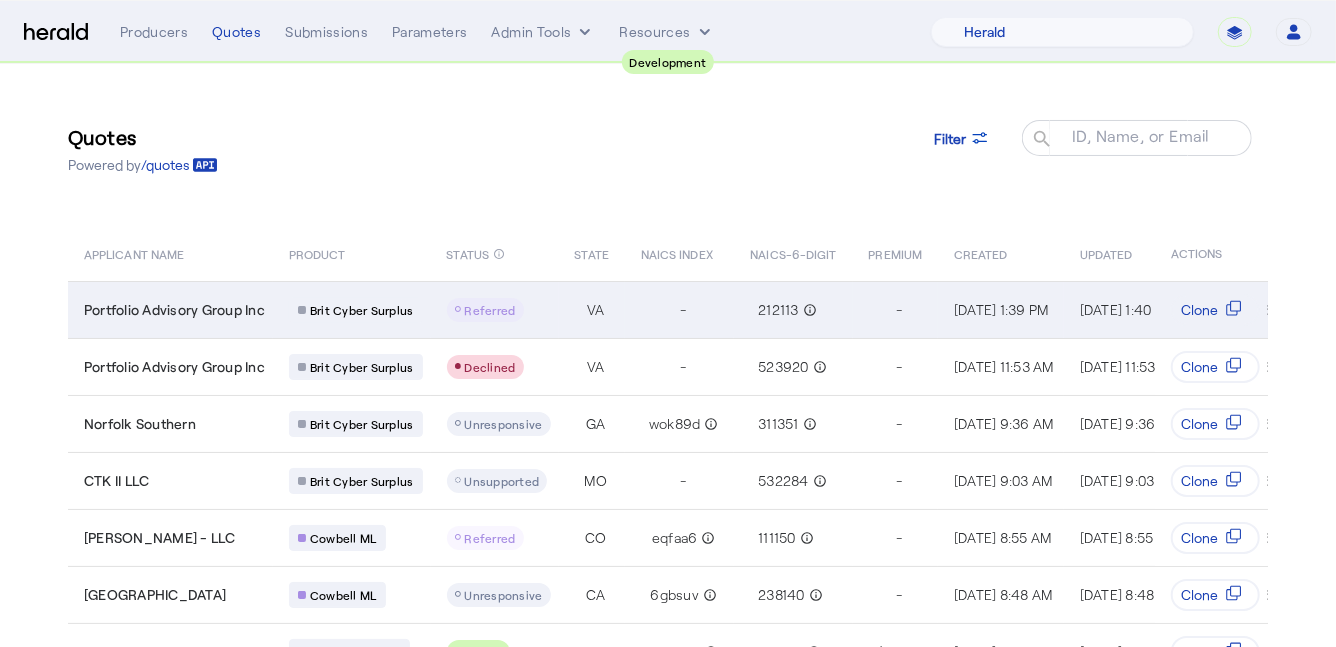 click on "Referred" at bounding box center (495, 309) 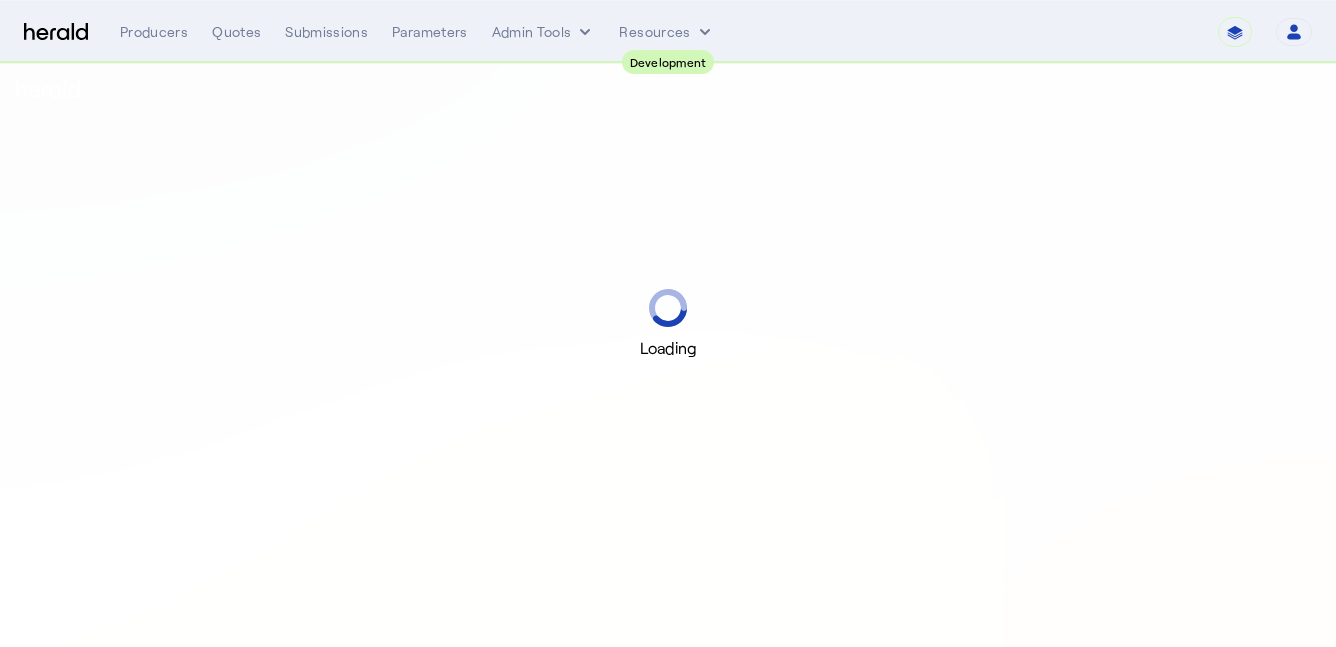 scroll, scrollTop: 0, scrollLeft: 0, axis: both 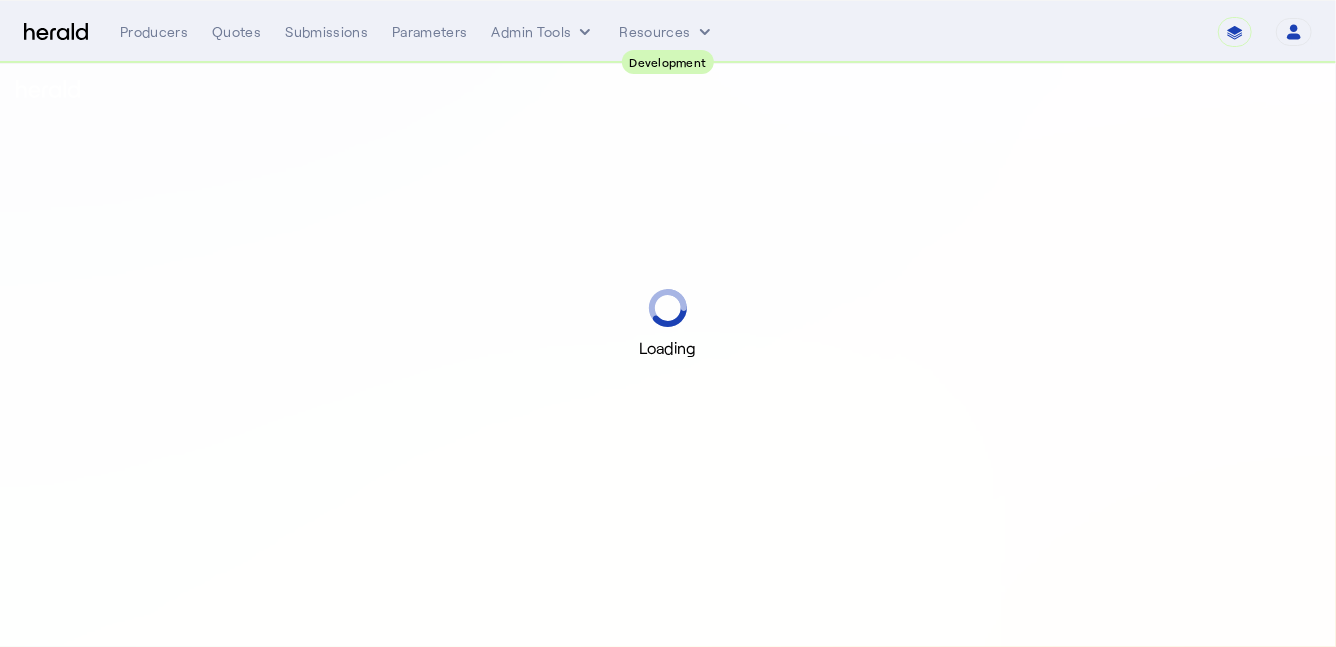 select on "pfm_2v8p_herald_api" 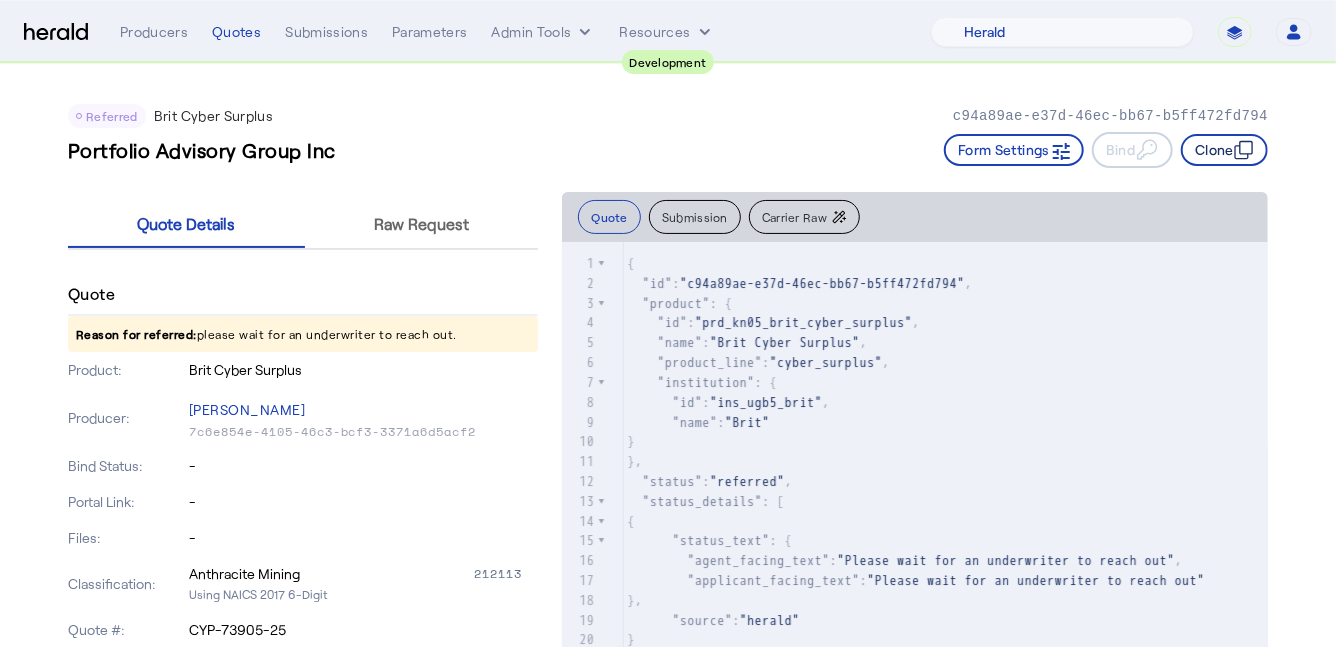 click 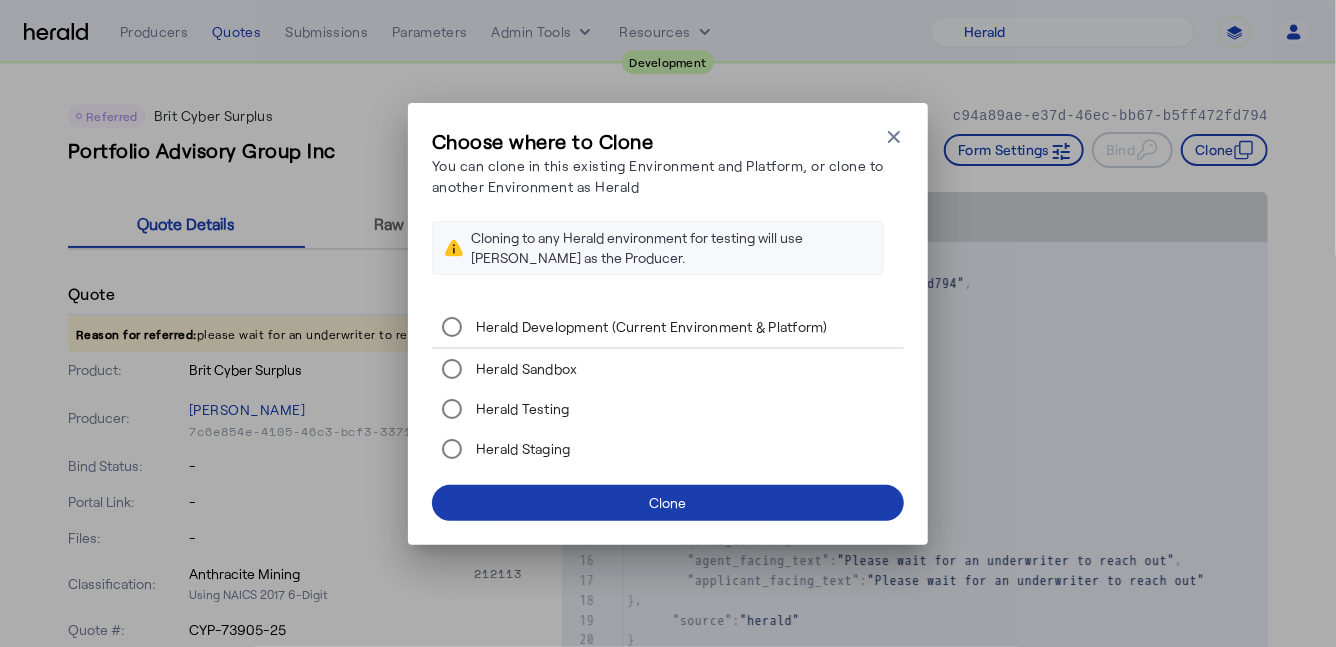 click on "Clone" at bounding box center [668, 502] 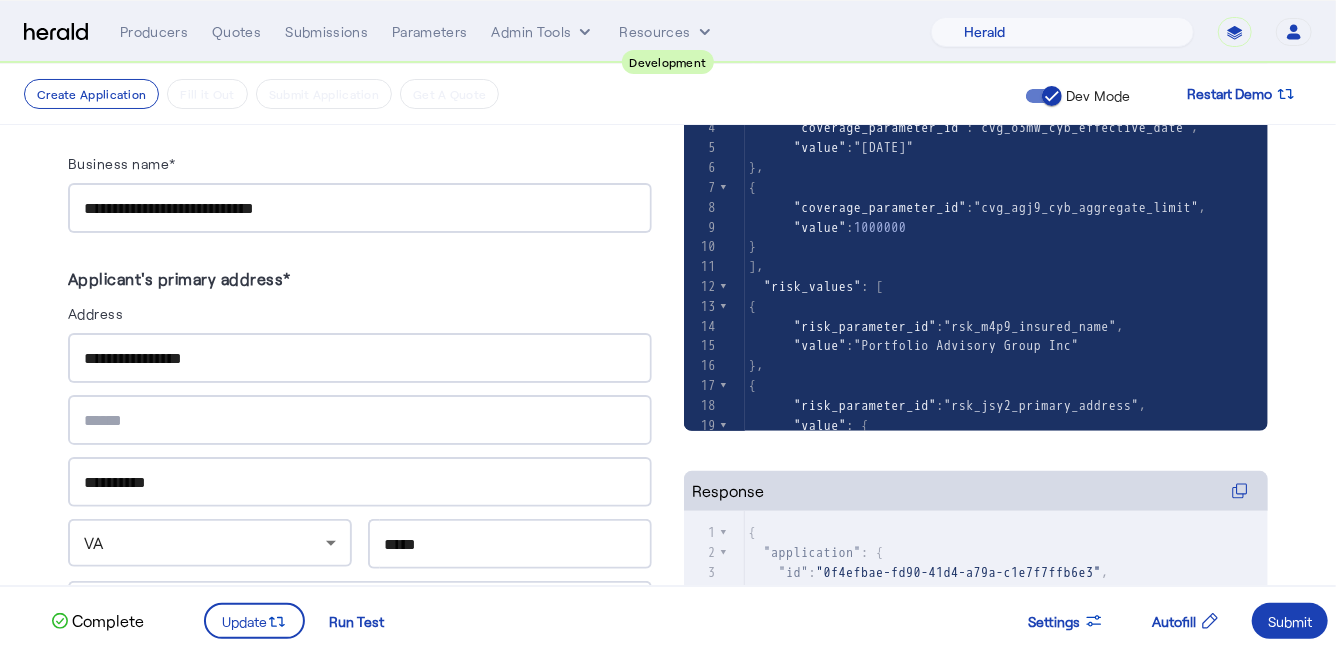 scroll, scrollTop: 0, scrollLeft: 0, axis: both 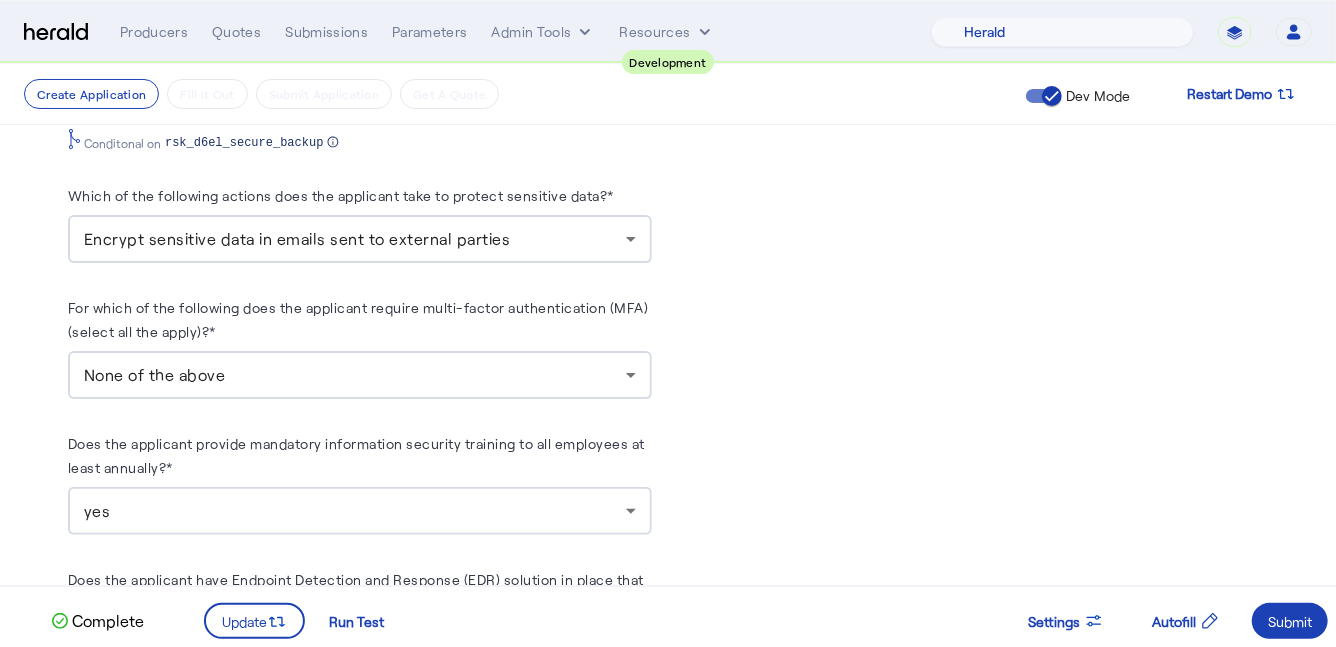 click on "Encrypt sensitive data in emails sent to external parties" at bounding box center [360, 239] 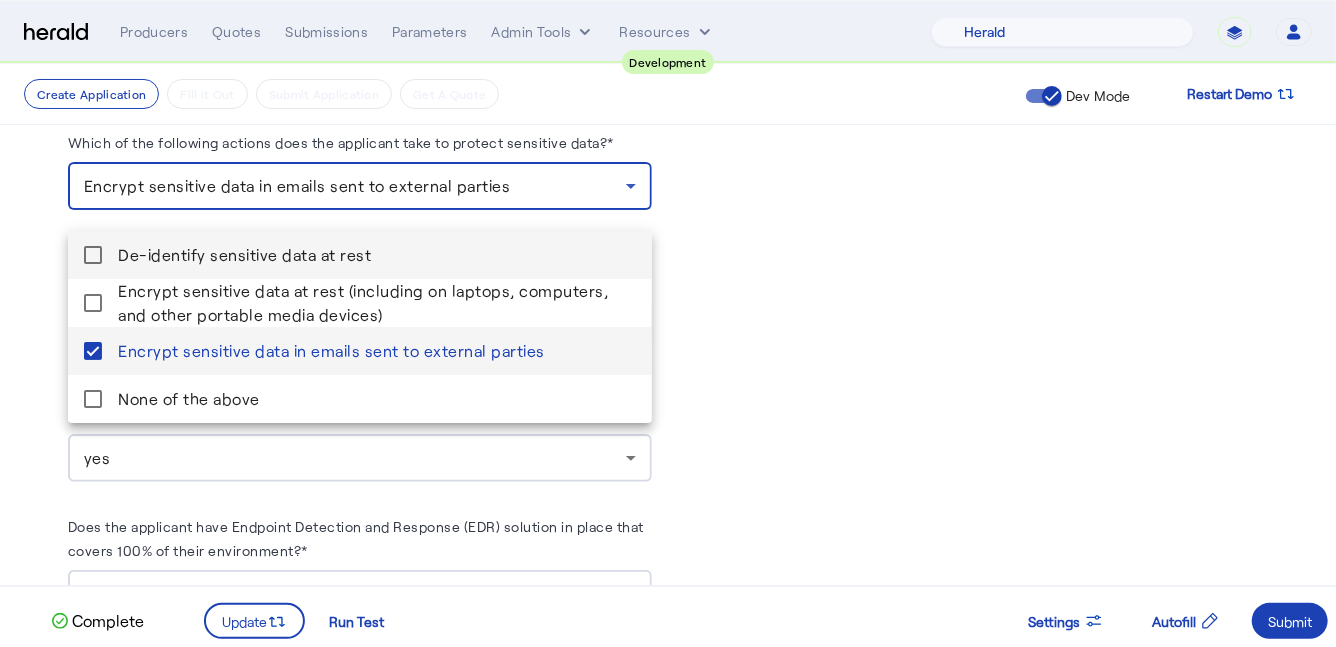 scroll, scrollTop: 1898, scrollLeft: 0, axis: vertical 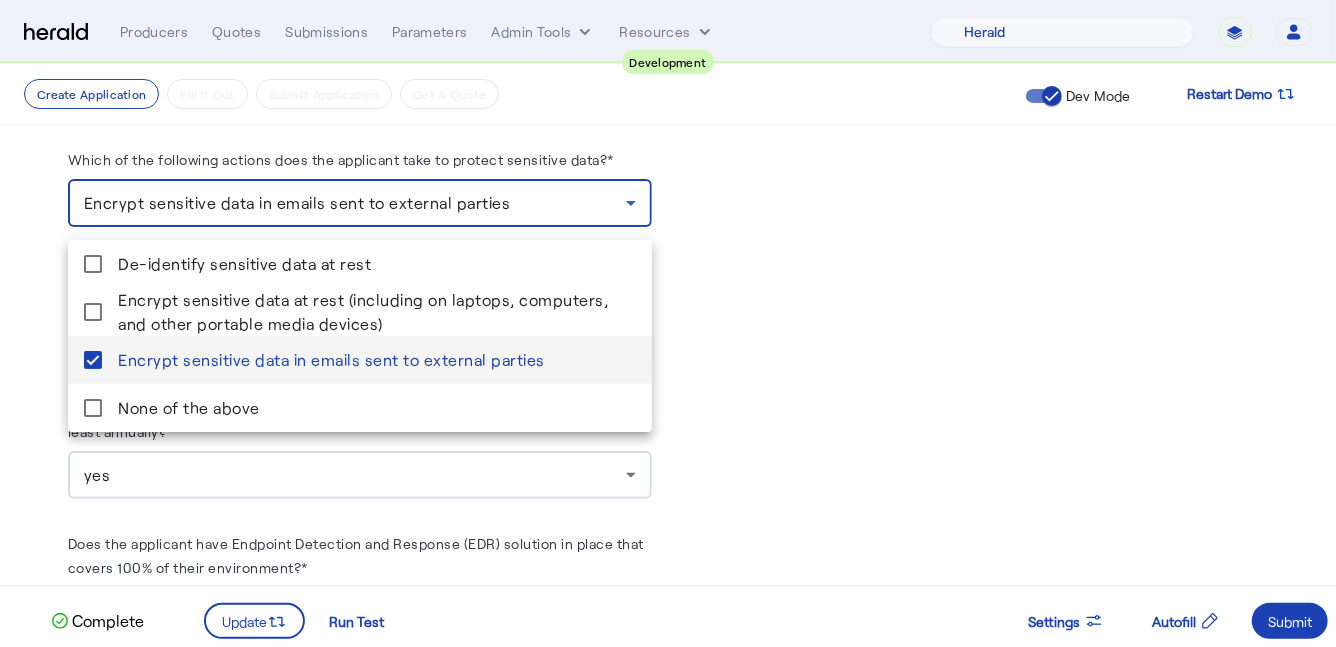 click at bounding box center (668, 323) 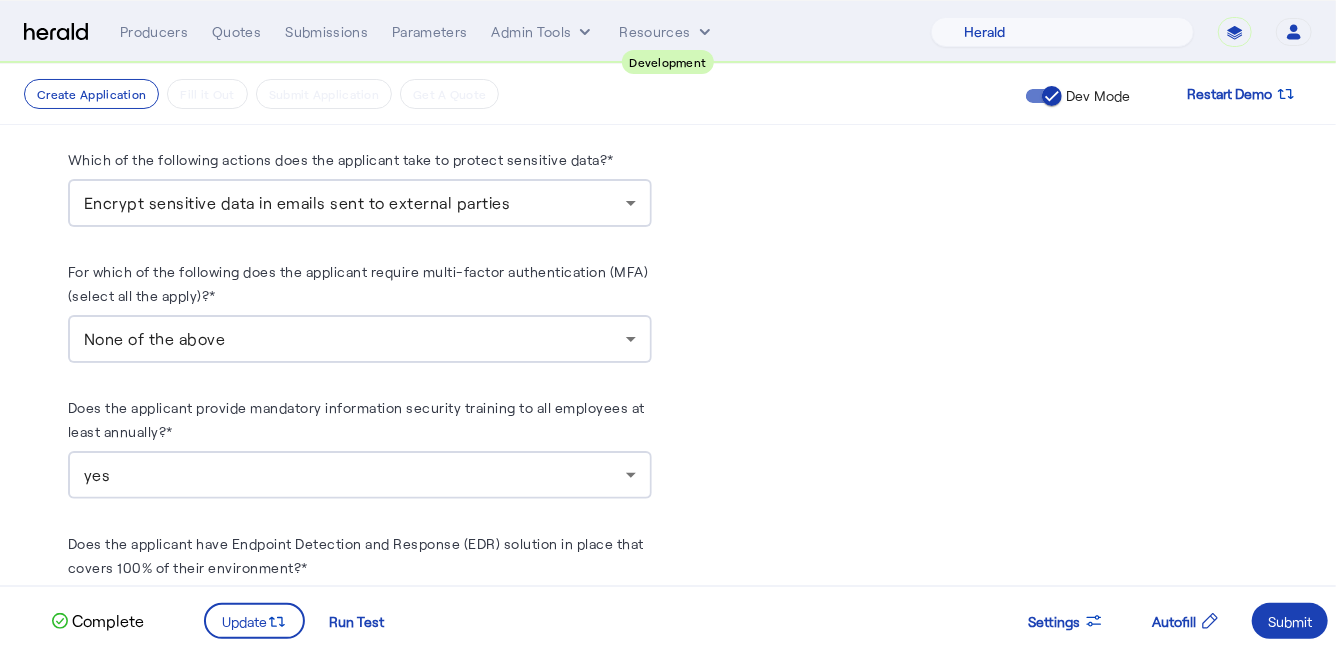 click on "None of the above" at bounding box center (360, 339) 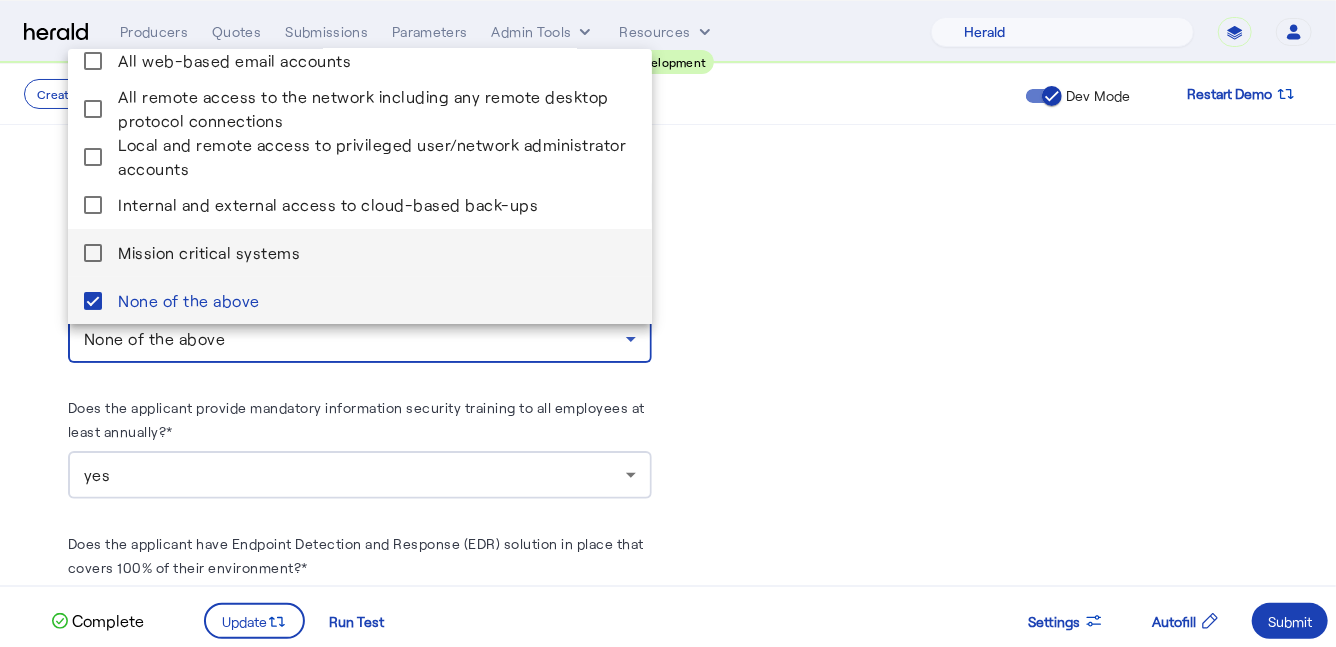 scroll, scrollTop: 0, scrollLeft: 0, axis: both 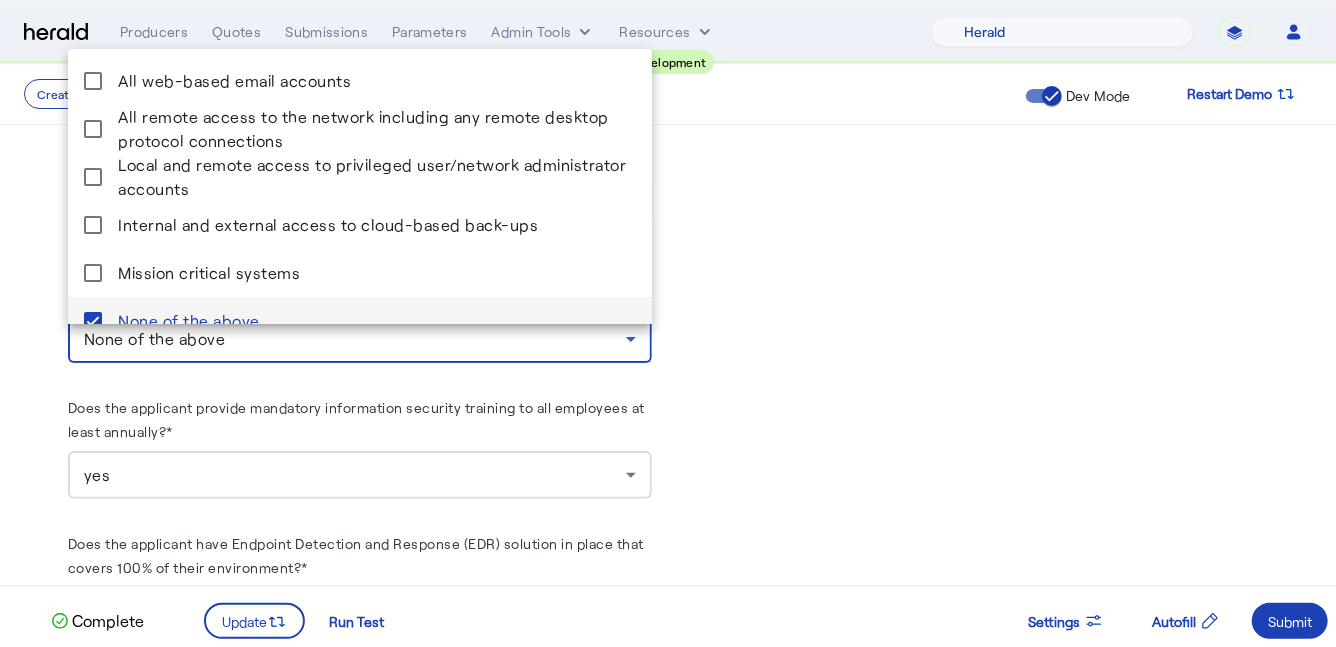 click at bounding box center [668, 323] 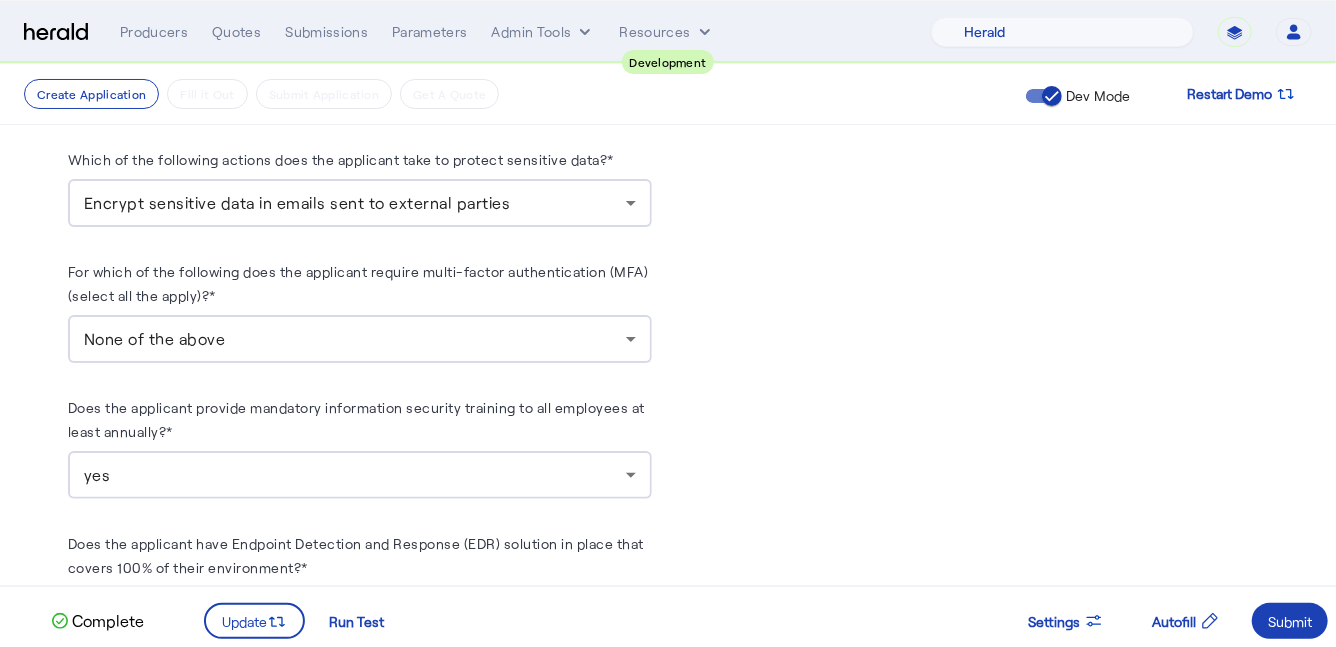 click on "yes" at bounding box center (355, 475) 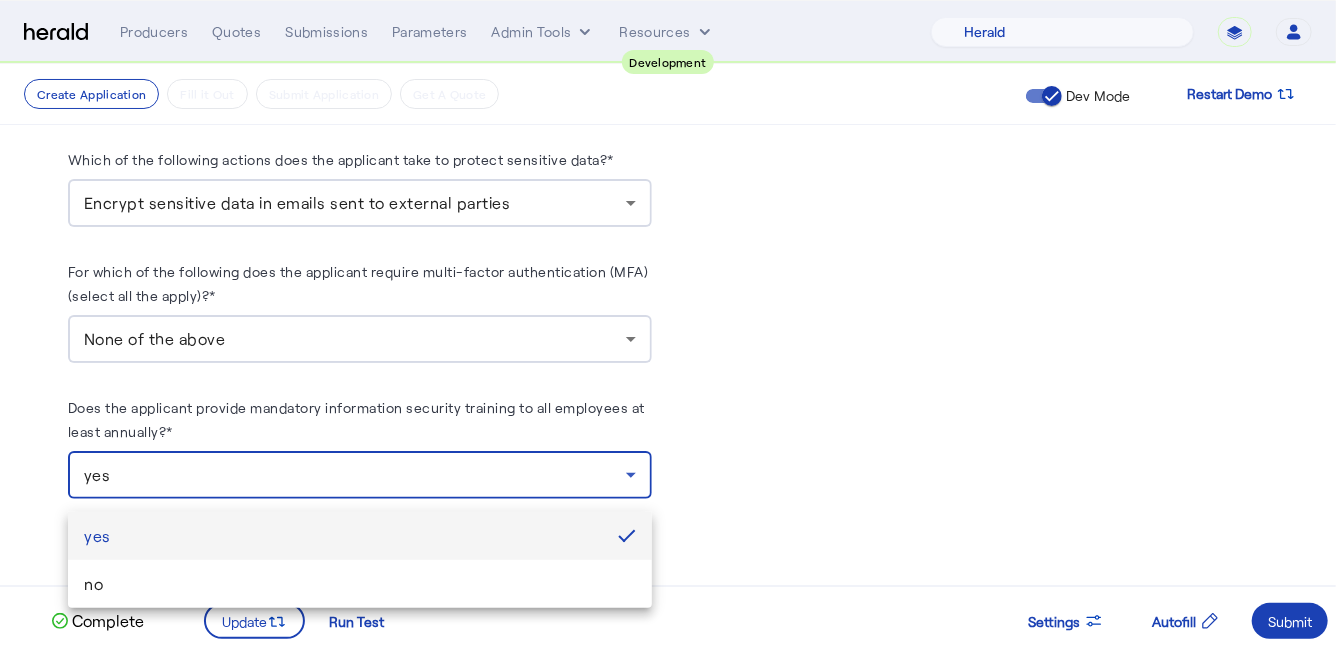 click at bounding box center [668, 323] 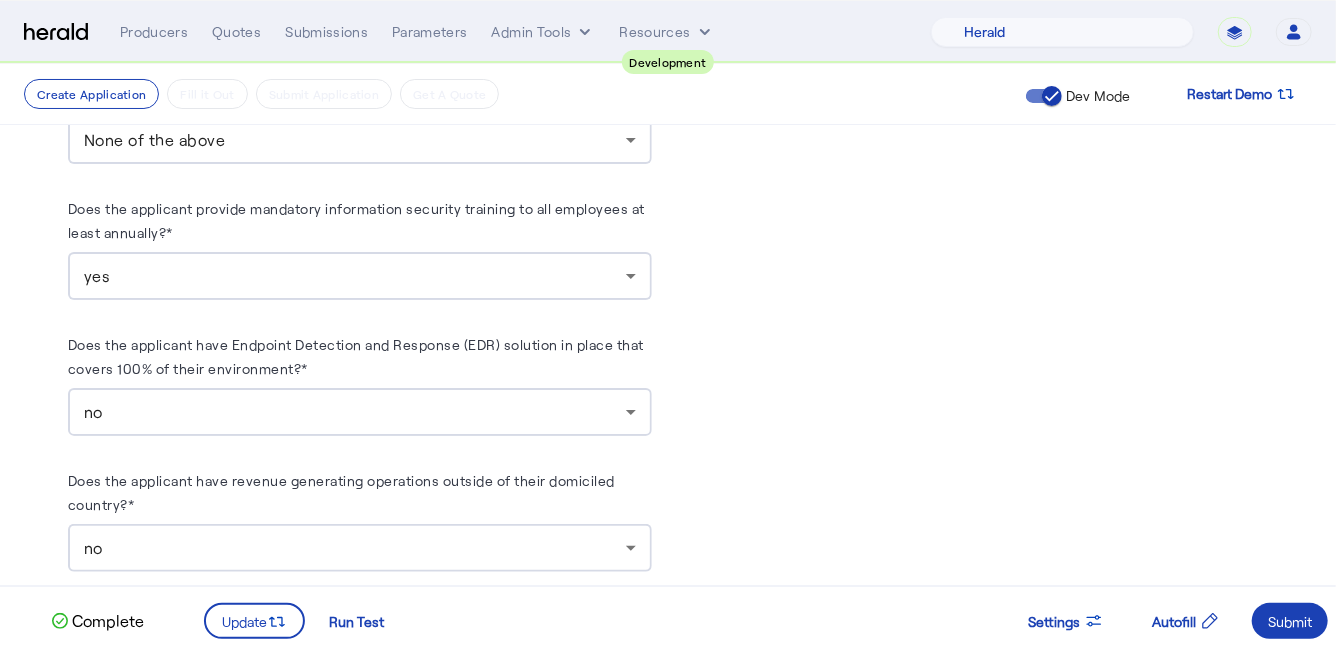 scroll, scrollTop: 2103, scrollLeft: 0, axis: vertical 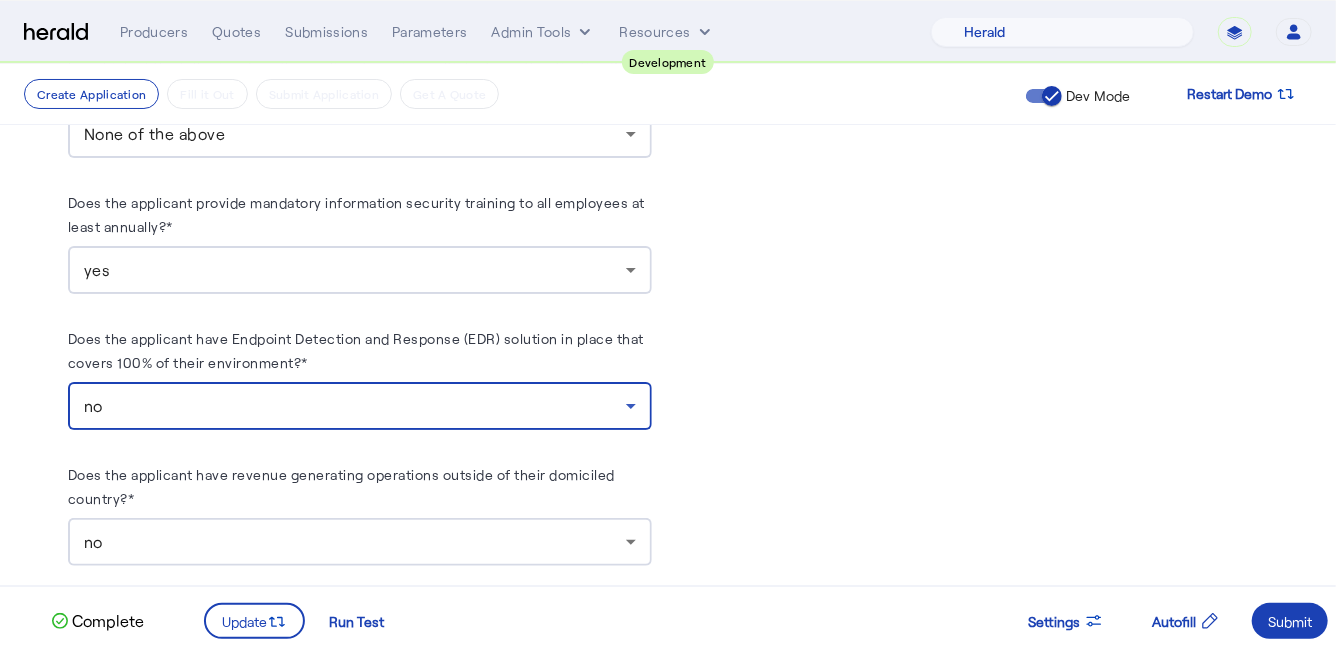 click on "no" at bounding box center [355, 406] 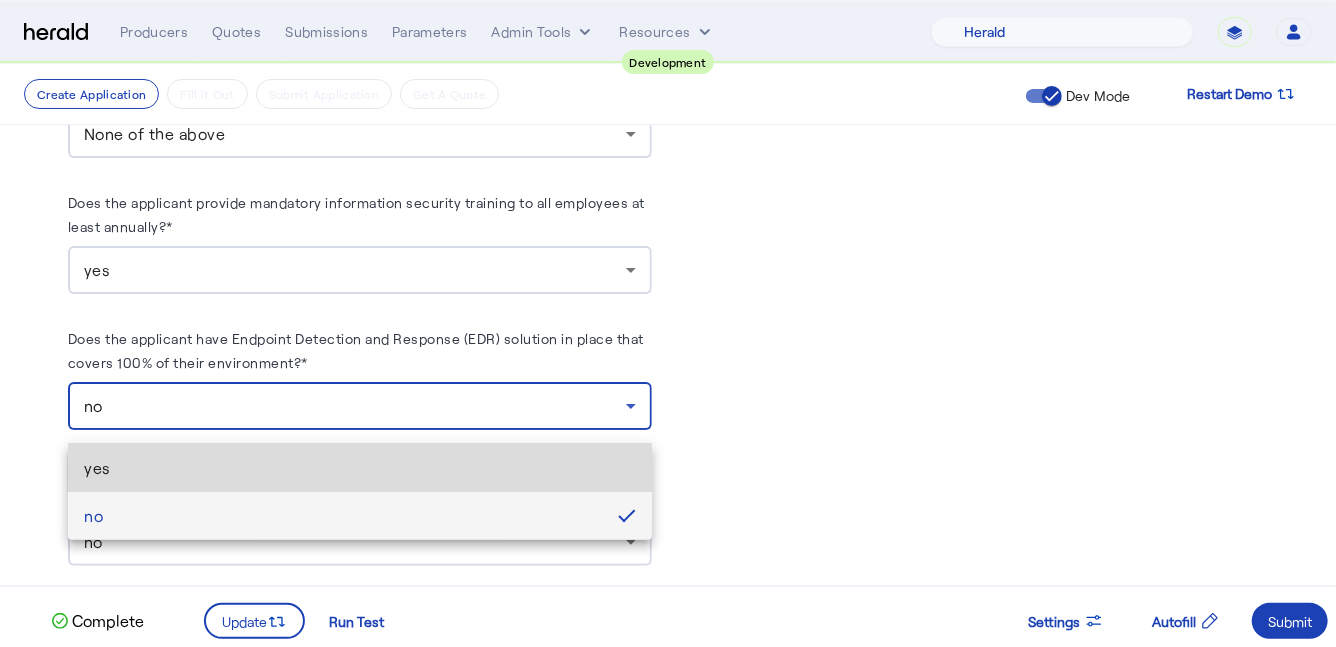 click on "yes" at bounding box center (360, 468) 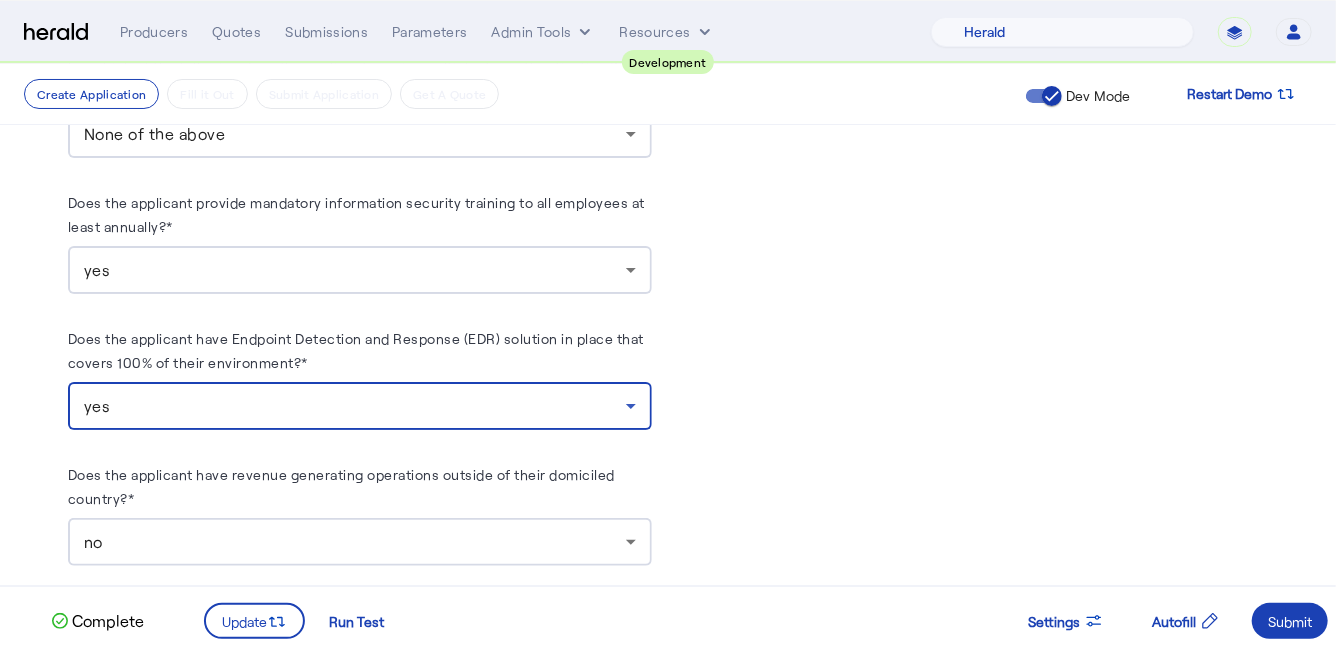click on "**********" 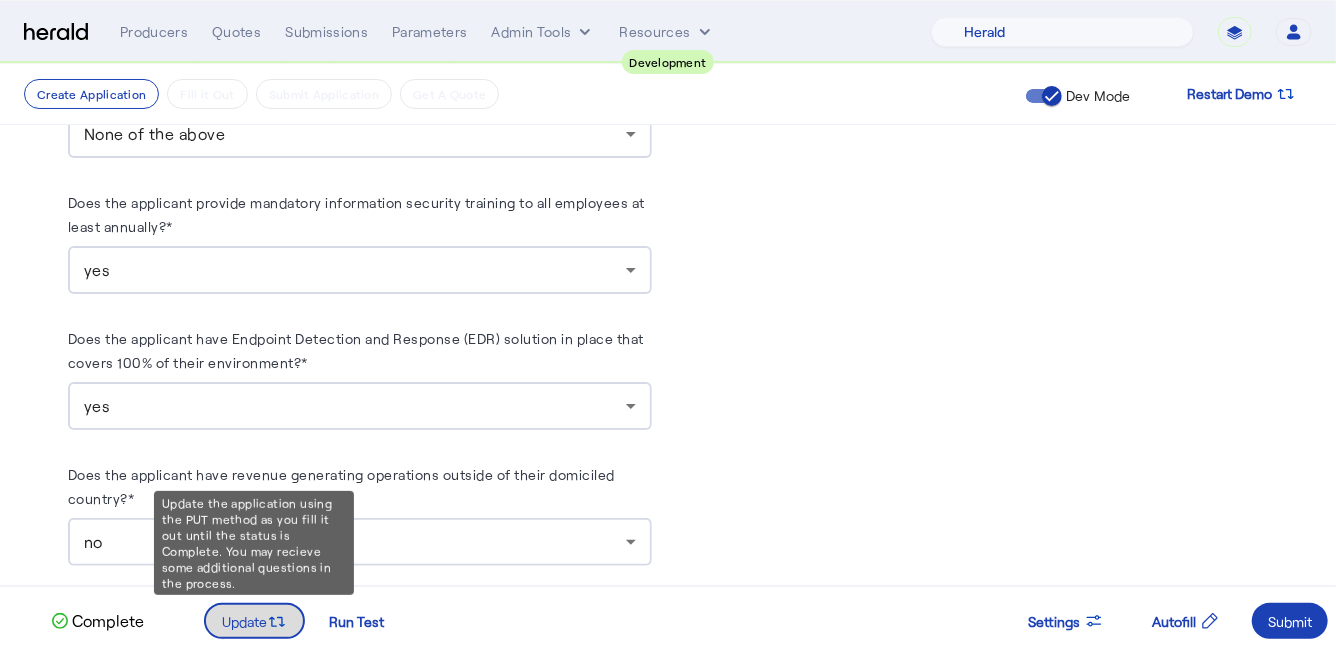 click on "Update" at bounding box center [244, 621] 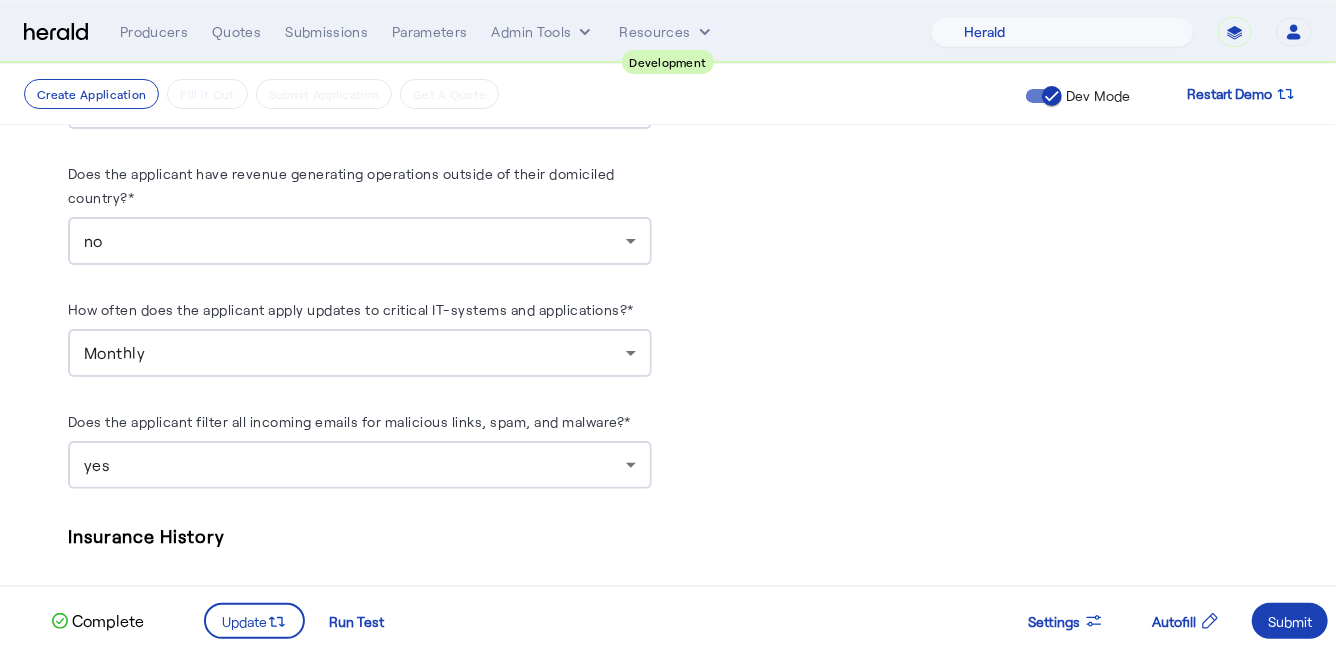 scroll, scrollTop: 2407, scrollLeft: 0, axis: vertical 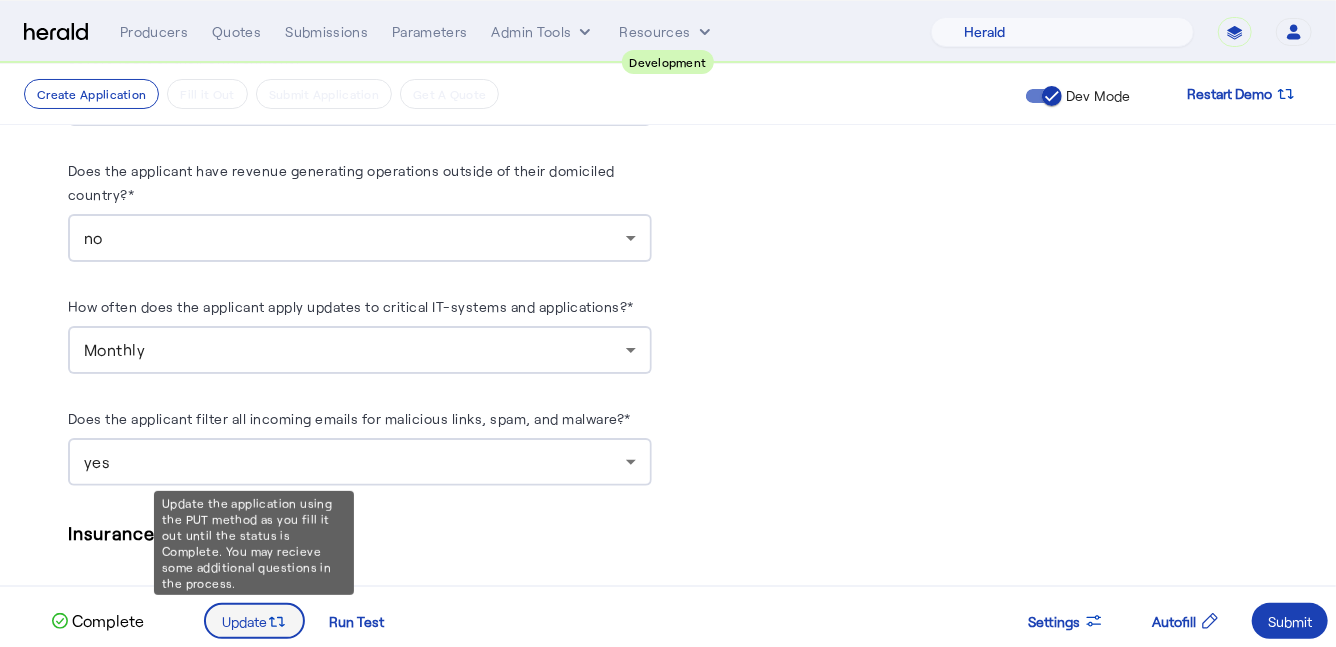 click on "Update" at bounding box center [244, 621] 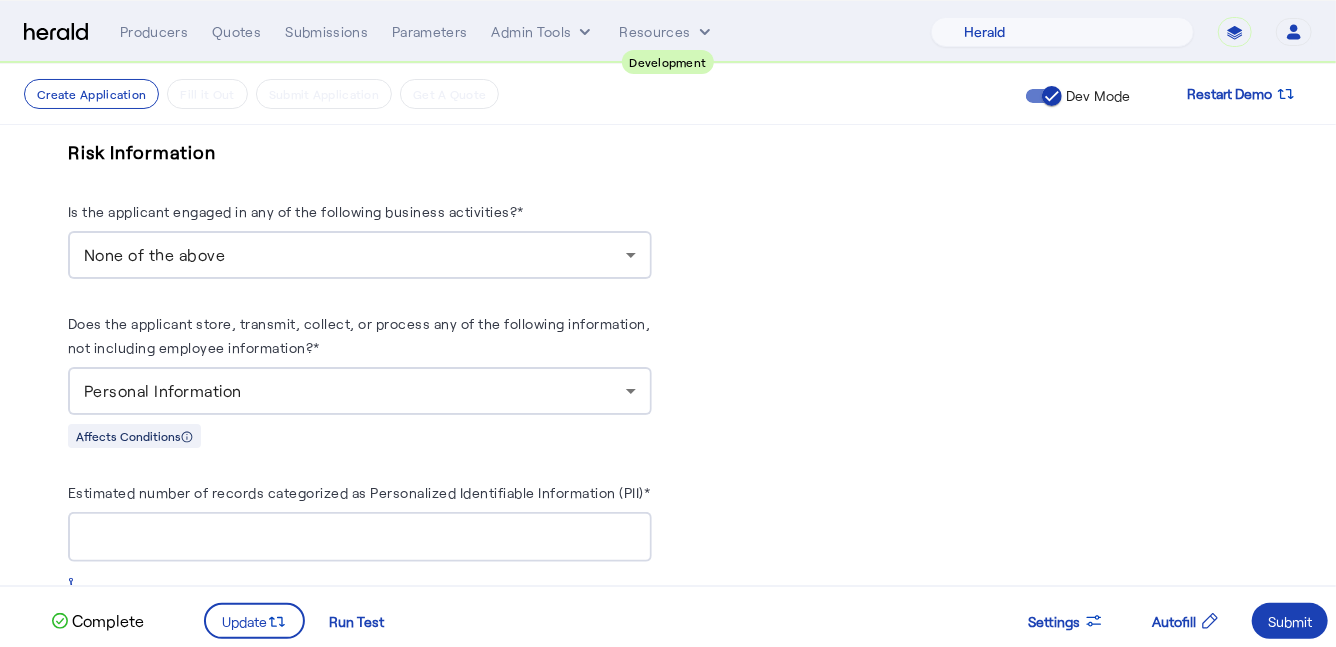 scroll, scrollTop: 0, scrollLeft: 0, axis: both 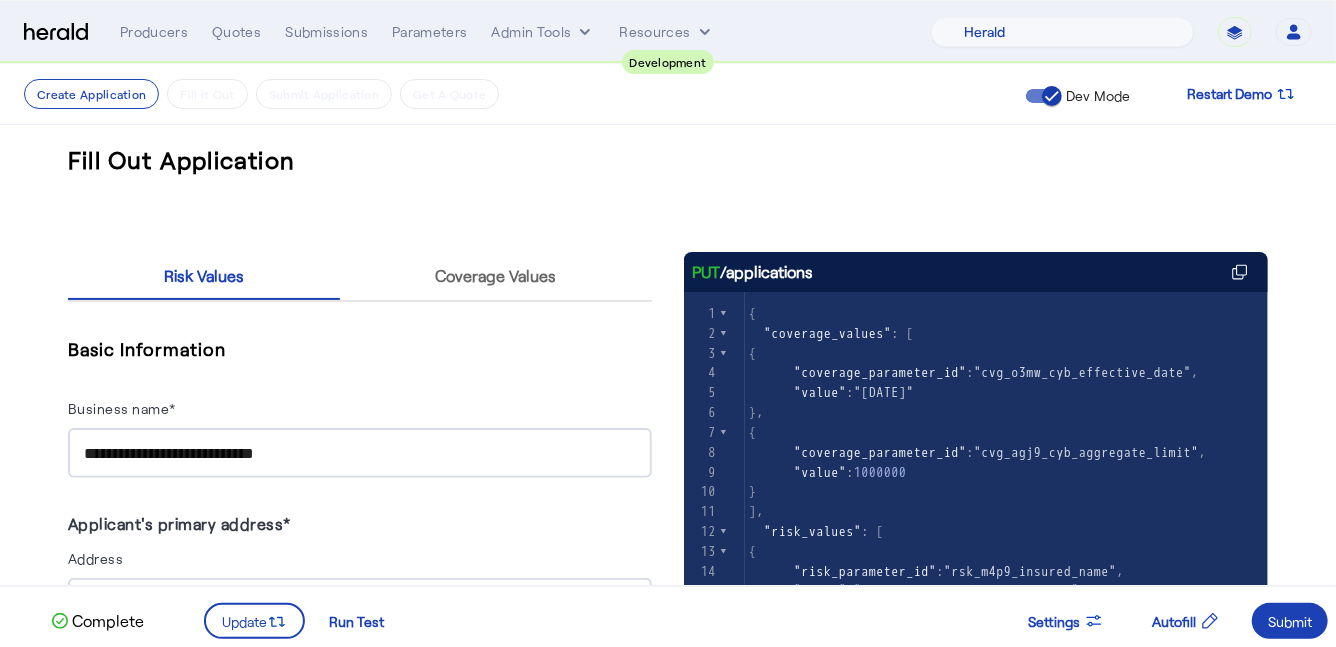 click on "**********" at bounding box center (360, 454) 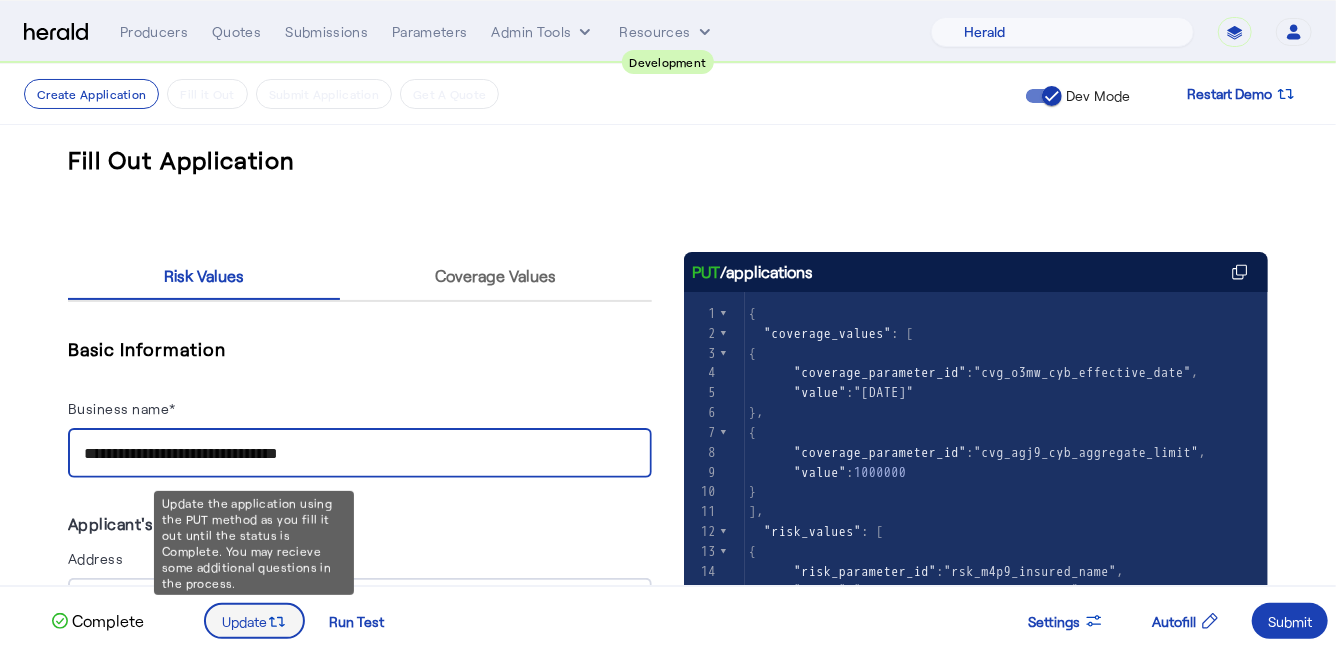 type on "**********" 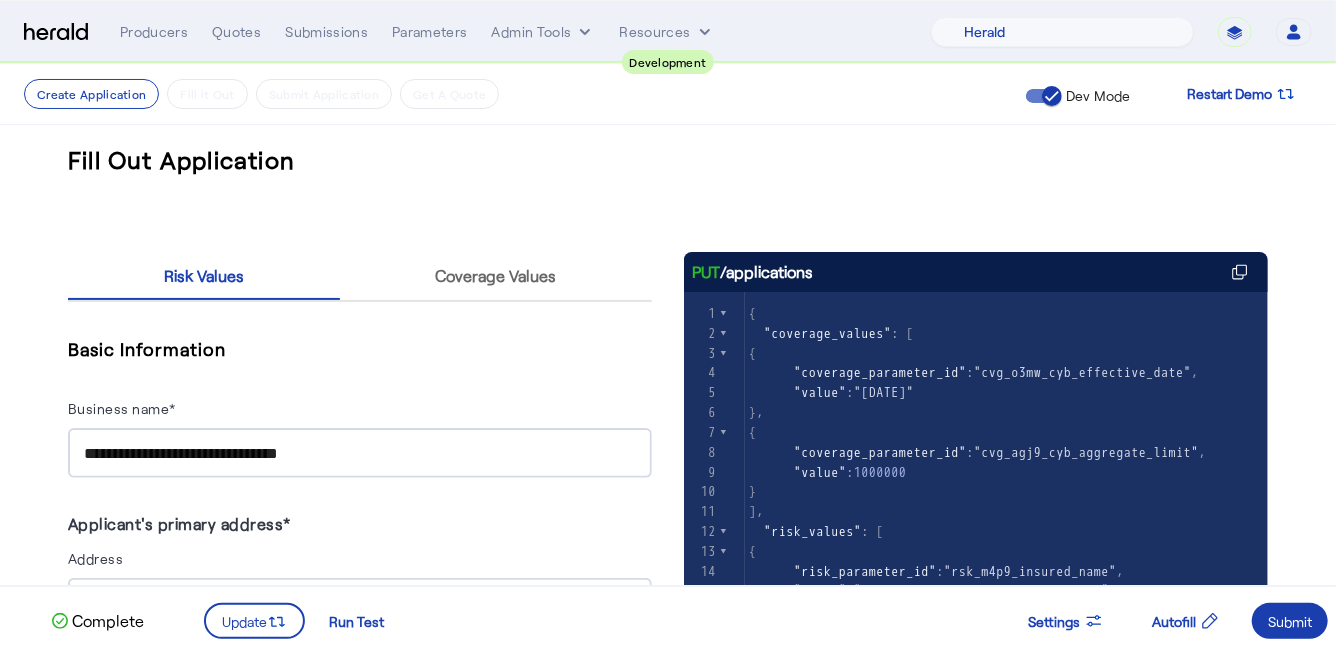 click on "Submit" at bounding box center (1290, 621) 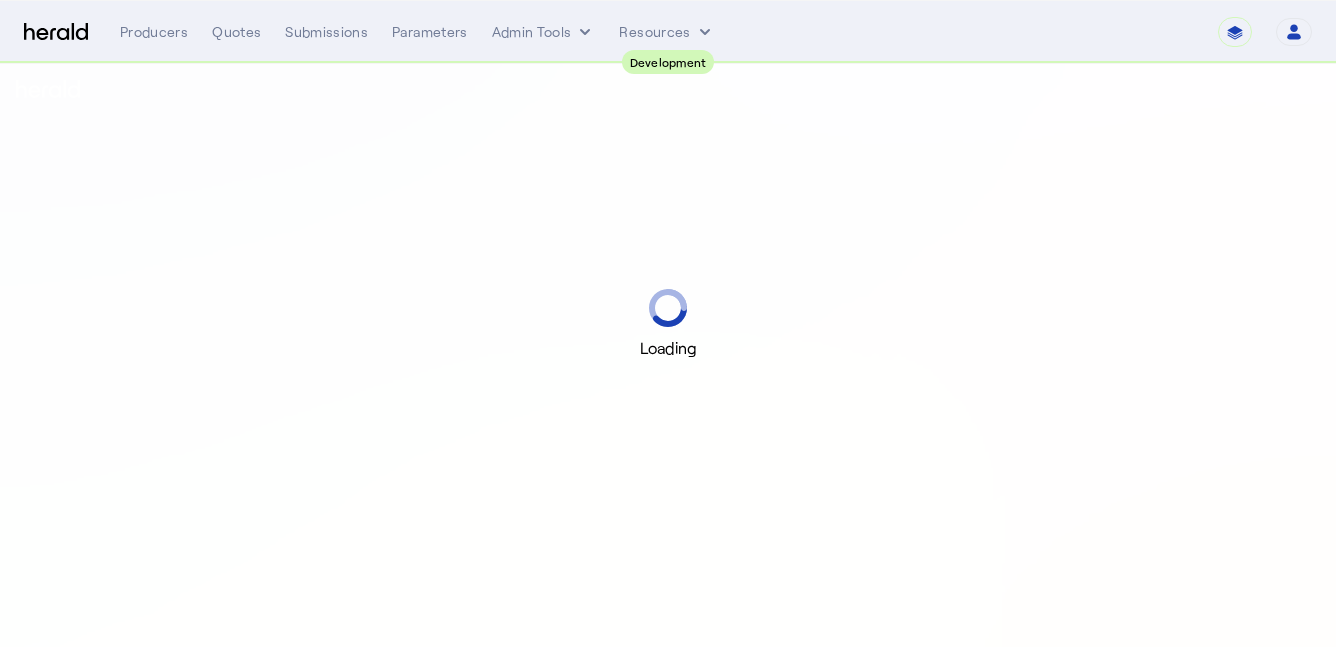 select on "pfm_2v8p_herald_api" 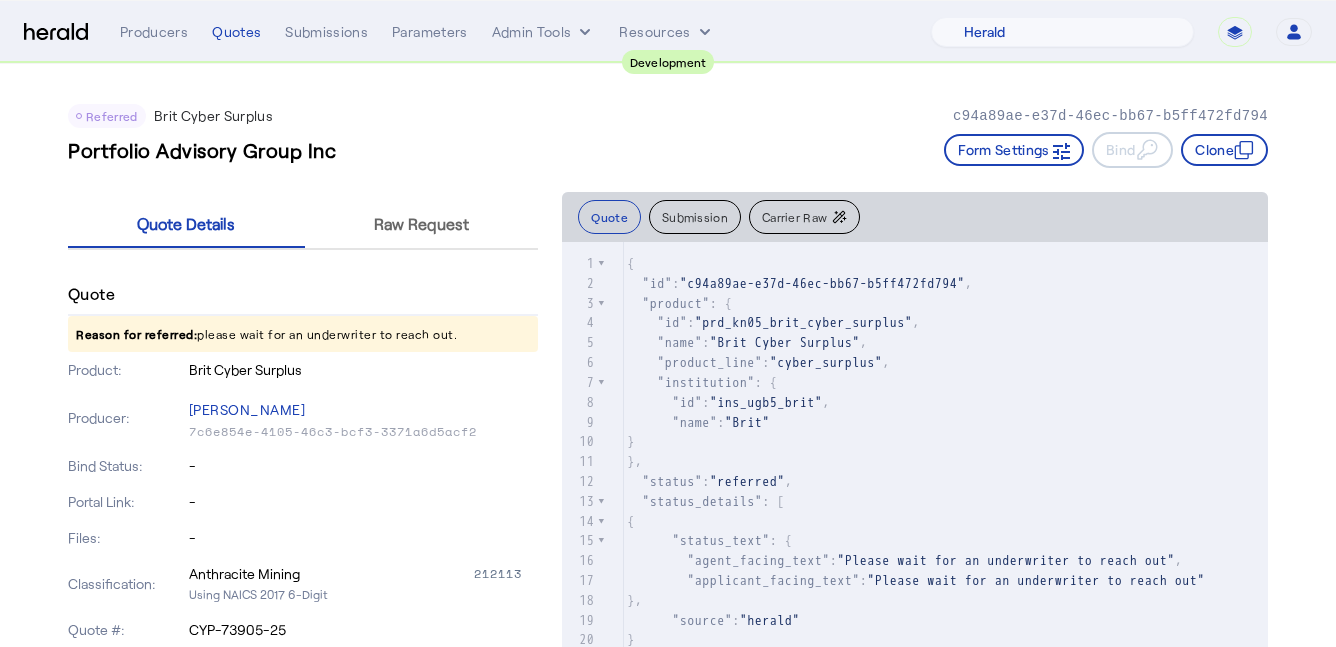 scroll, scrollTop: 0, scrollLeft: 0, axis: both 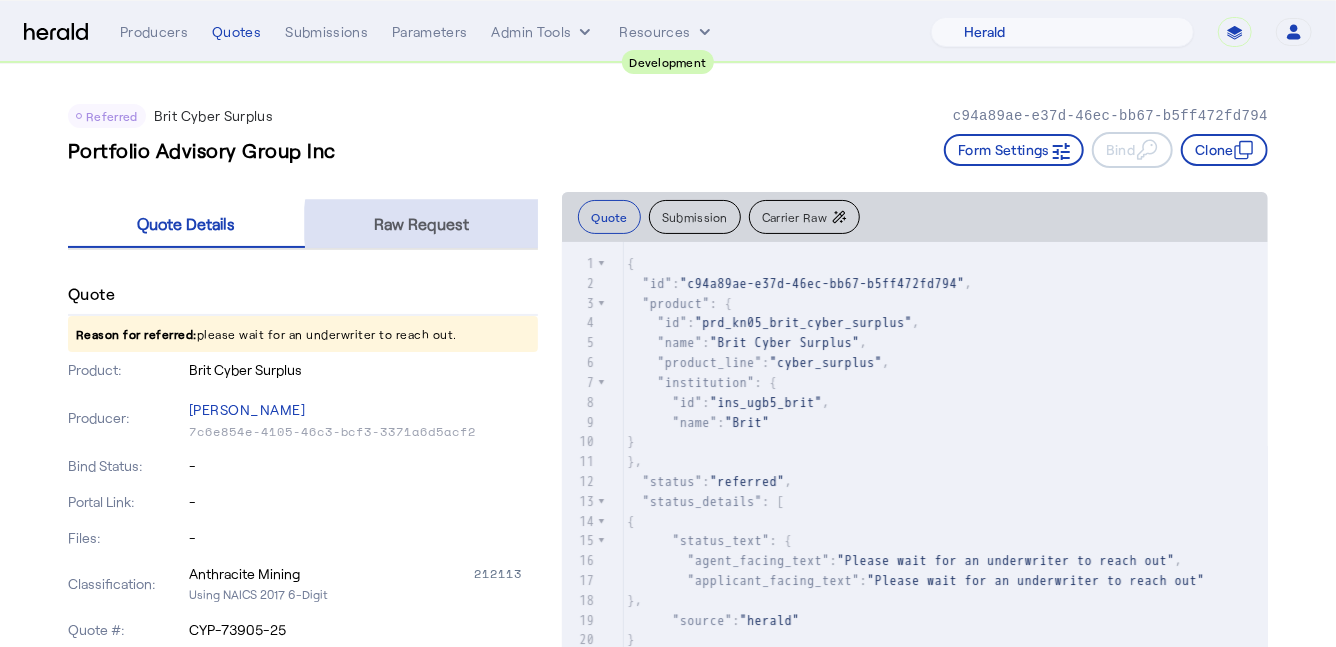 click on "Raw Request" at bounding box center [421, 224] 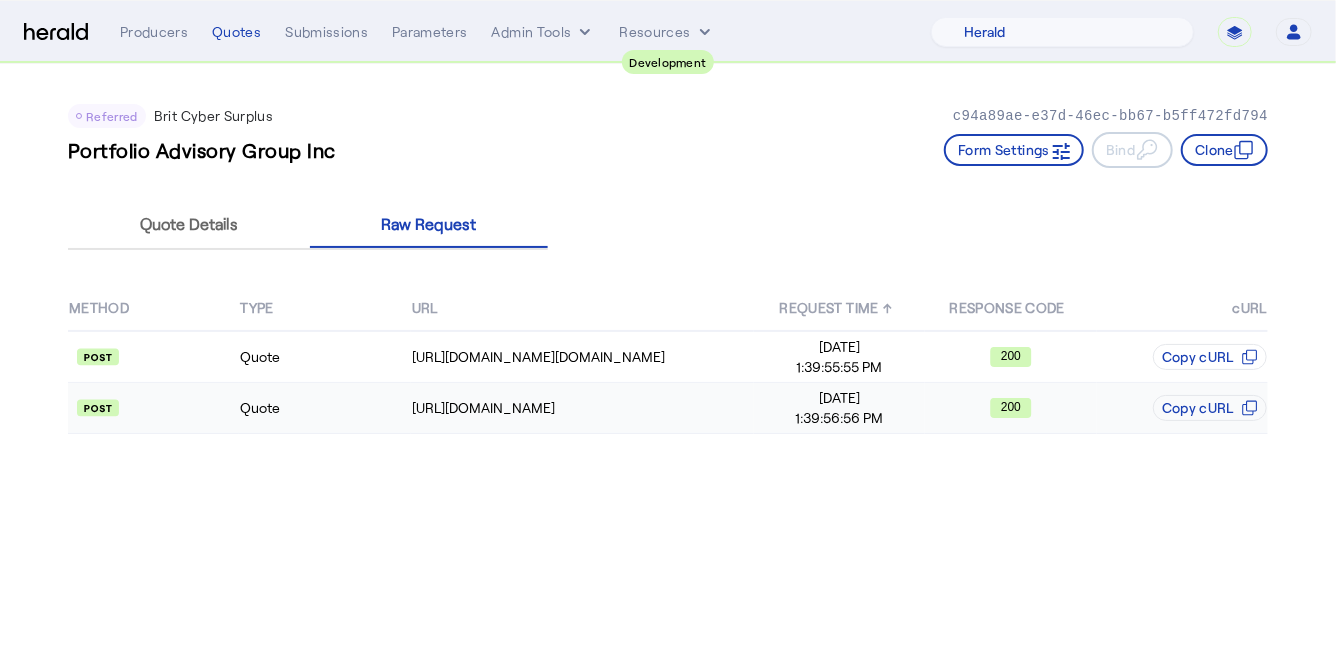 click on "1:39:56:56 PM" 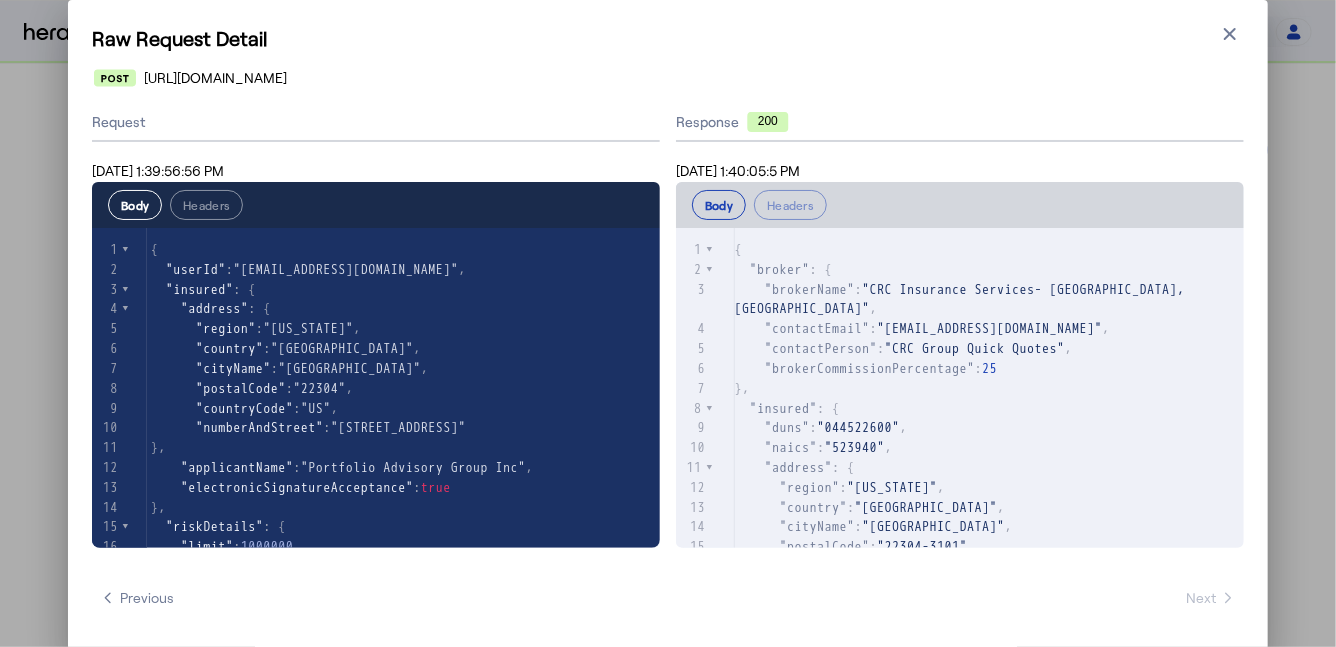 scroll, scrollTop: 366, scrollLeft: 0, axis: vertical 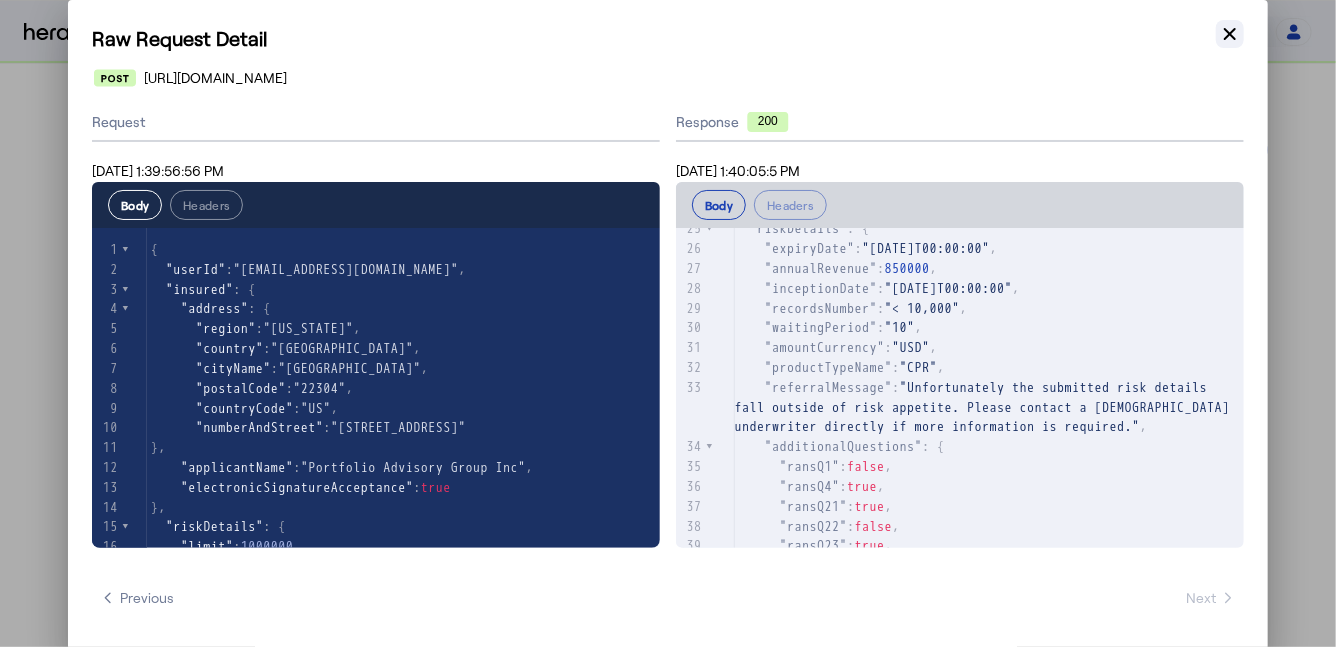 click 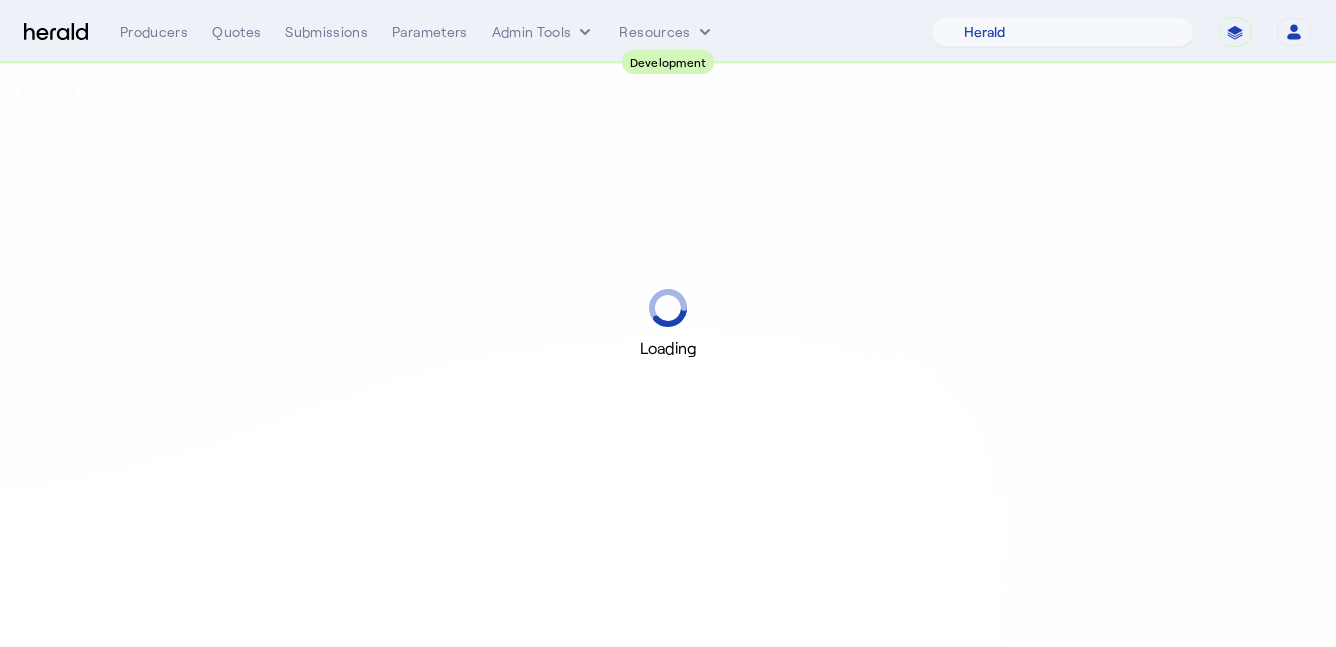 select on "pfm_2v8p_herald_api" 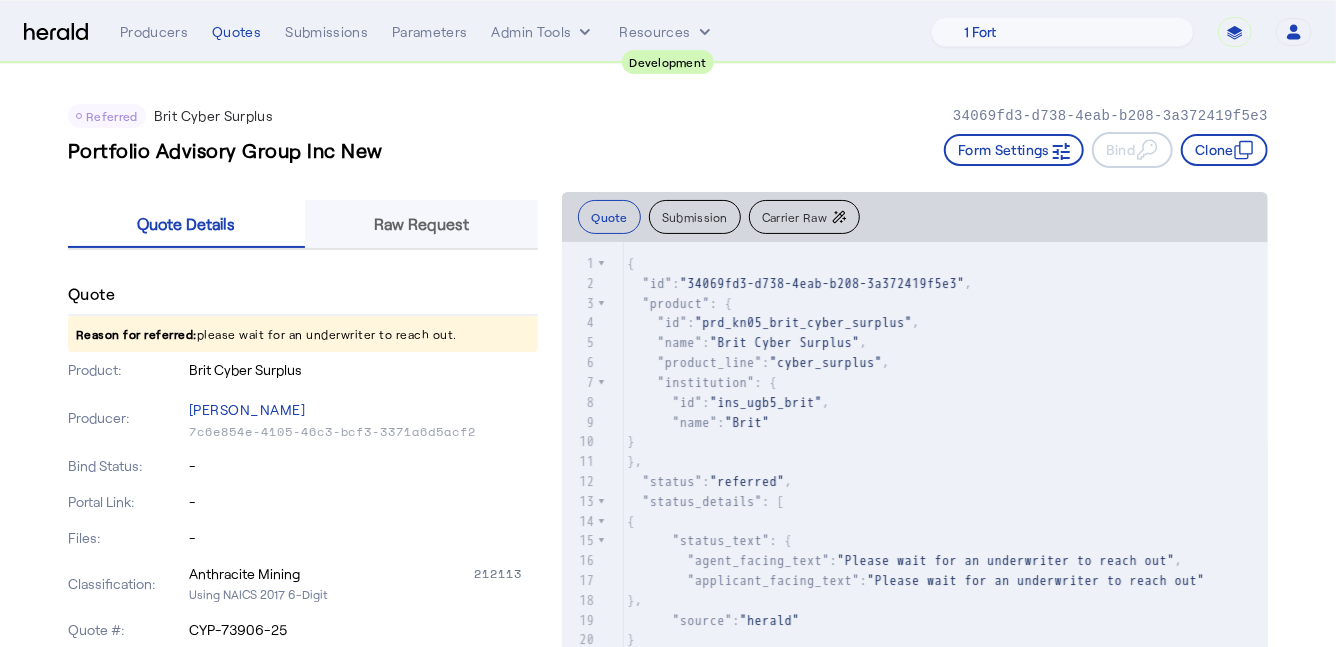 click on "Raw Request" at bounding box center [421, 224] 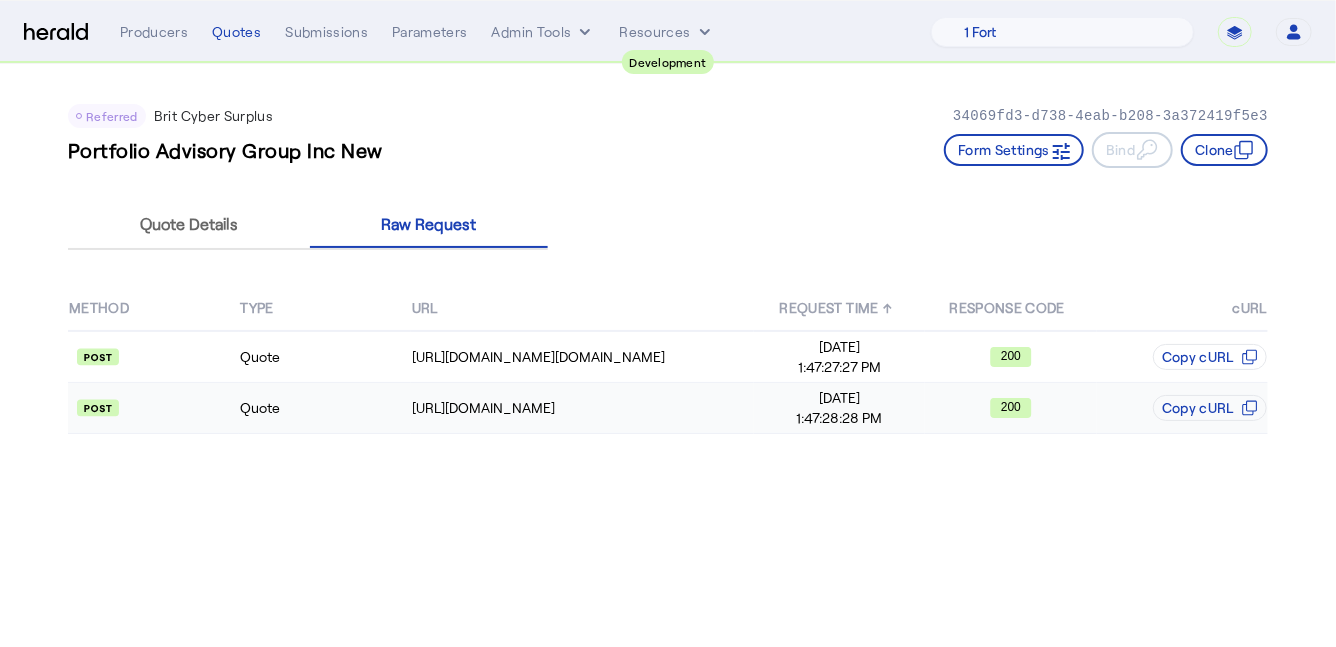 click on "Quote" 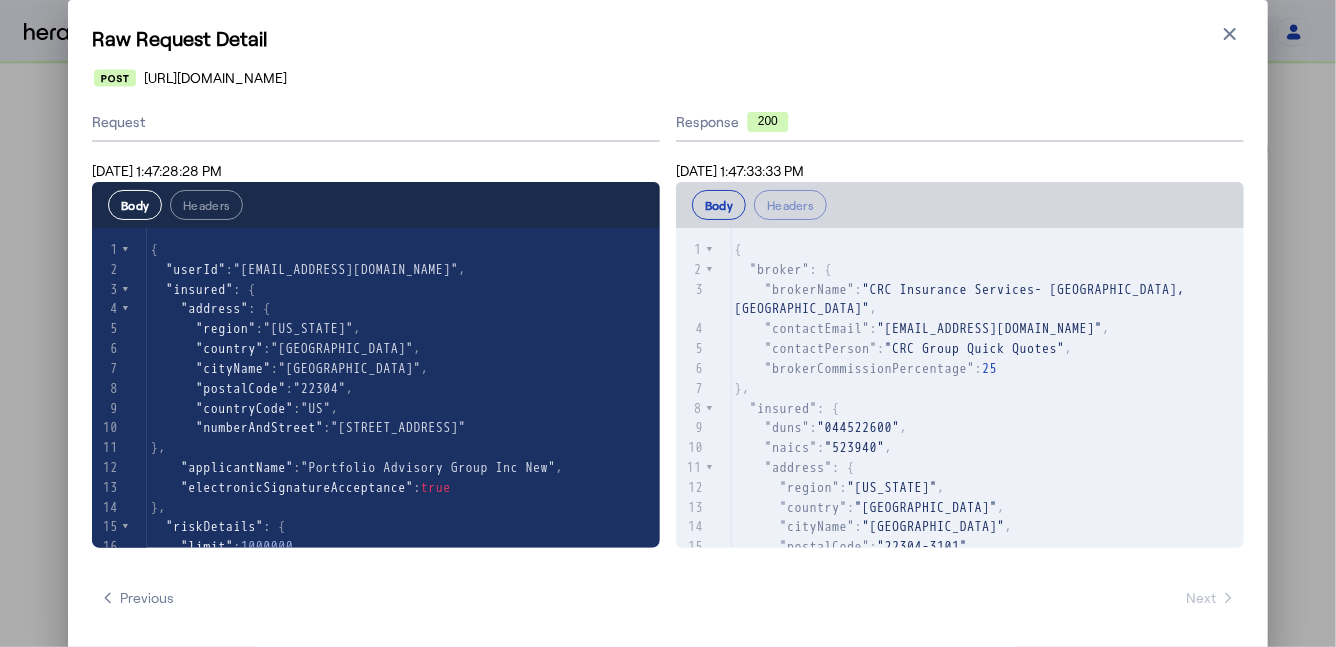 scroll, scrollTop: 240, scrollLeft: 0, axis: vertical 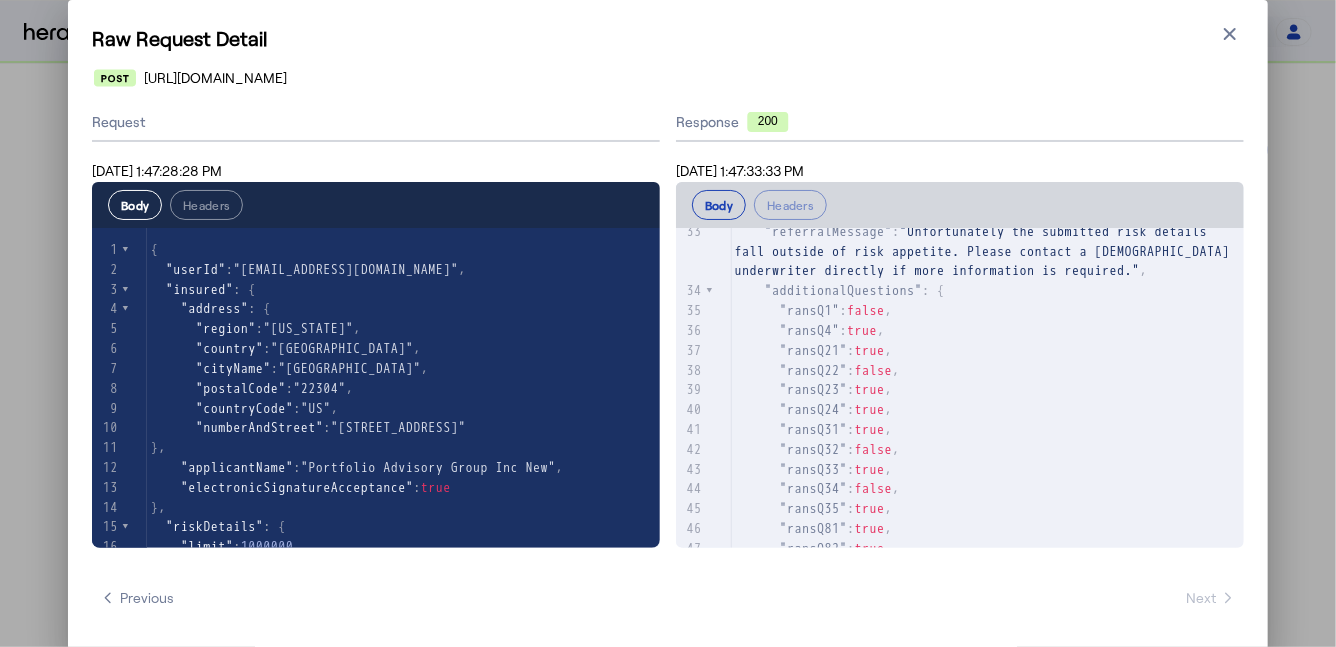 type 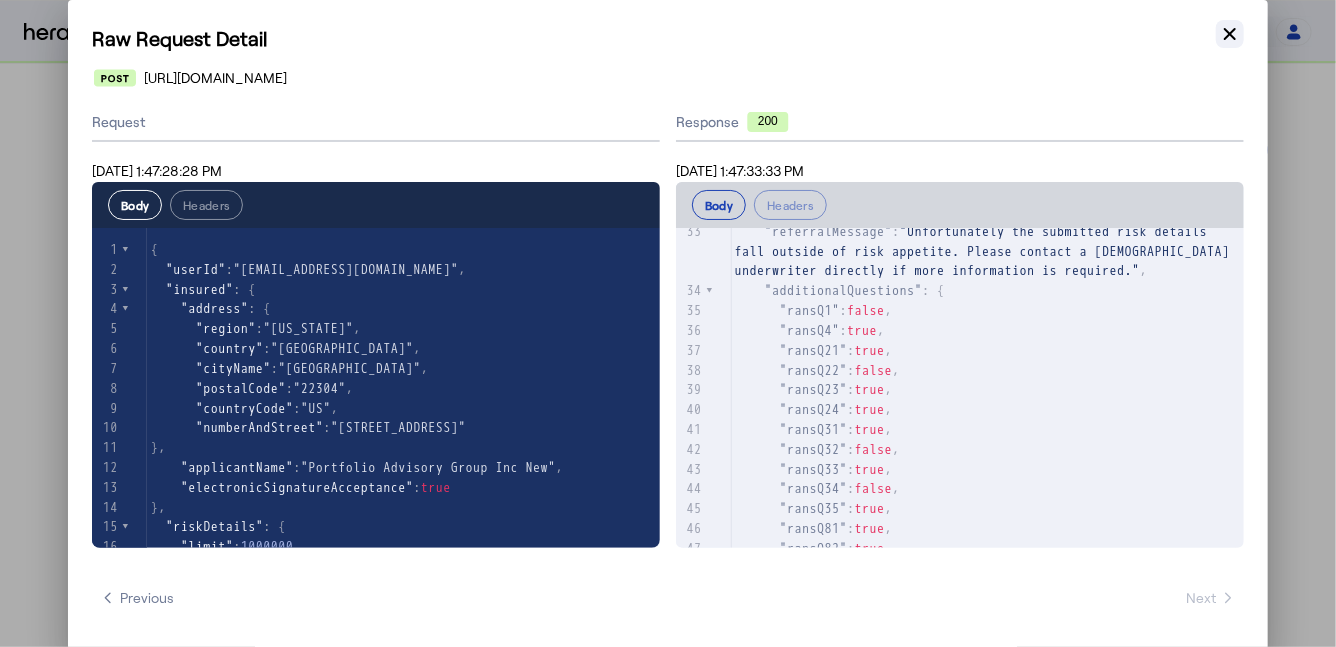 click 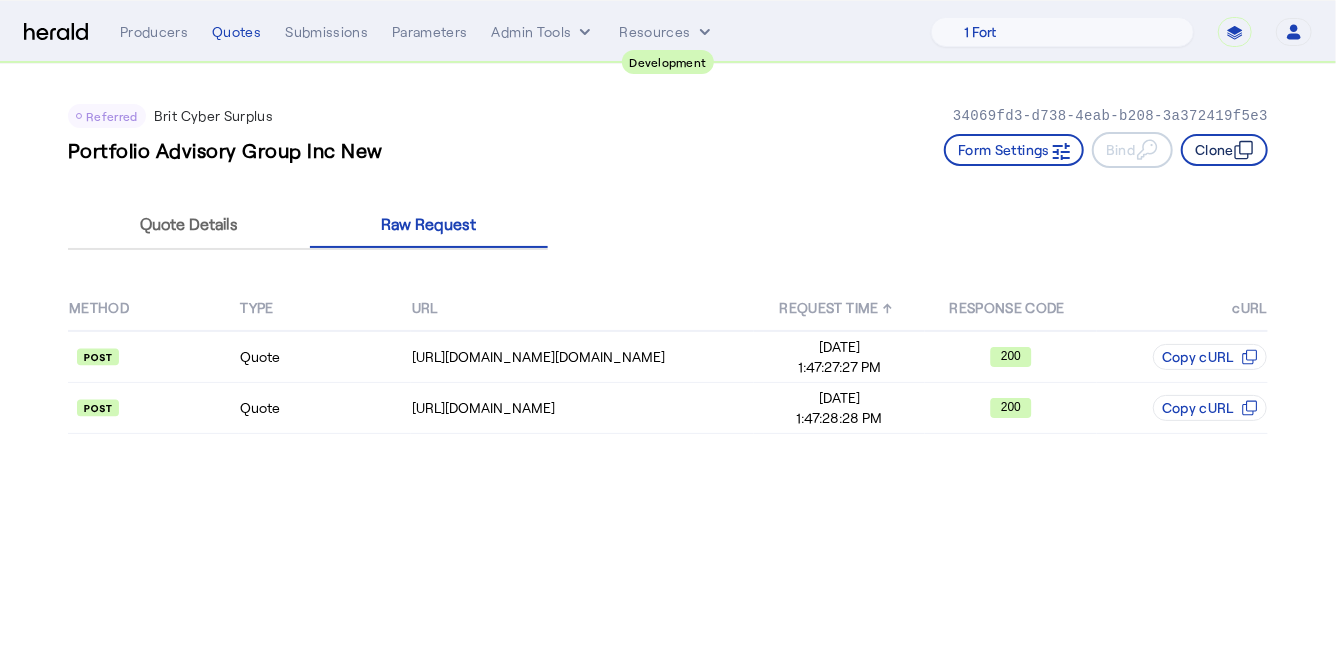 click 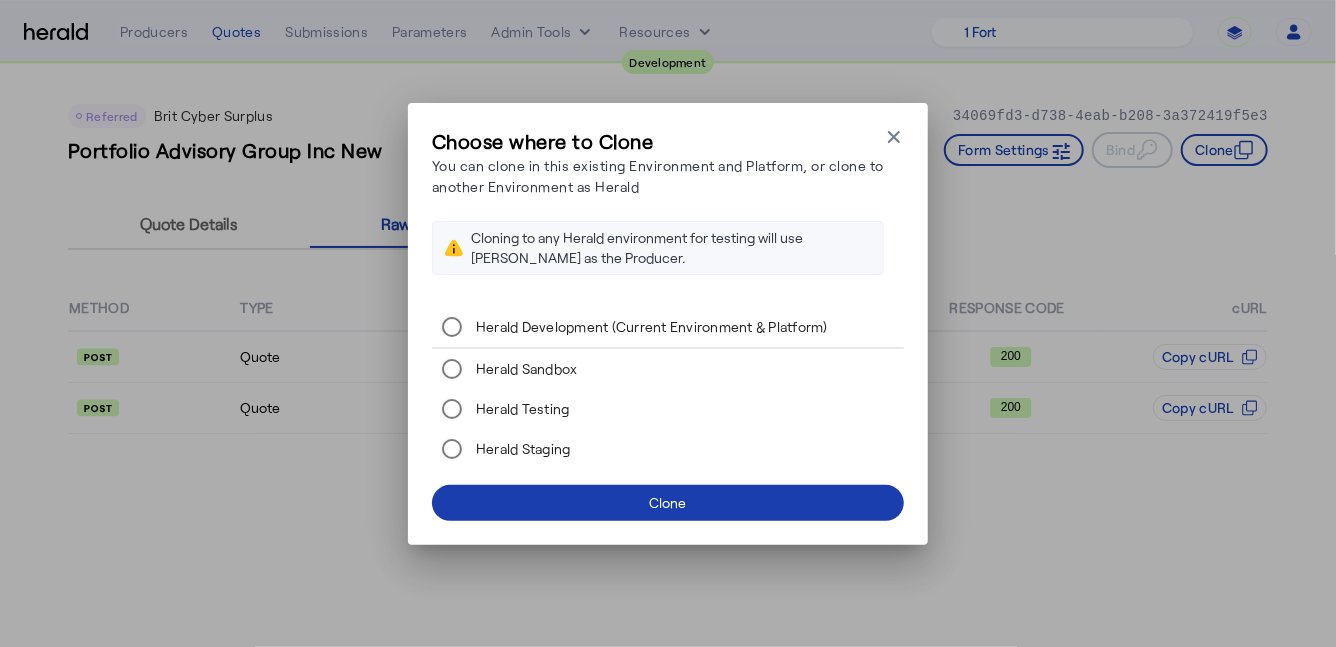 click at bounding box center [668, 503] 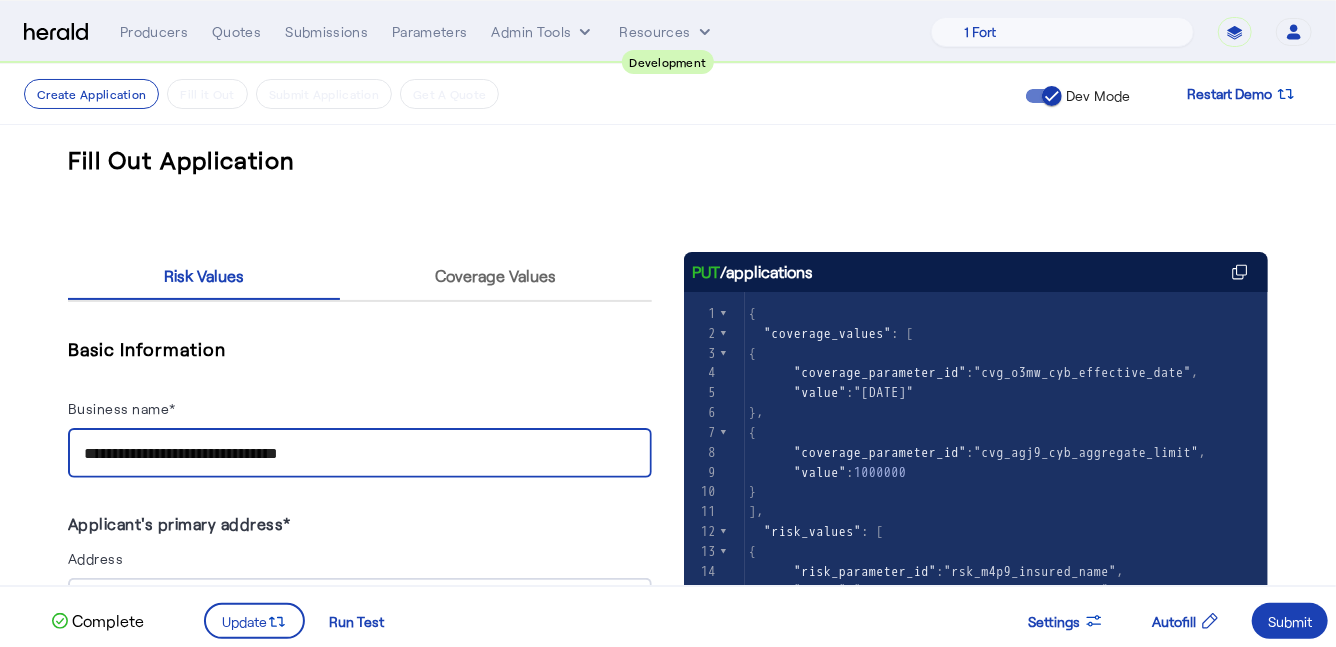 click on "**********" at bounding box center [360, 454] 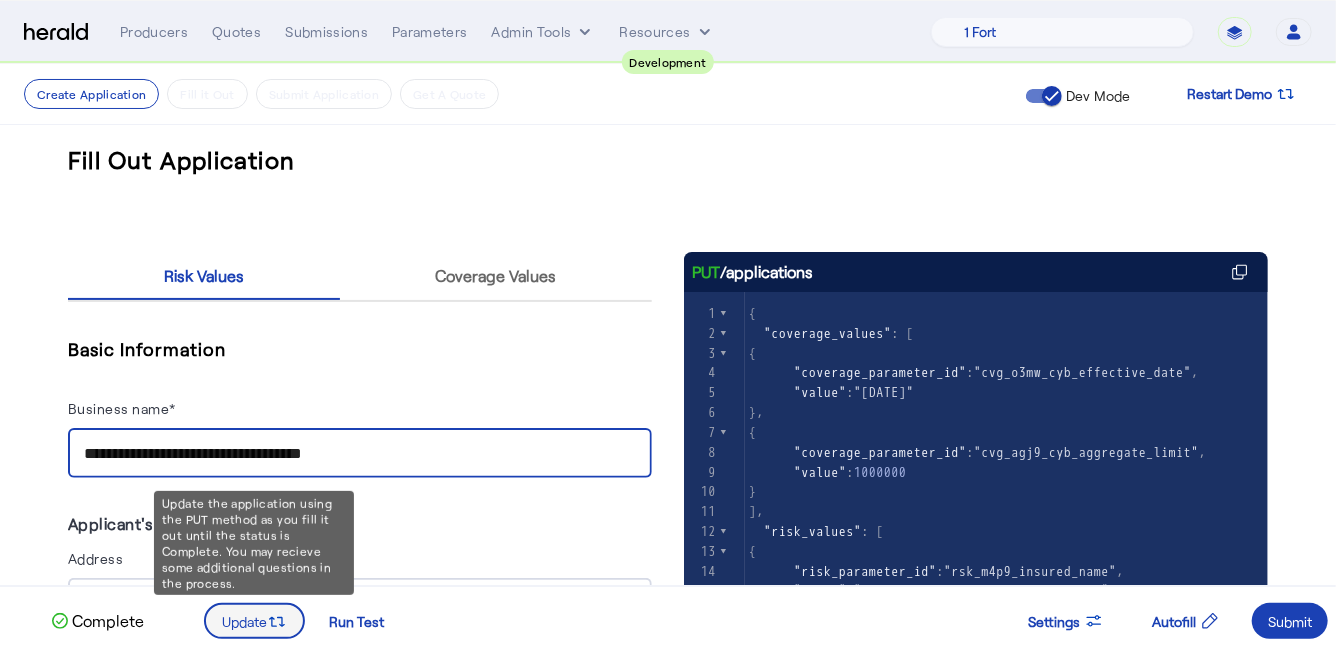 type on "**********" 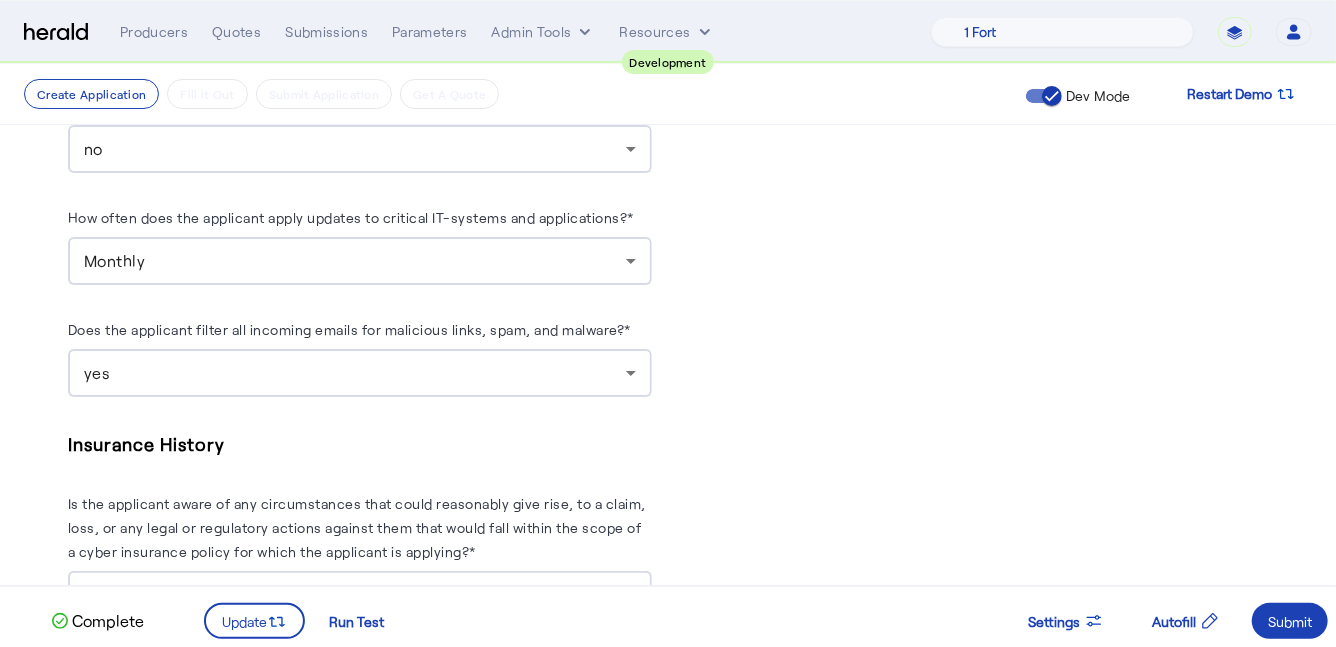 scroll, scrollTop: 2495, scrollLeft: 0, axis: vertical 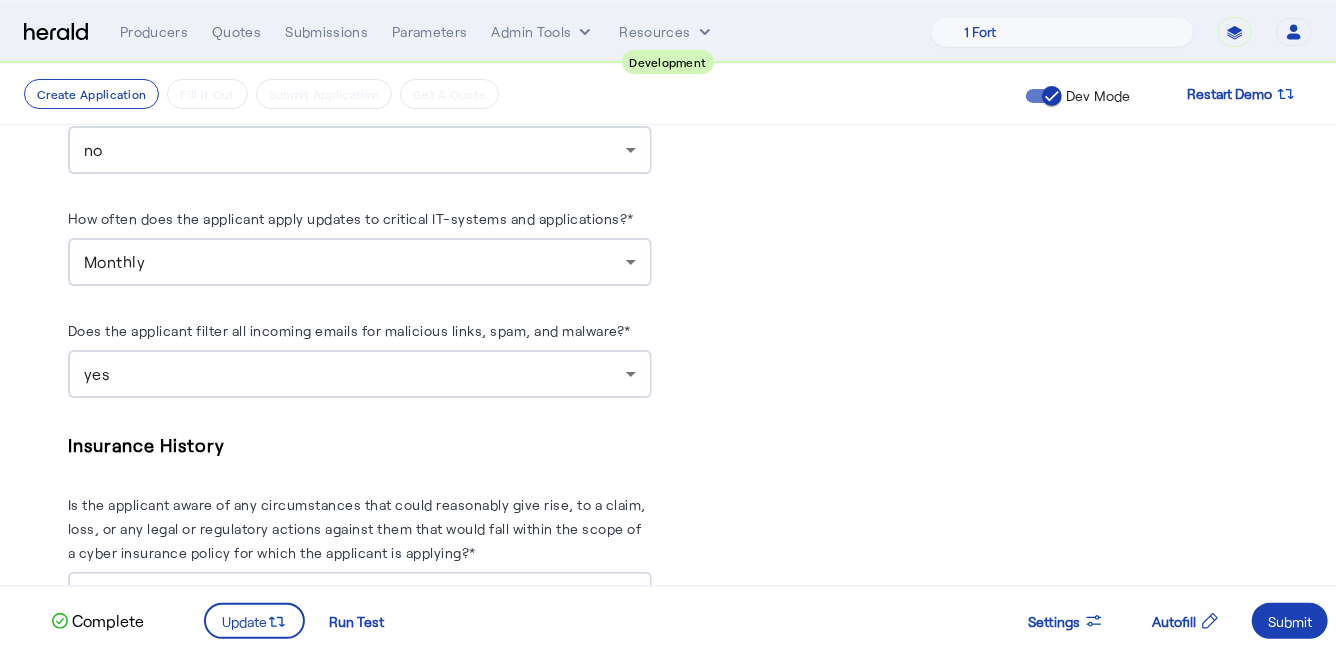 click on "Monthly" at bounding box center [355, 262] 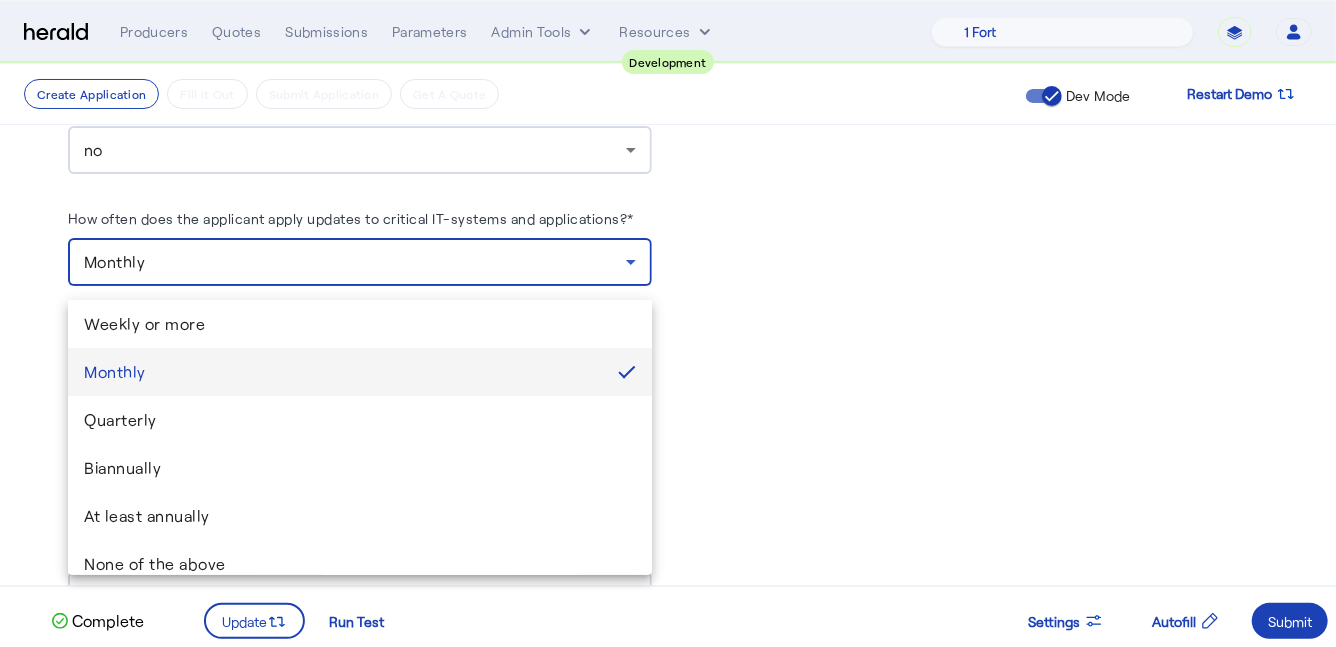 click at bounding box center [668, 323] 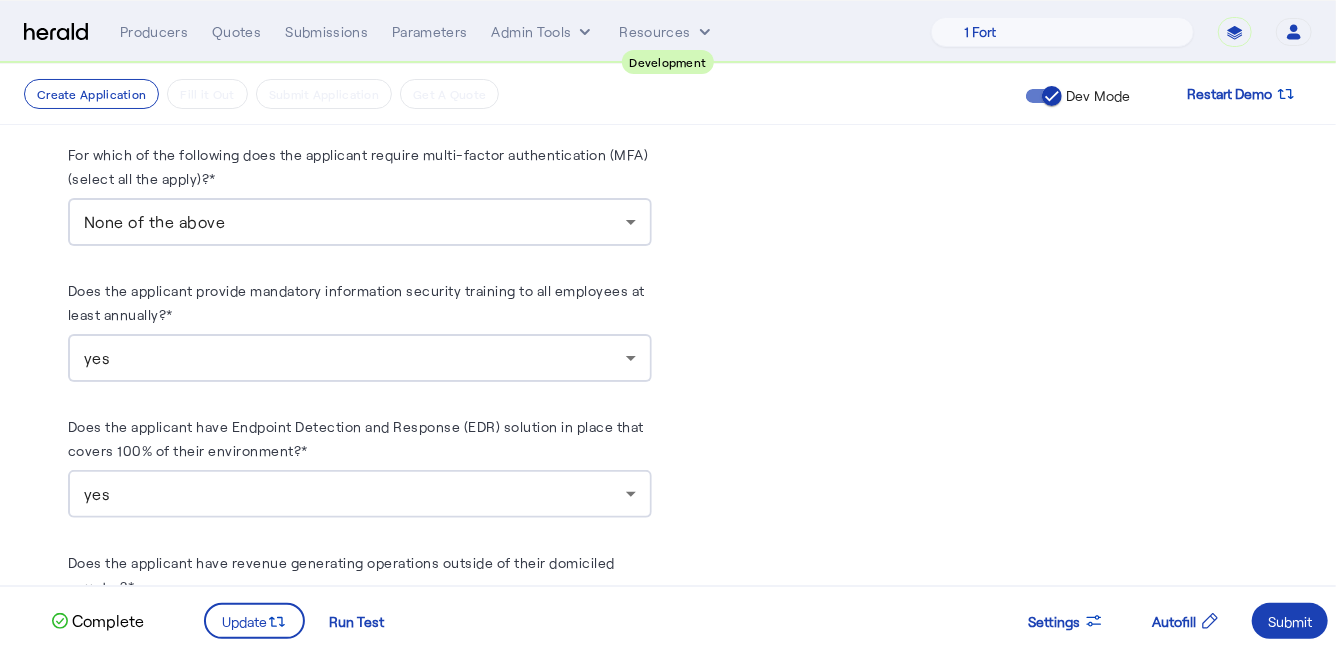 scroll, scrollTop: 1978, scrollLeft: 0, axis: vertical 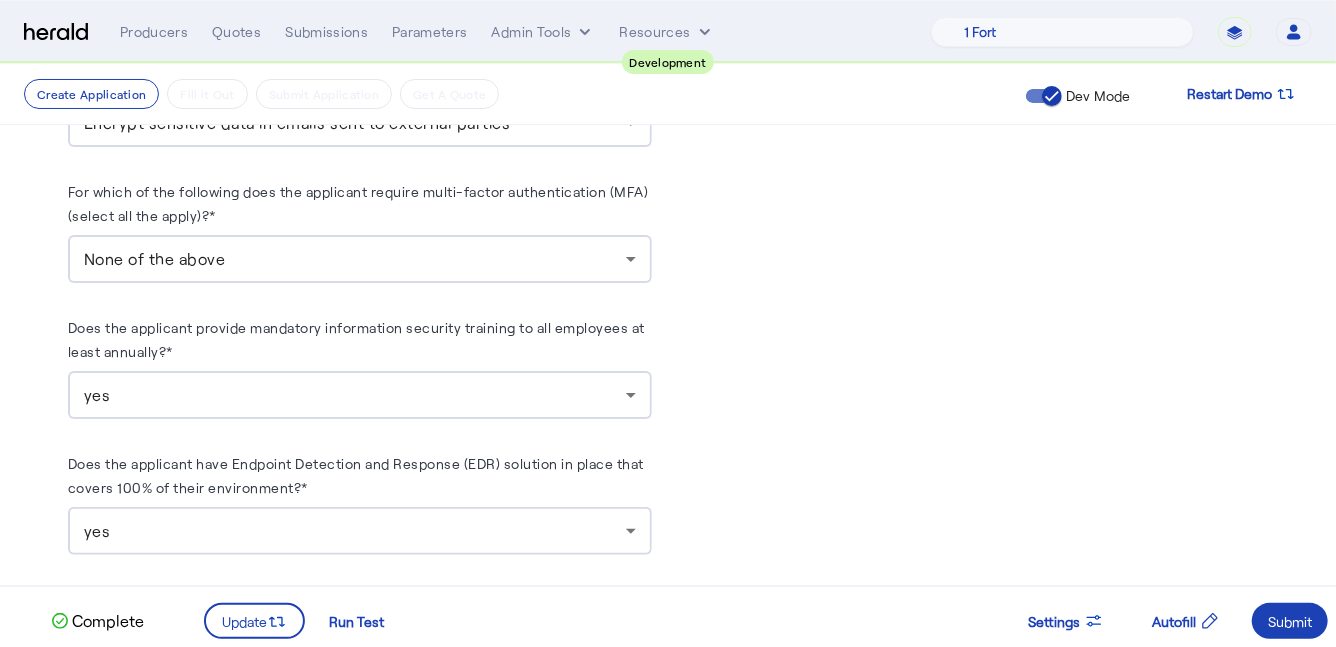 click on "None of the above" at bounding box center (355, 259) 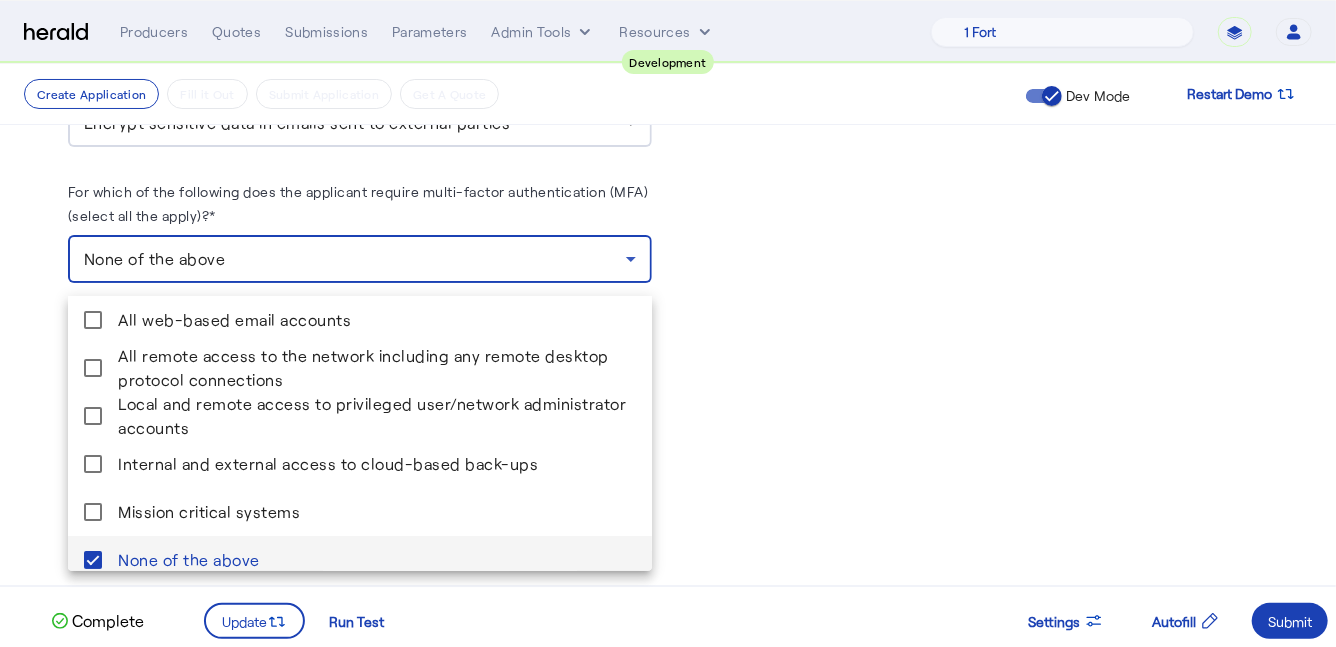 scroll, scrollTop: 13, scrollLeft: 0, axis: vertical 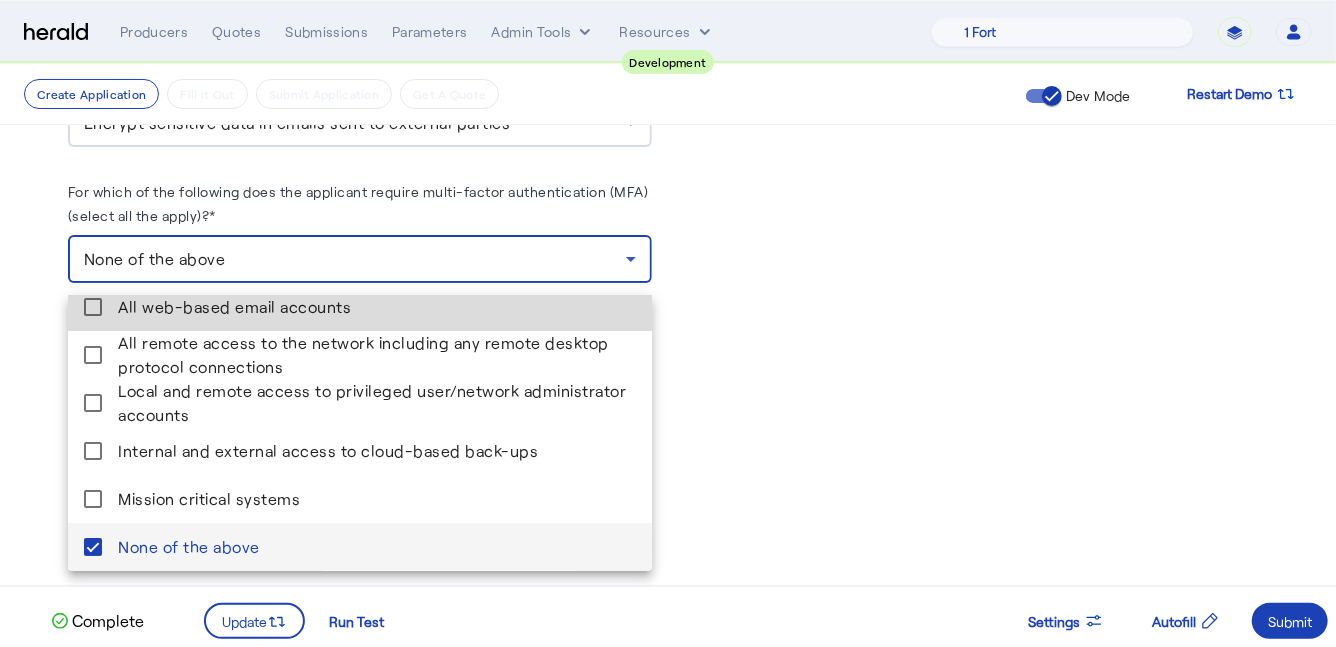 click on "All web-based email accounts" at bounding box center [377, 307] 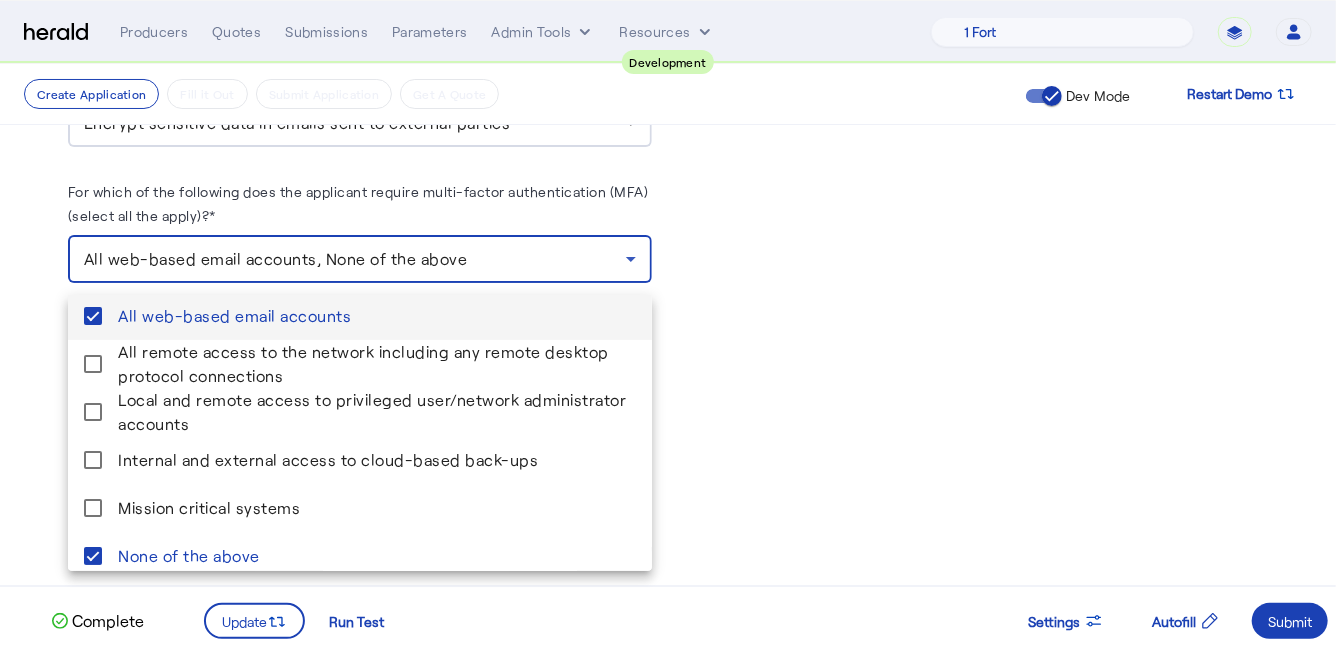 click on "All web-based email accounts" at bounding box center [377, 316] 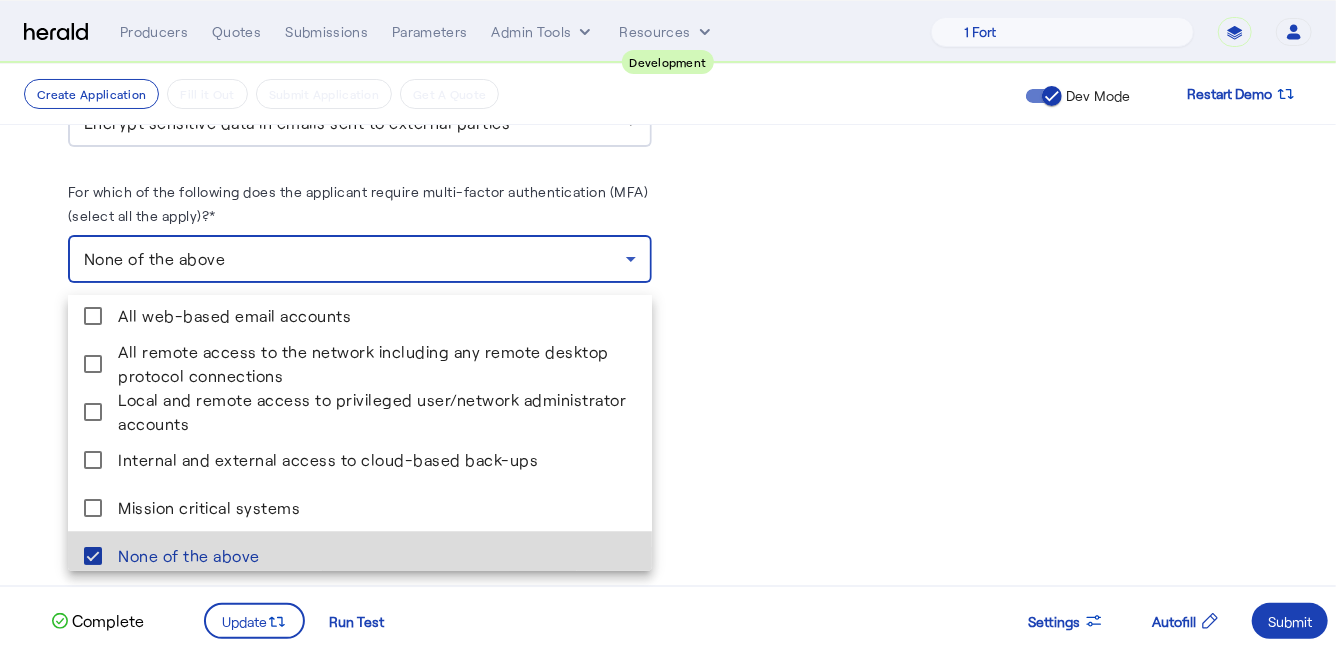 click on "None of the above" at bounding box center (377, 556) 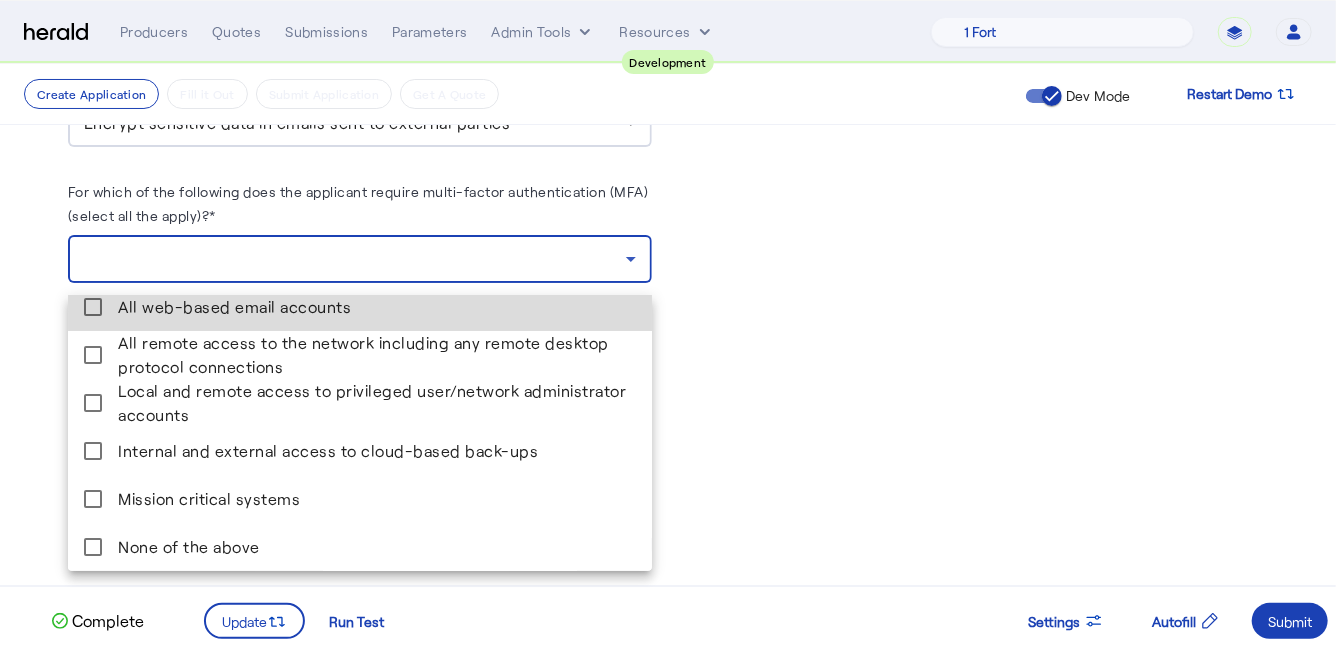 click on "All web-based email accounts" at bounding box center [377, 307] 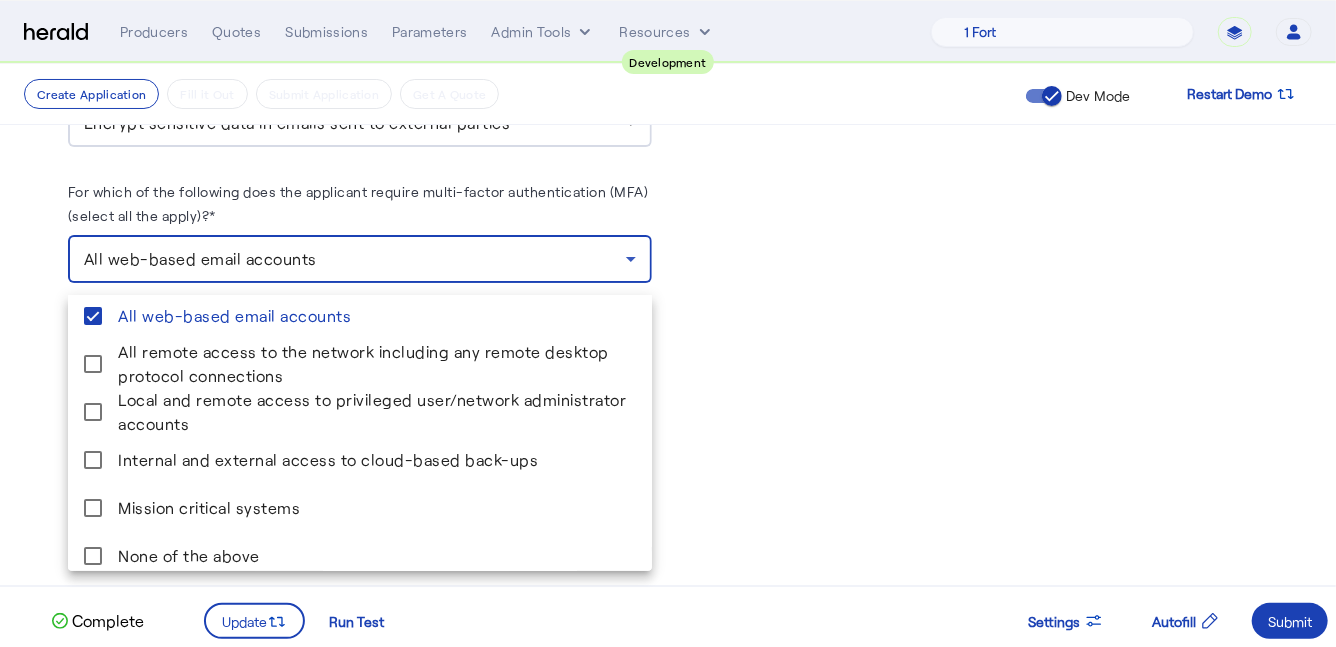 click at bounding box center (668, 323) 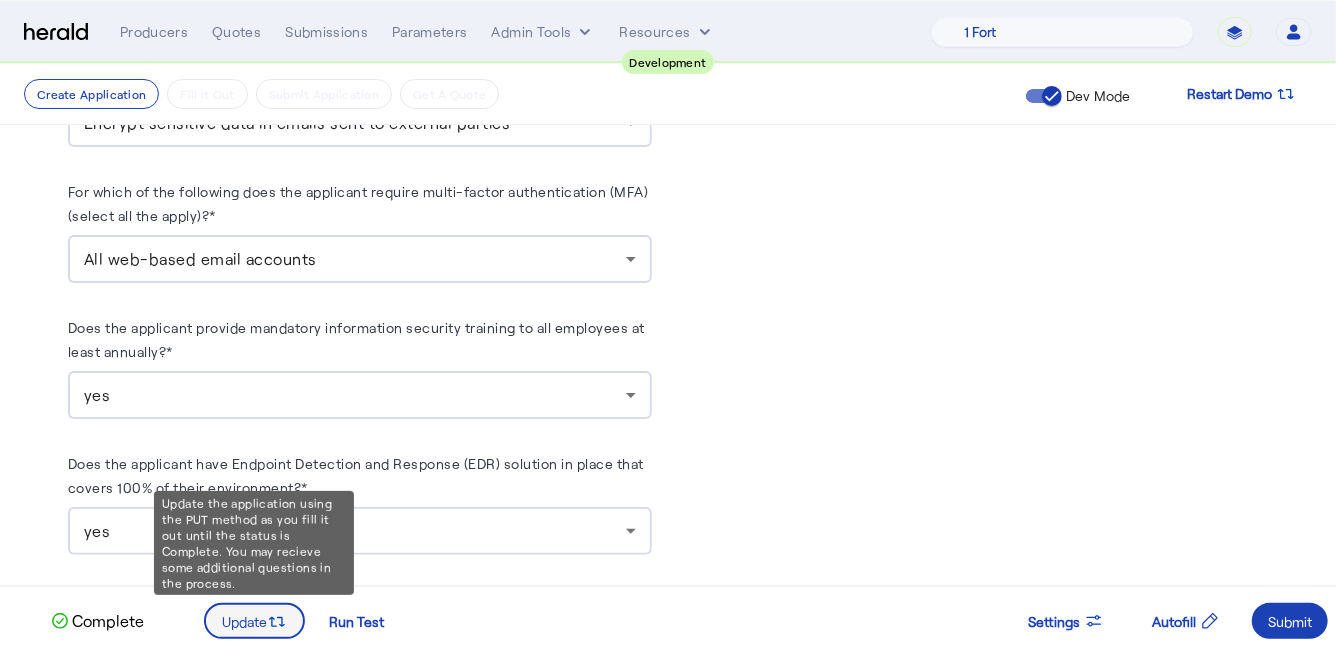 click at bounding box center [254, 621] 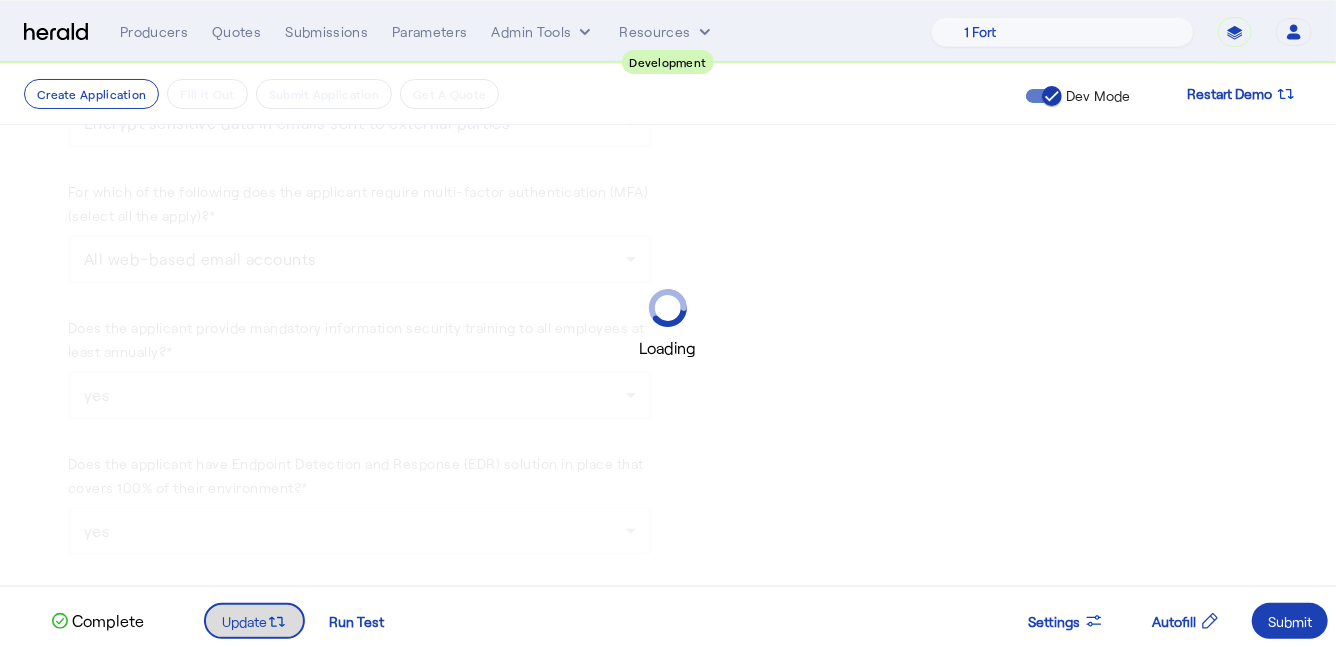 scroll, scrollTop: 0, scrollLeft: 0, axis: both 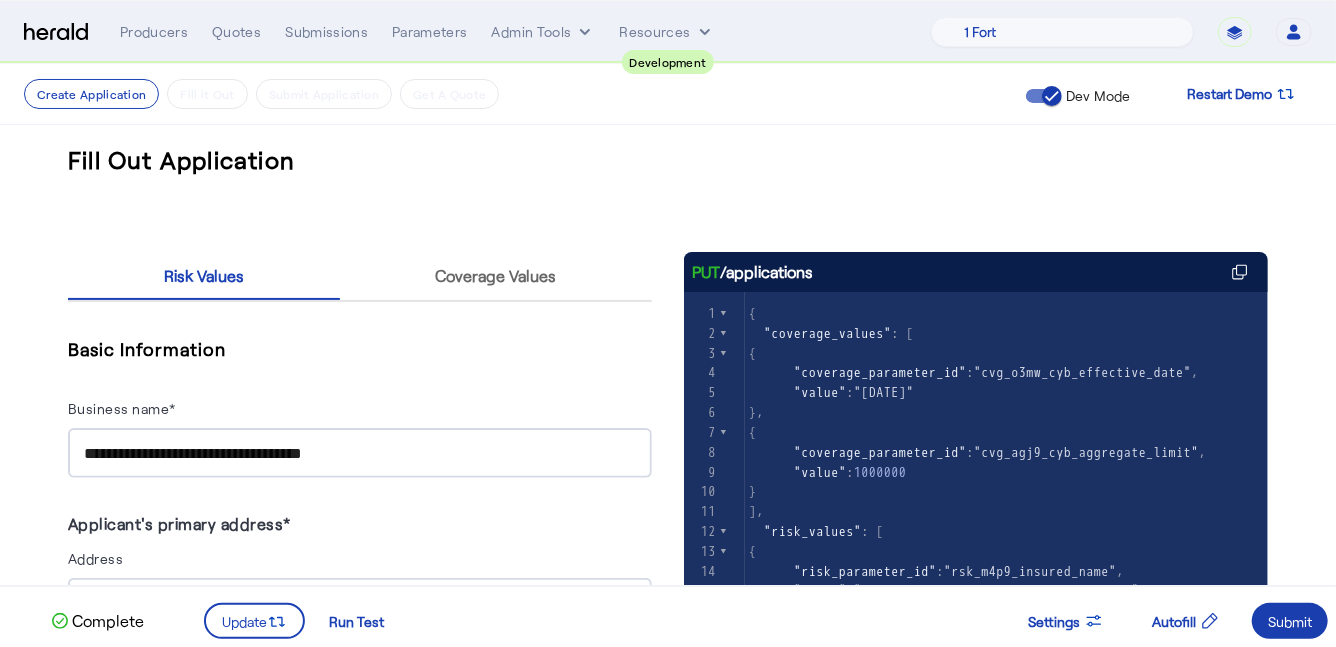 click on "Submit" at bounding box center (1290, 621) 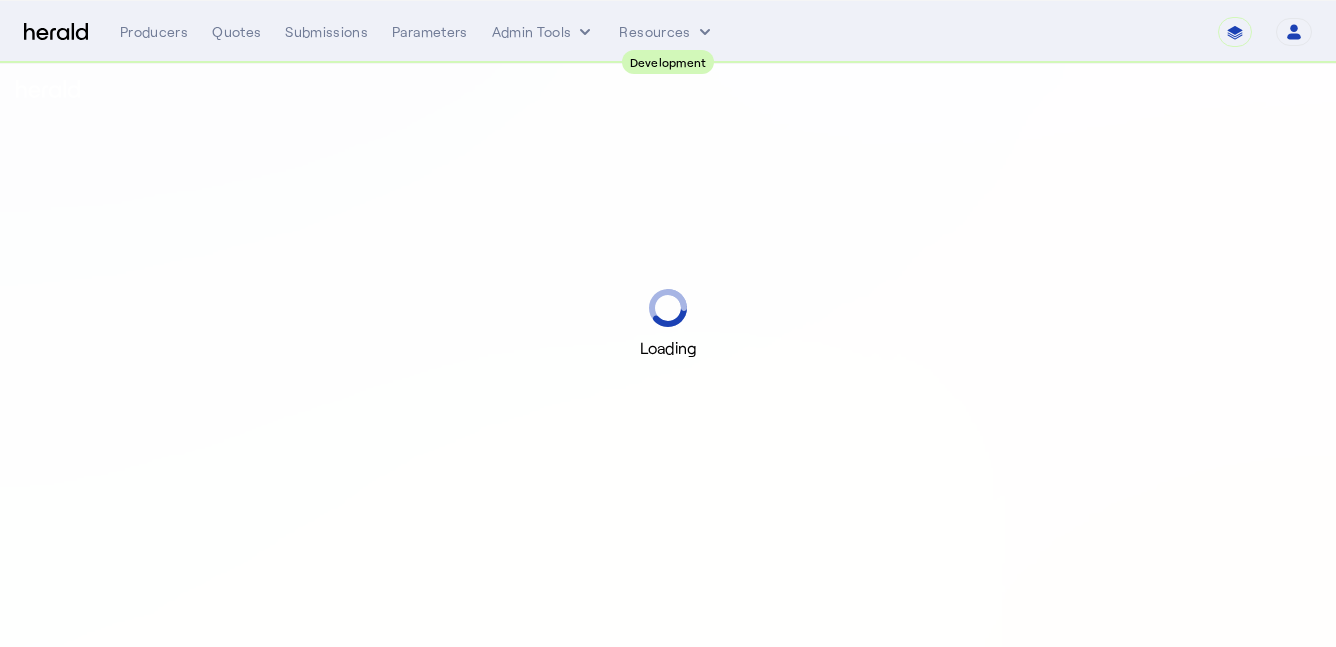 scroll, scrollTop: 0, scrollLeft: 0, axis: both 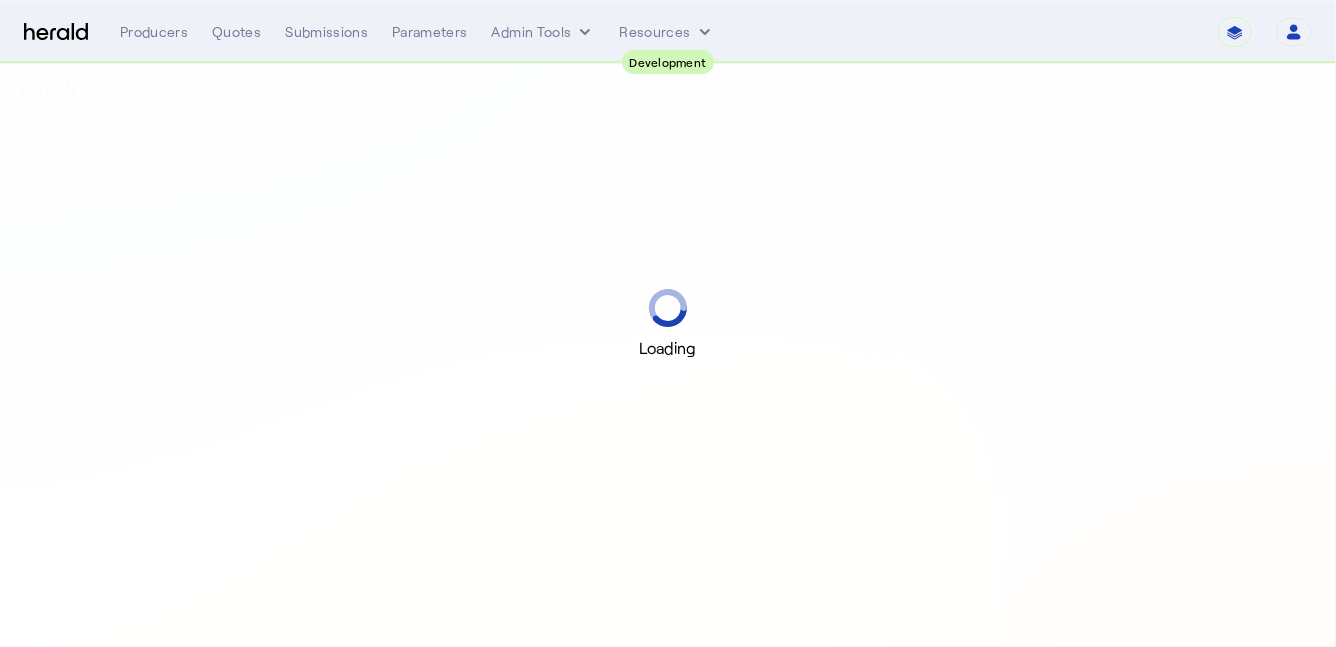 select on "pfm_2v8p_herald_api" 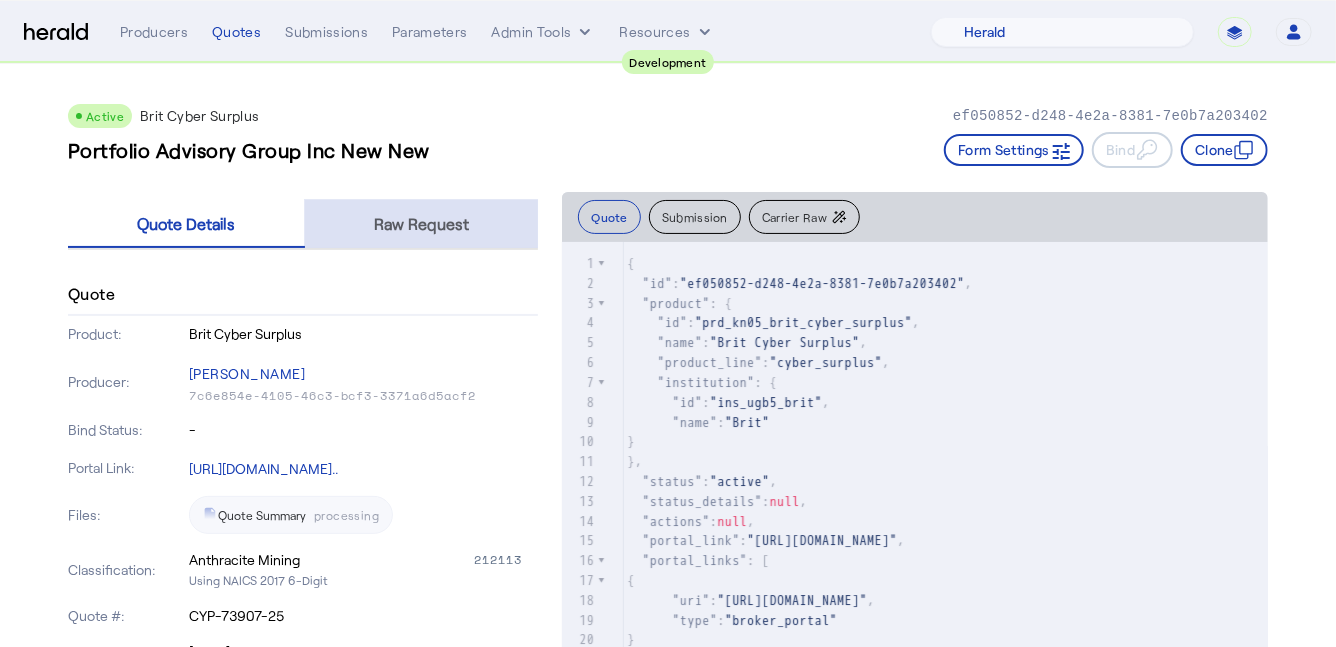 click on "Raw Request" at bounding box center (421, 224) 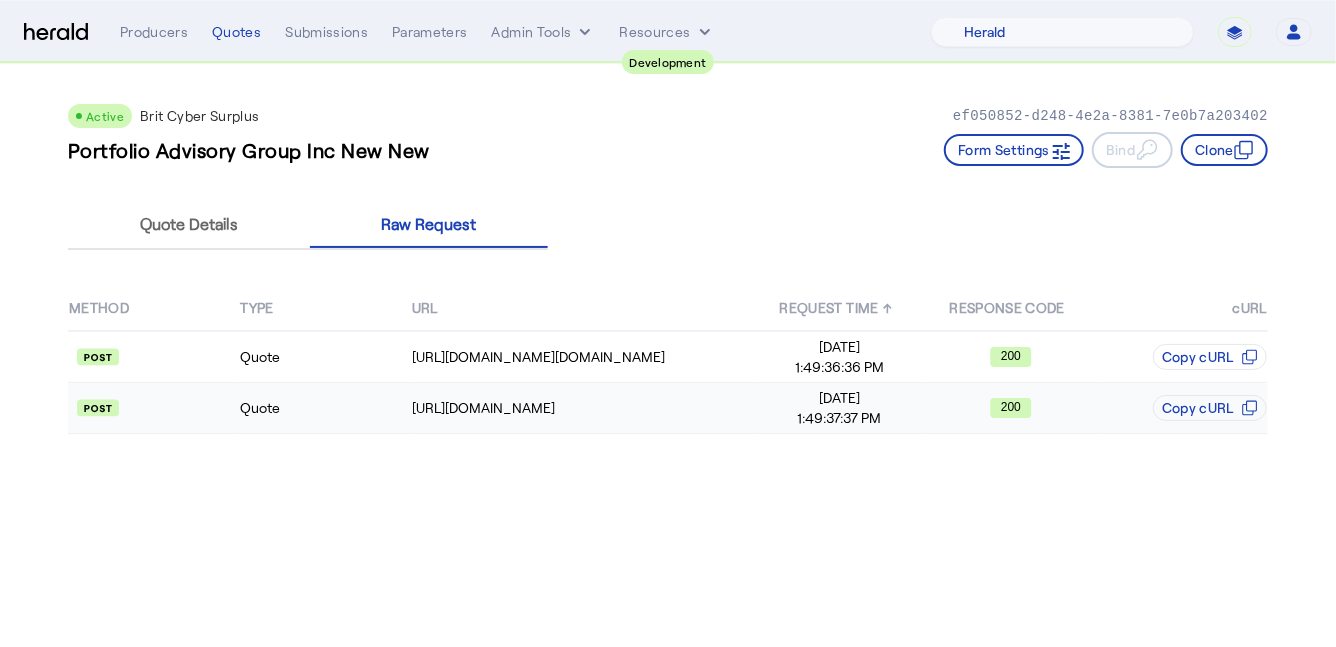 click on "Quote" 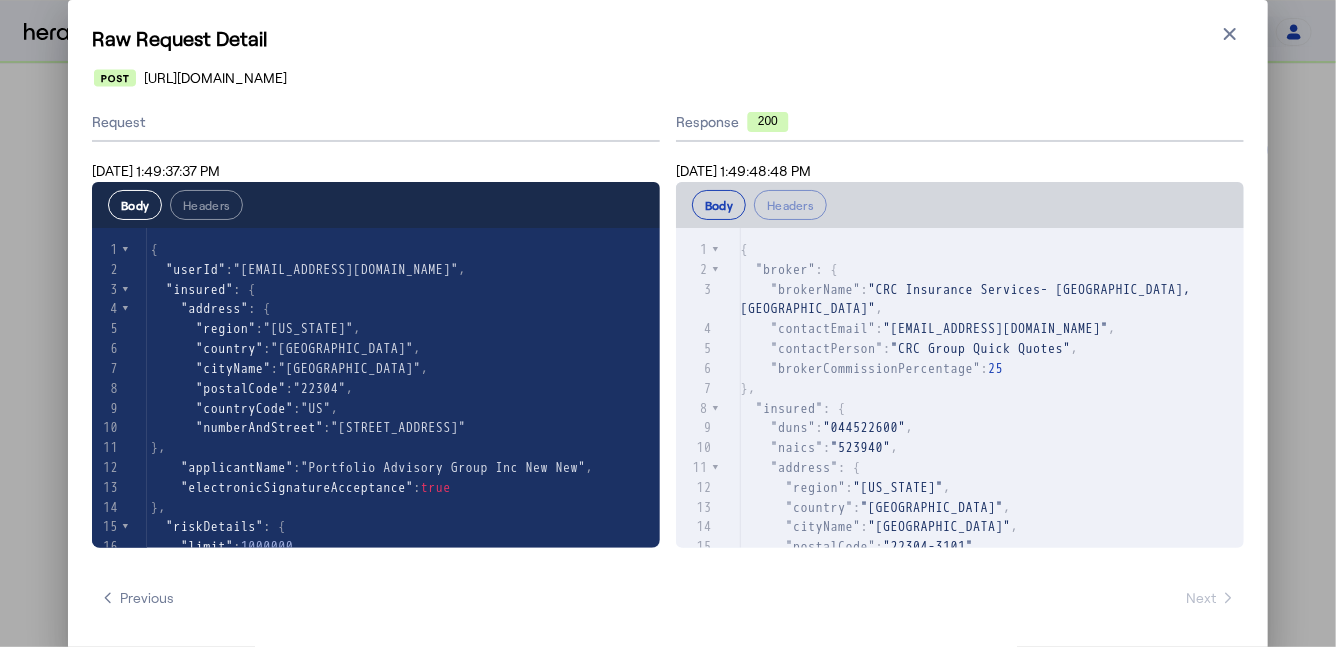 scroll, scrollTop: 328, scrollLeft: 0, axis: vertical 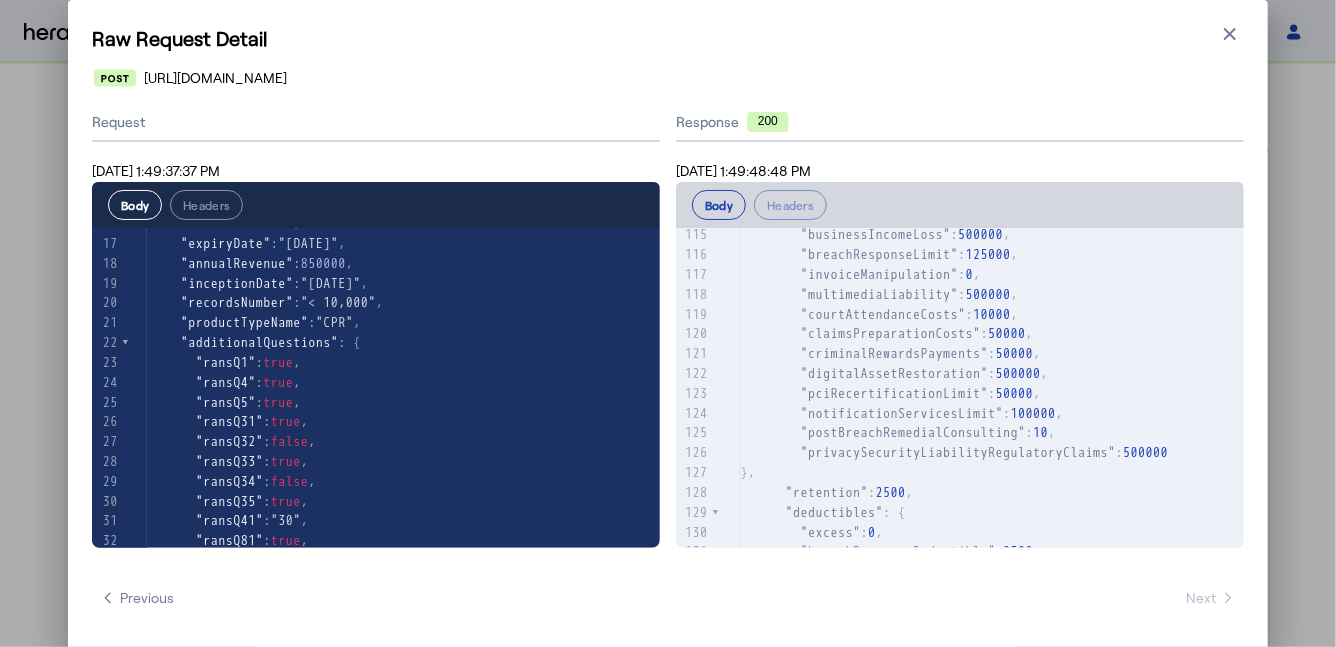 type 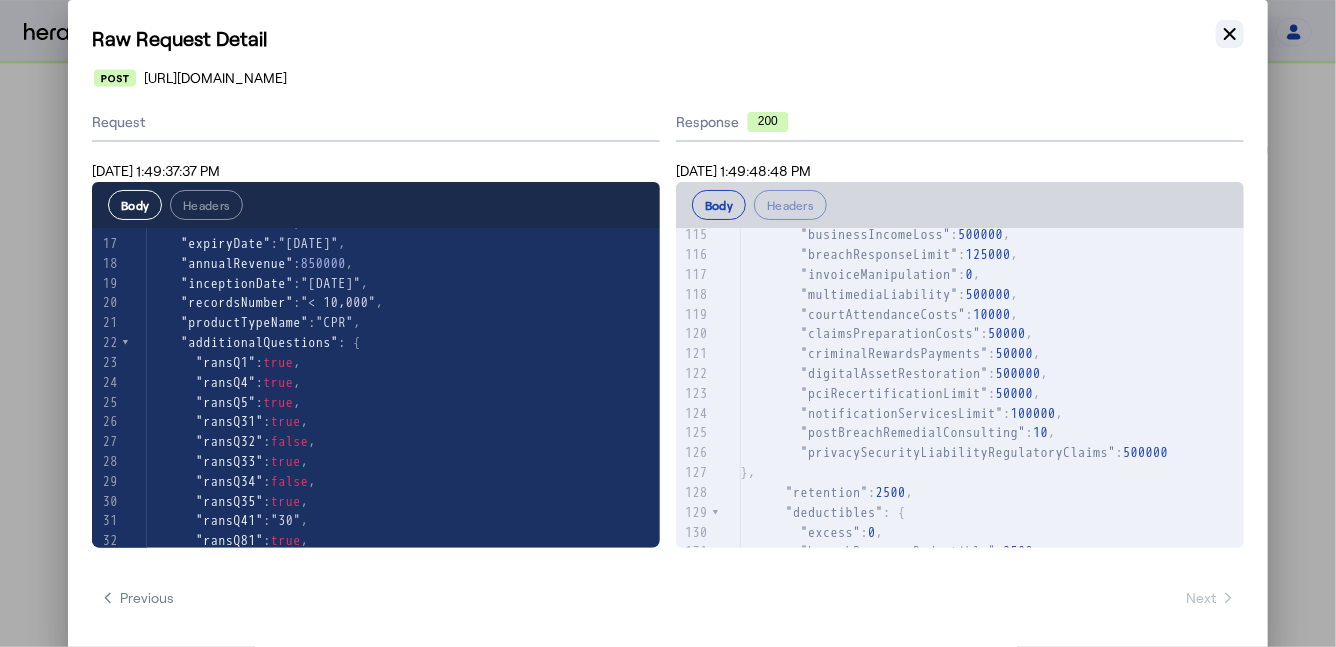 click 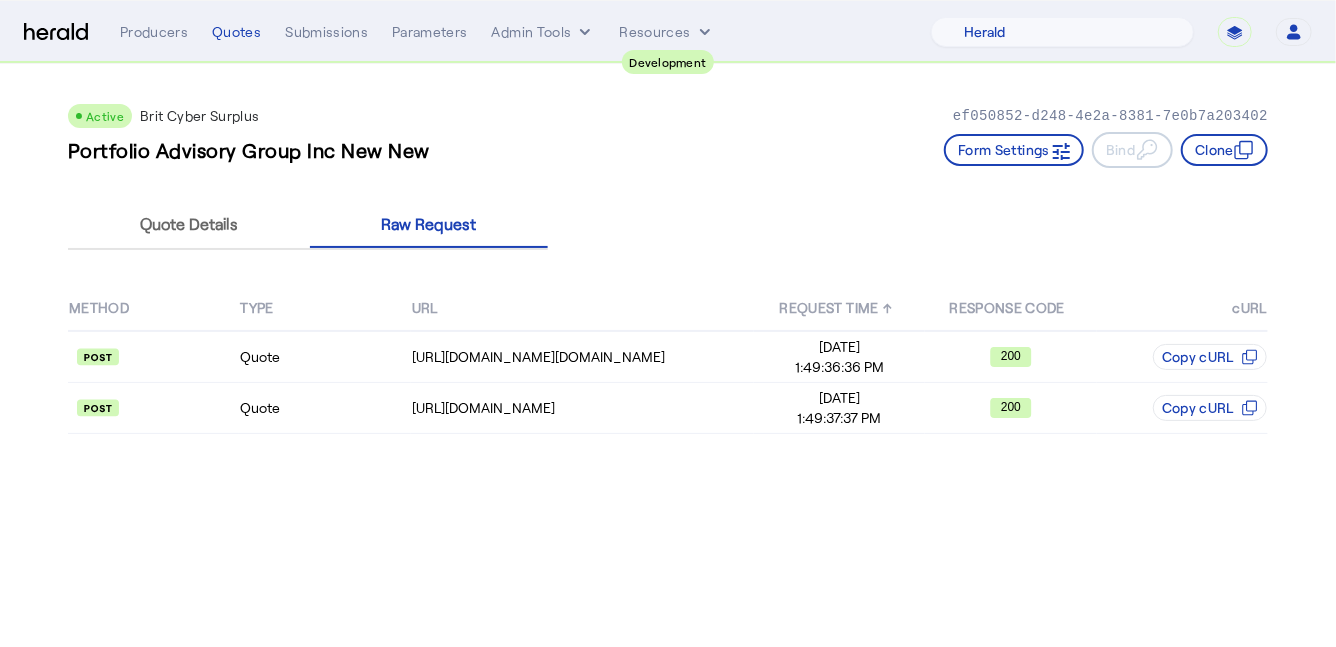 click on "Active  Brit Cyber Surplus   ef050852-d248-4e2a-8381-7e0b7a203402   Portfolio Advisory Group Inc New New   Form Settings     Bind     Clone" 